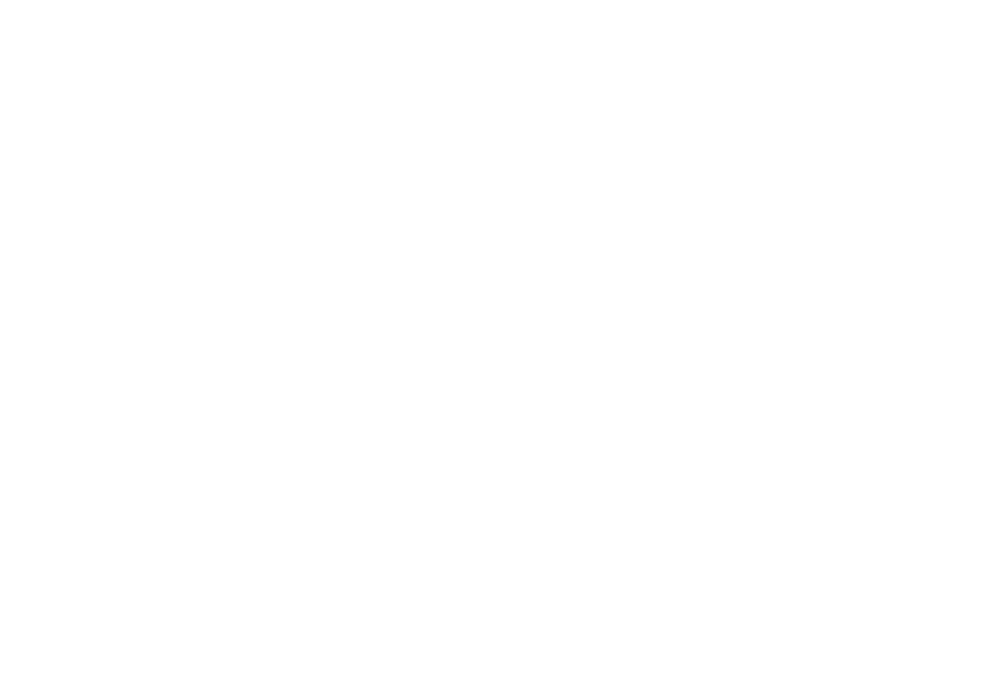 scroll, scrollTop: 0, scrollLeft: 0, axis: both 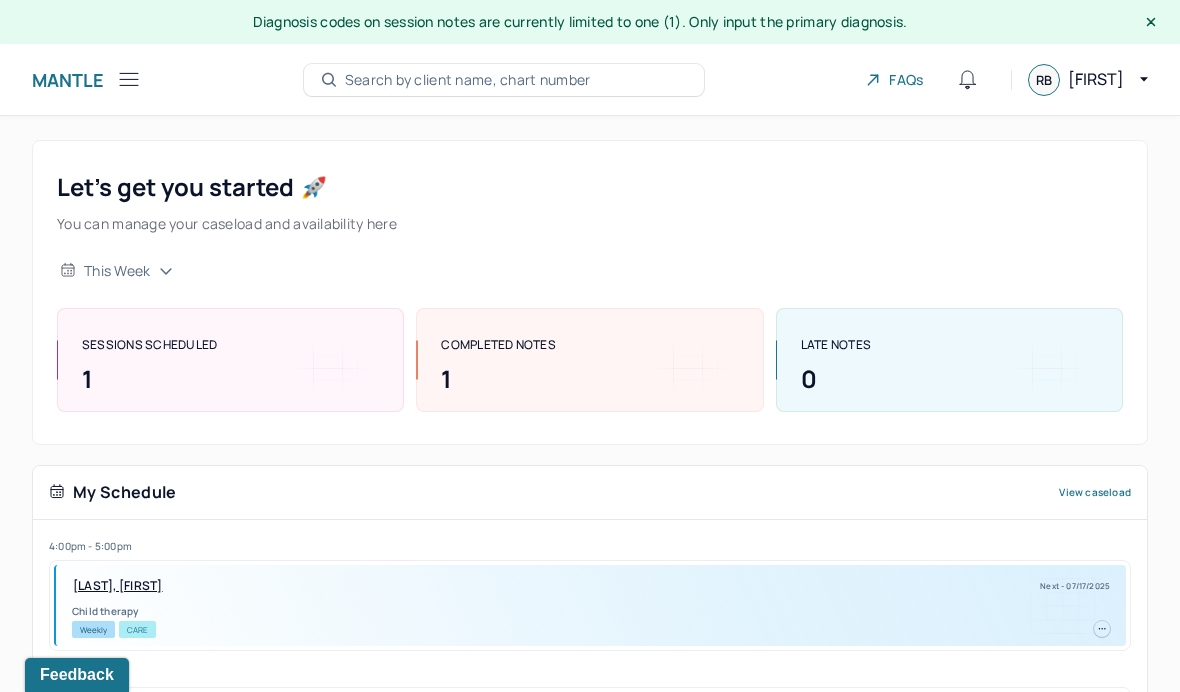 click 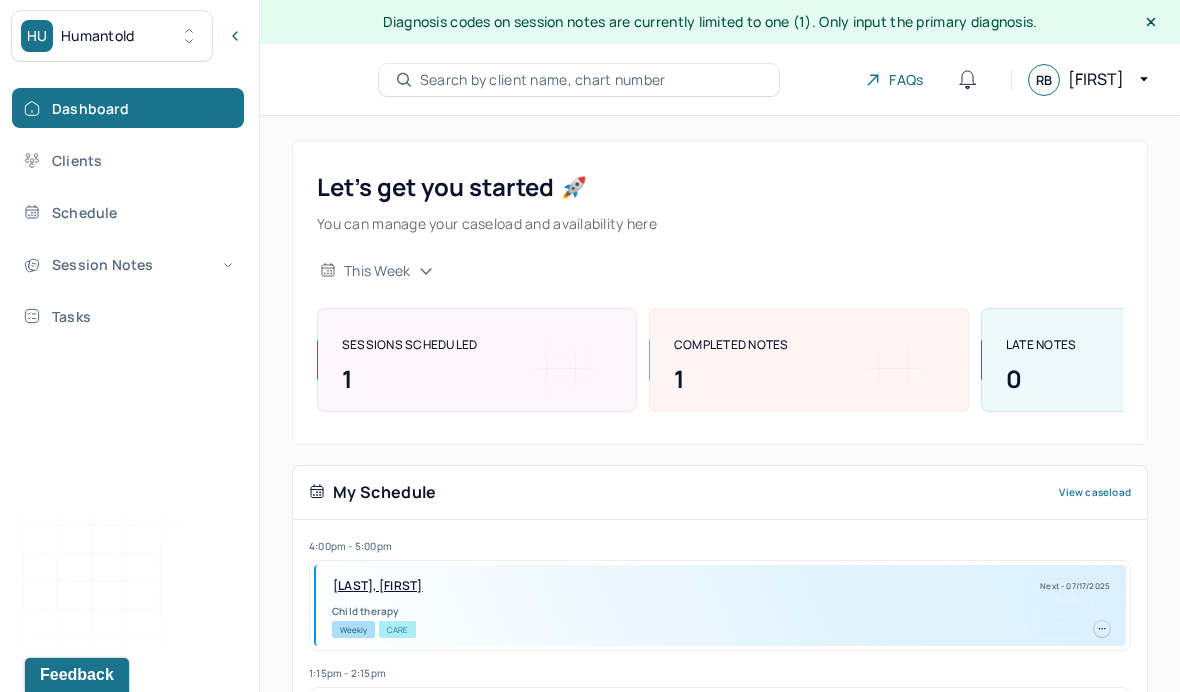 click on "HU Humantold" at bounding box center (112, 36) 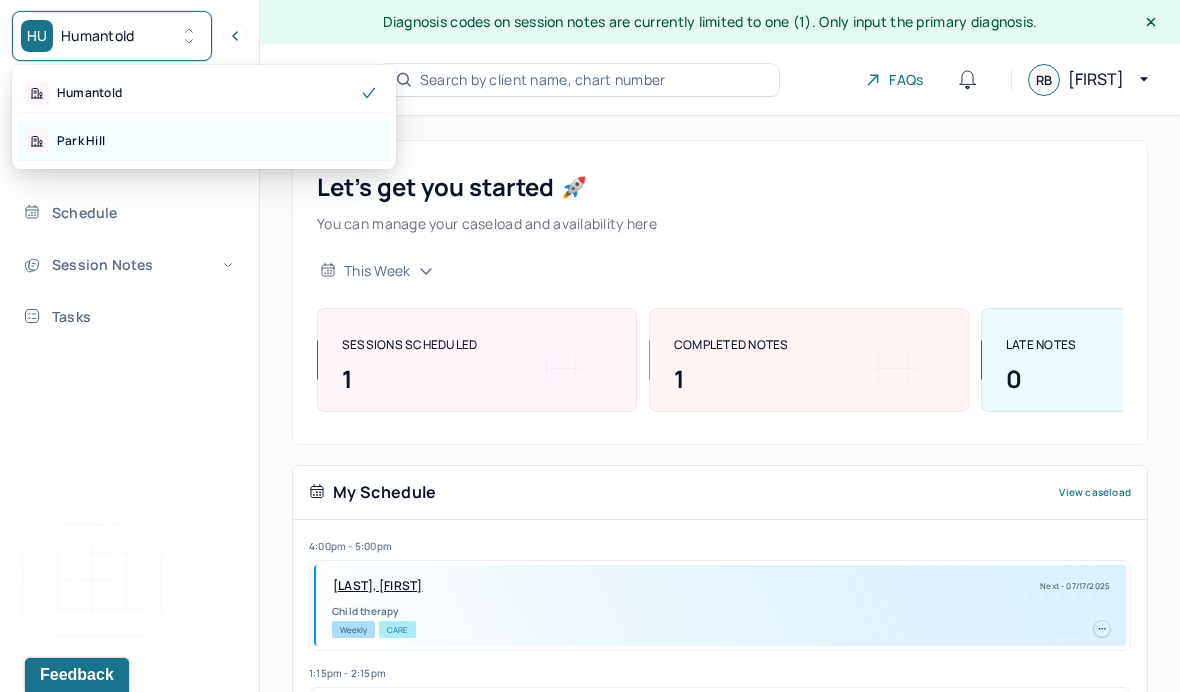 click on "Park Hill" at bounding box center [204, 141] 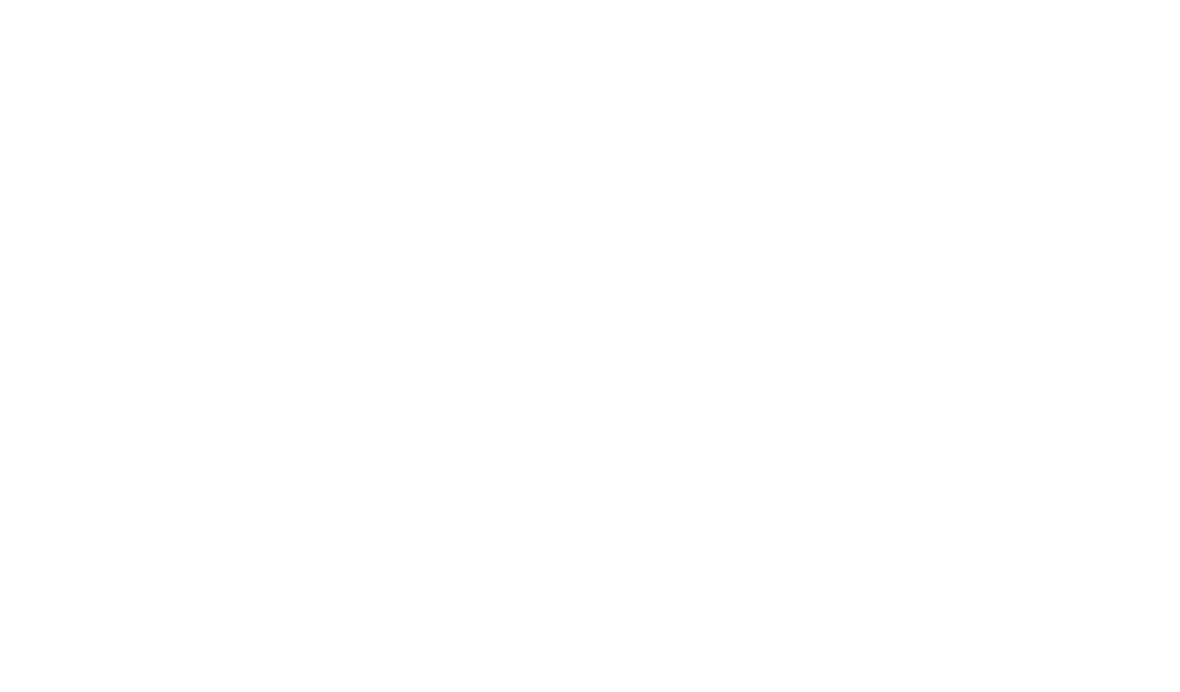 scroll, scrollTop: 0, scrollLeft: 0, axis: both 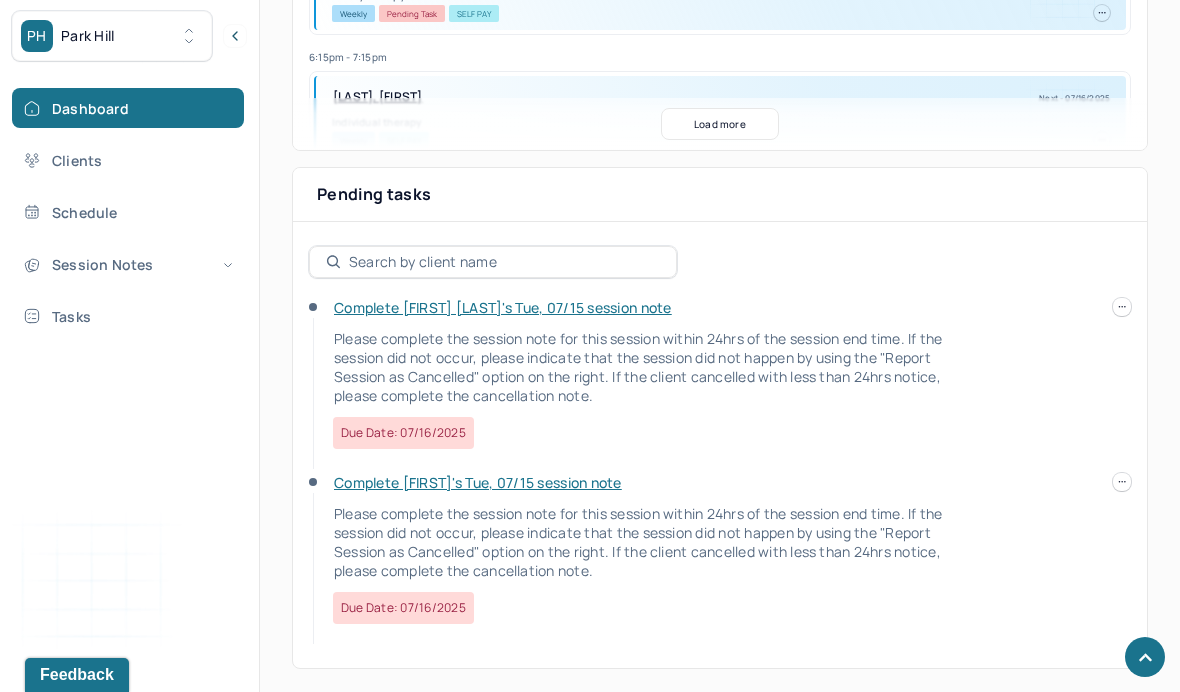 click on "Complete [FIRST] [LAST]'s Tue, 07/15 session note" at bounding box center [503, 307] 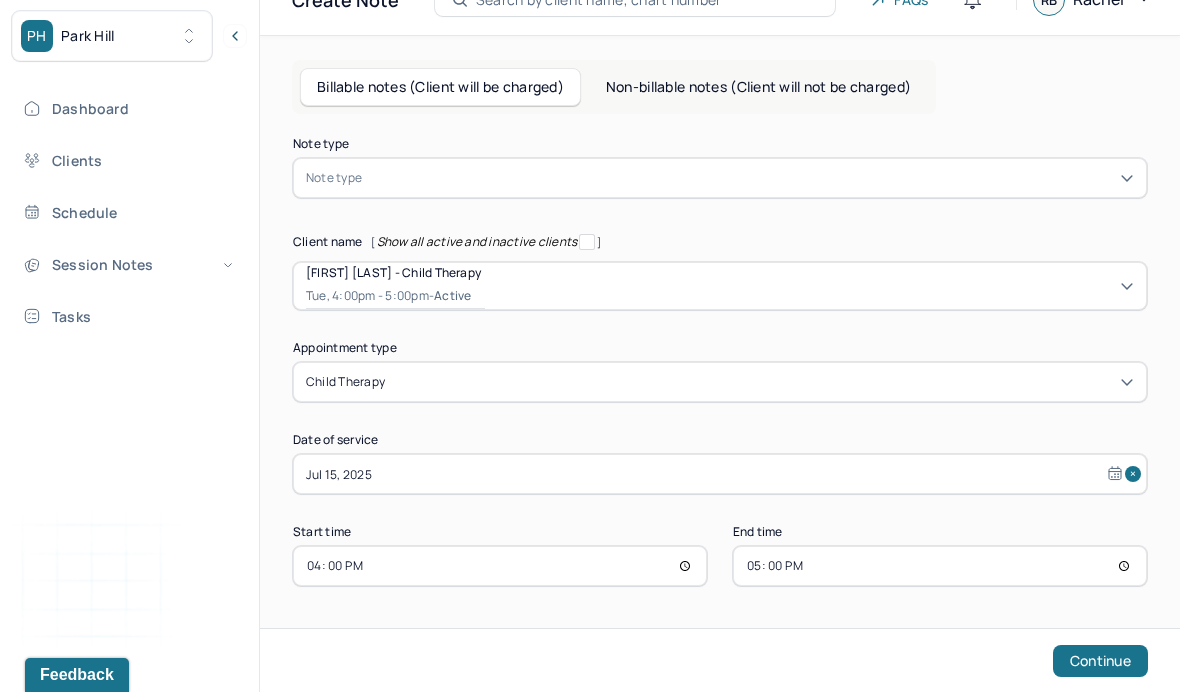 scroll, scrollTop: 79, scrollLeft: 0, axis: vertical 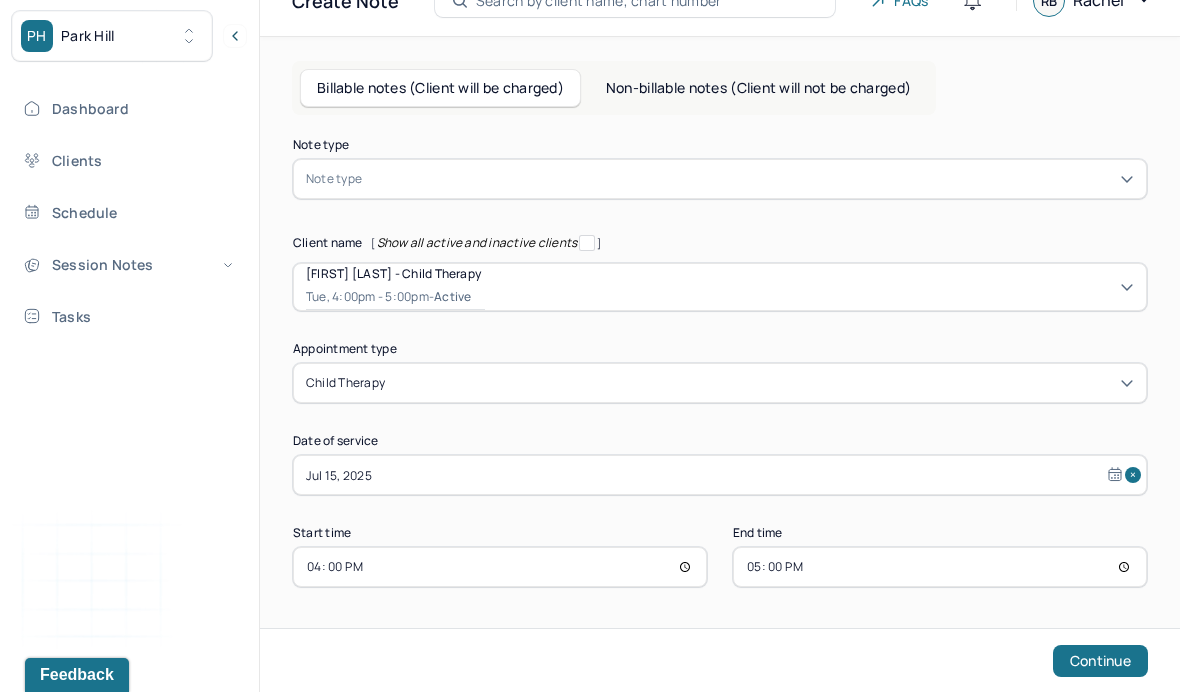 click on "Note type" at bounding box center [334, 179] 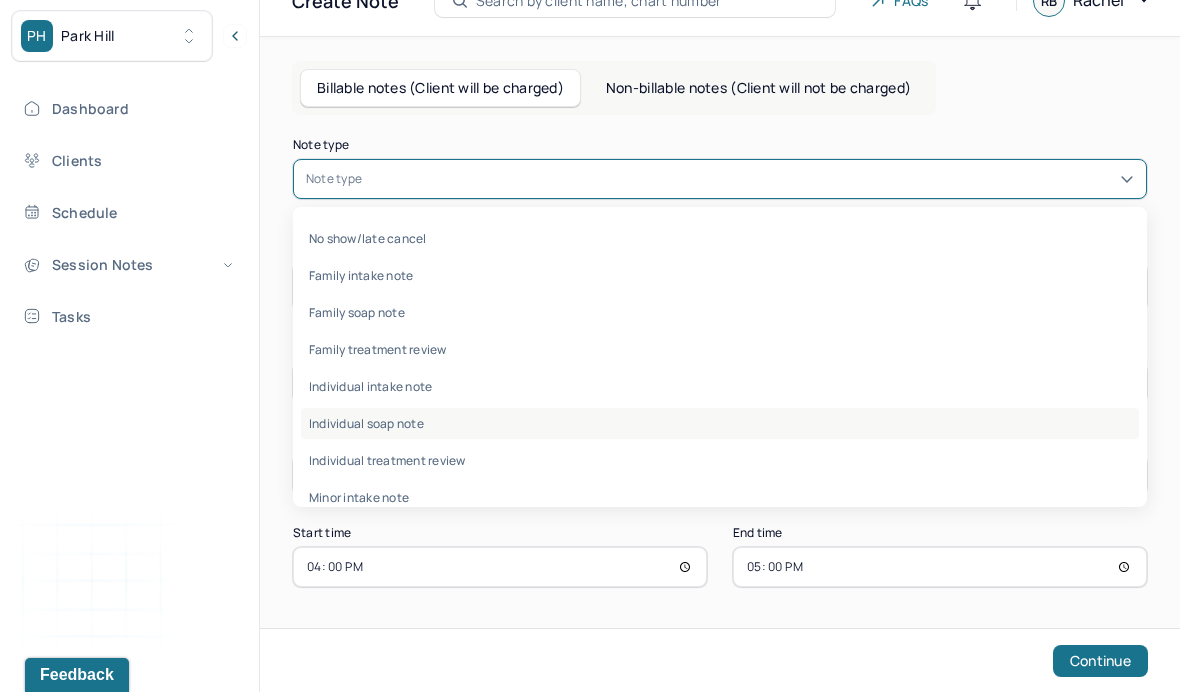 click on "Individual soap note" at bounding box center [720, 423] 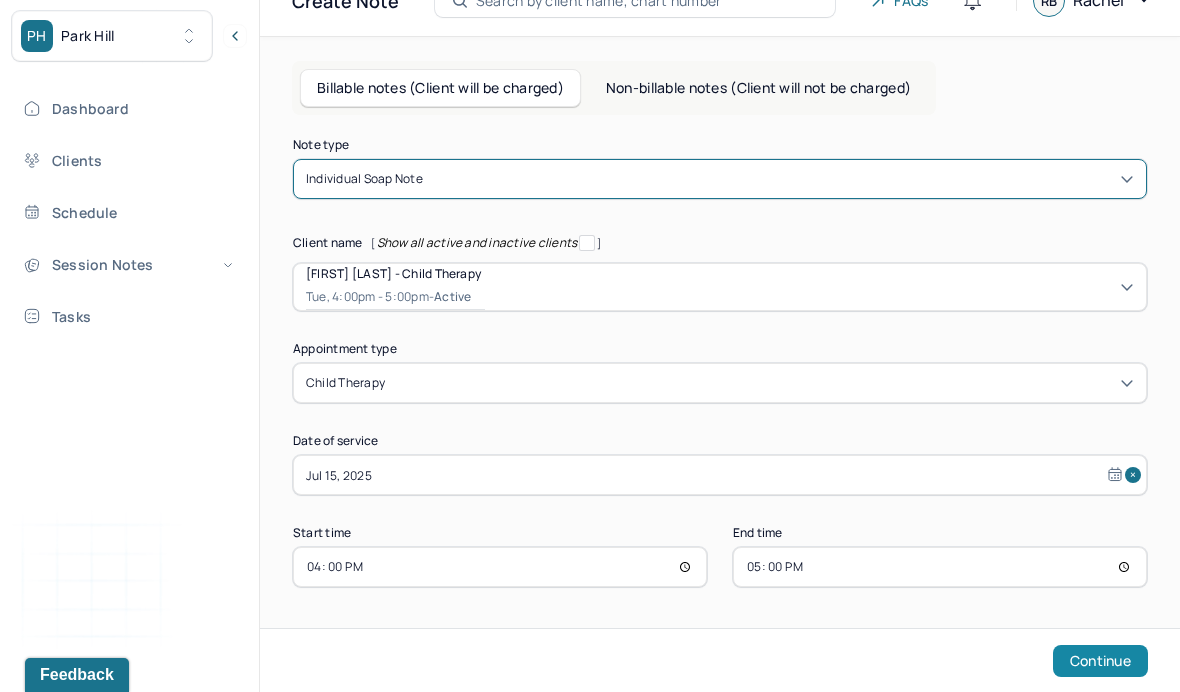 click on "Continue" at bounding box center (1100, 661) 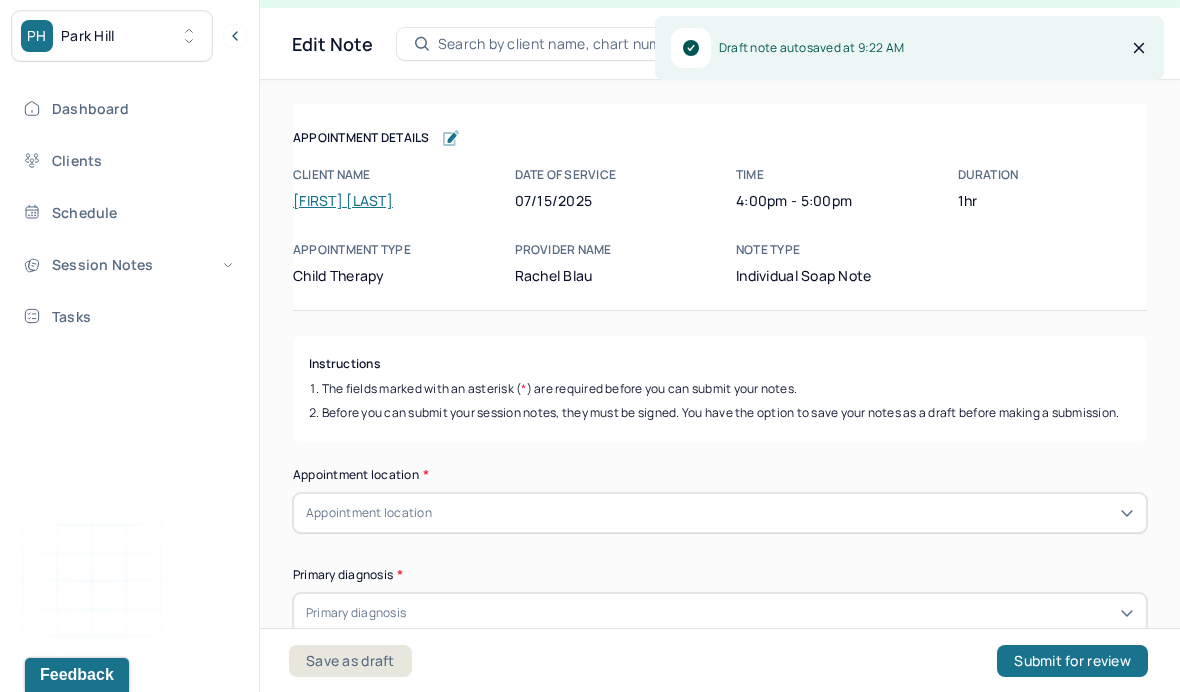 scroll, scrollTop: 36, scrollLeft: 0, axis: vertical 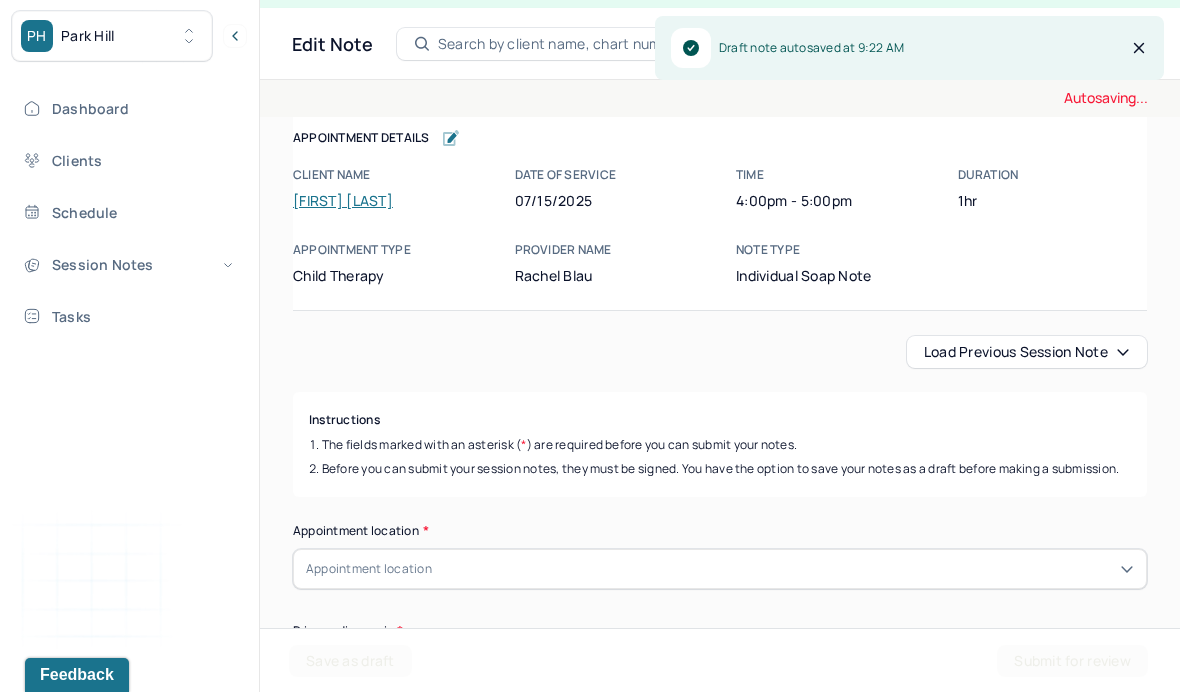 click on "Load previous session note" at bounding box center (1027, 352) 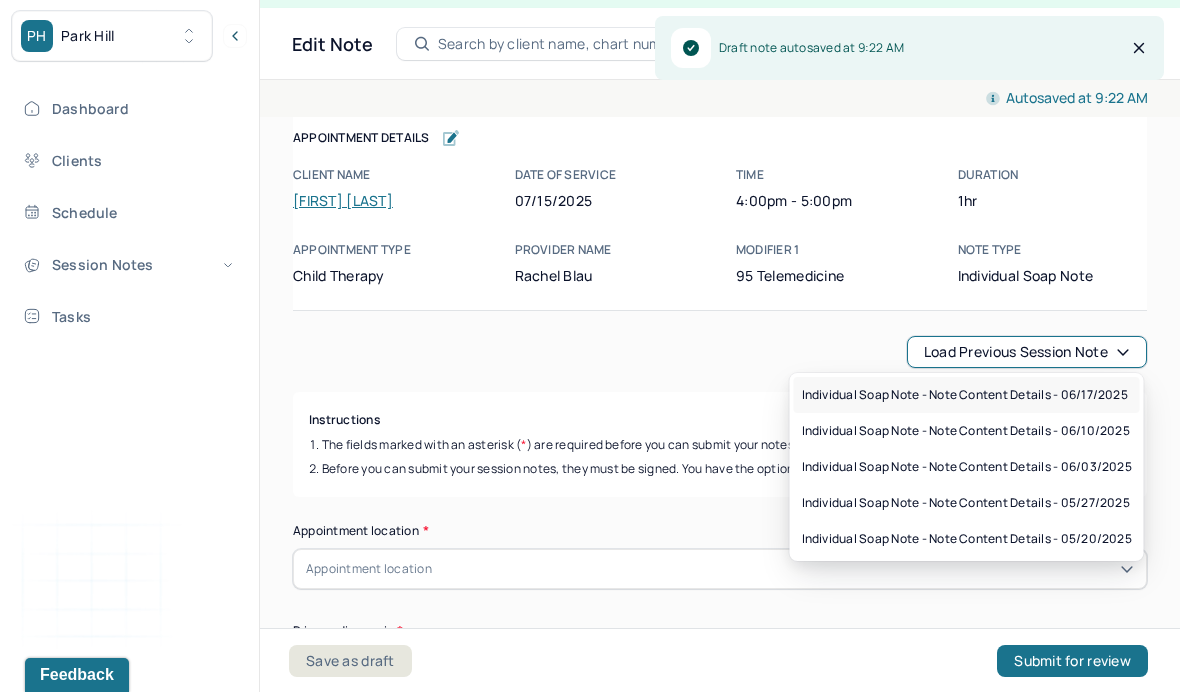 click on "Individual soap note - Note content Details - 06/[DAY]/2025" at bounding box center (965, 395) 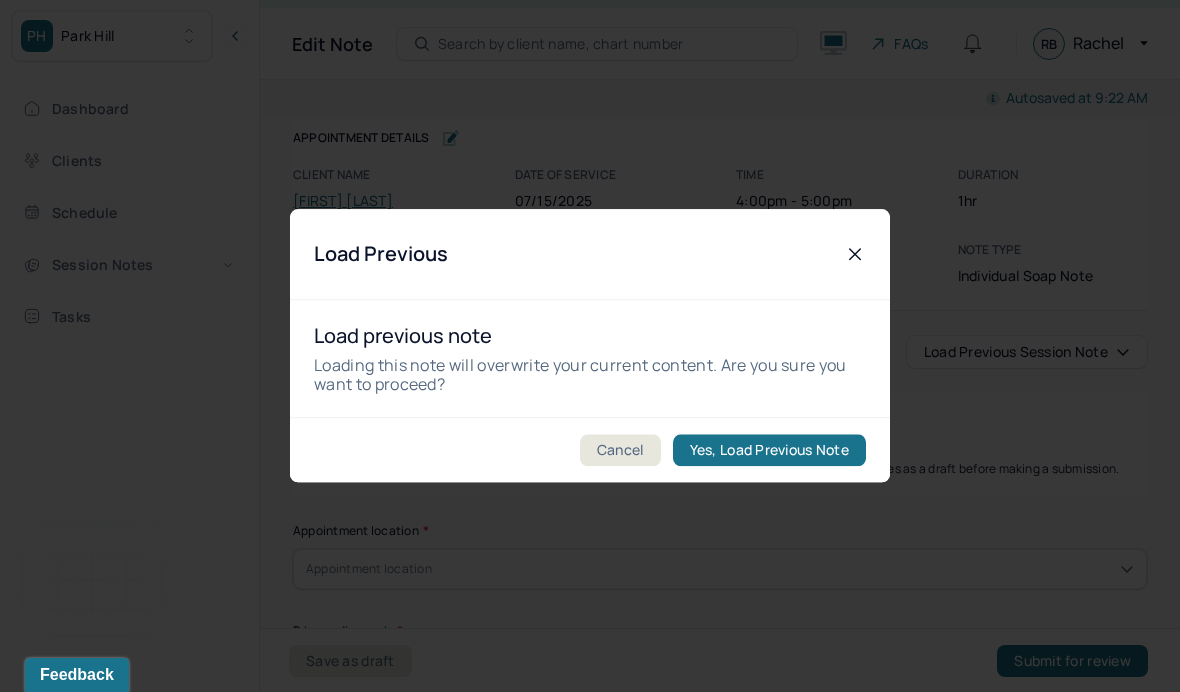 click on "Cancel     Yes, Load Previous Note" at bounding box center [590, 450] 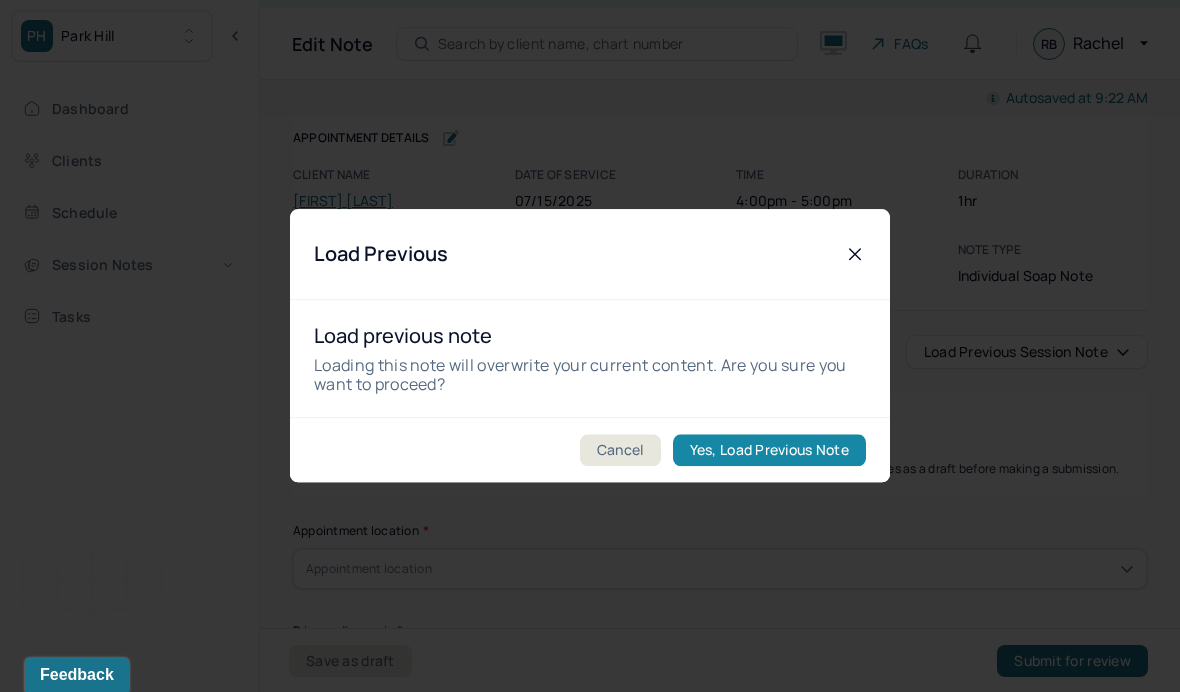 click on "Yes, Load Previous Note" at bounding box center (769, 451) 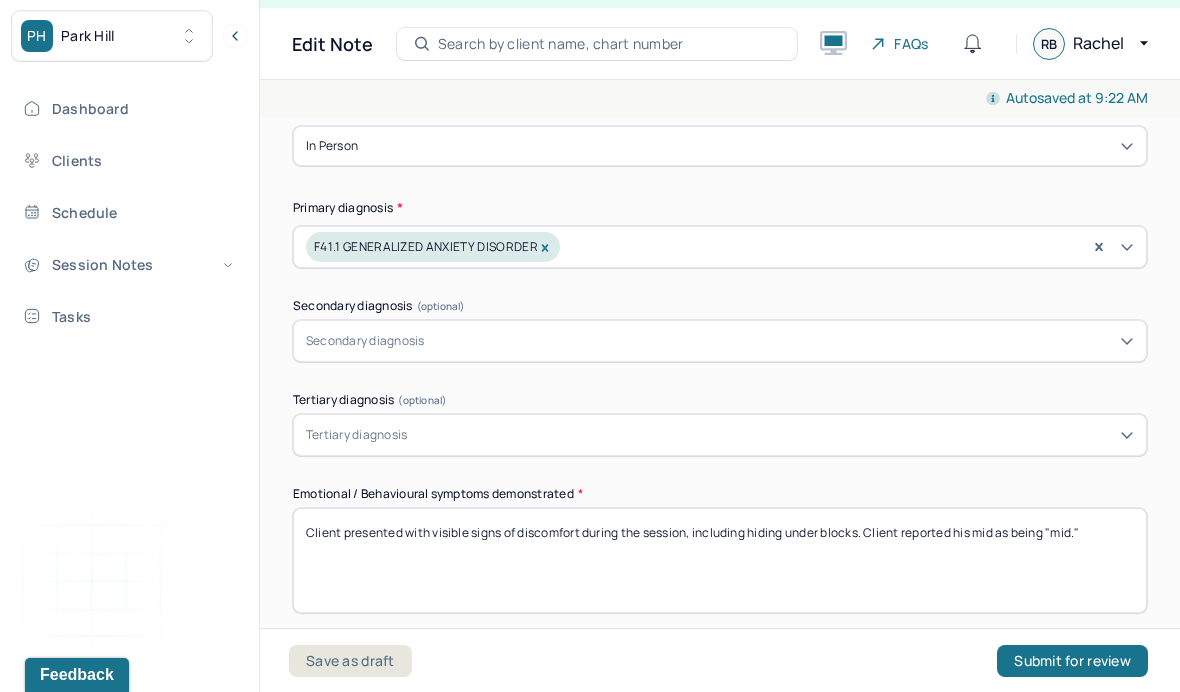 scroll, scrollTop: 557, scrollLeft: 0, axis: vertical 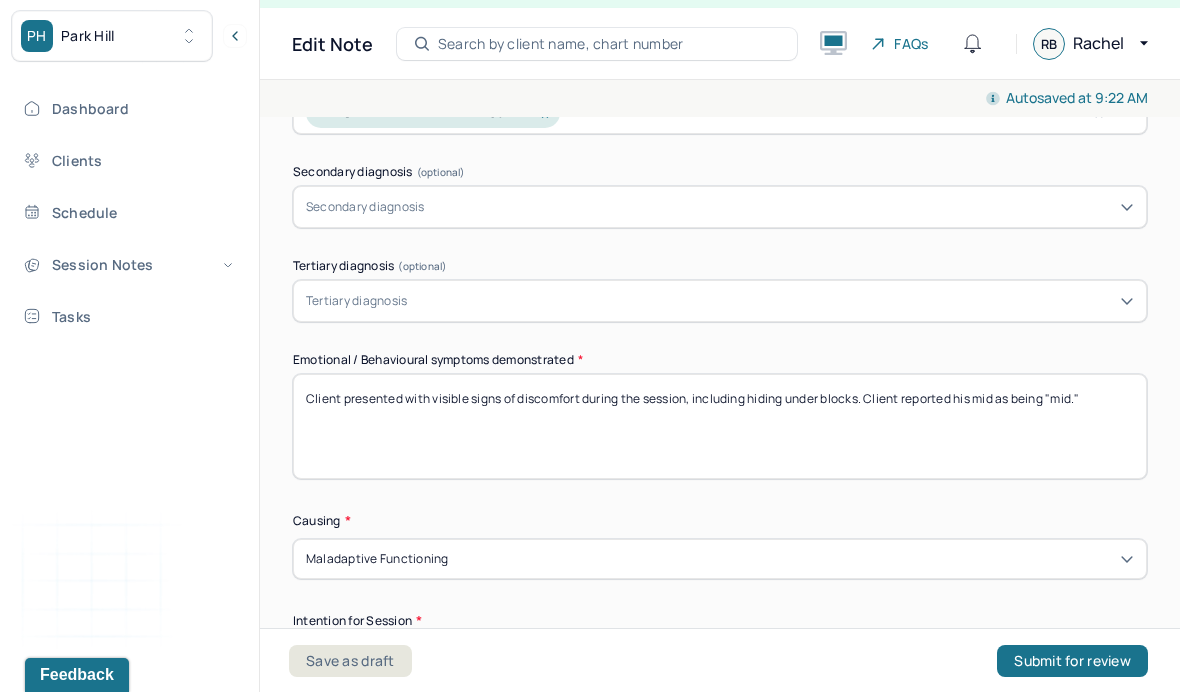 click on "Client presented with visible signs of discomfort during the session, including hiding under blocks. Client reported his mid as being "mid."" at bounding box center [720, 426] 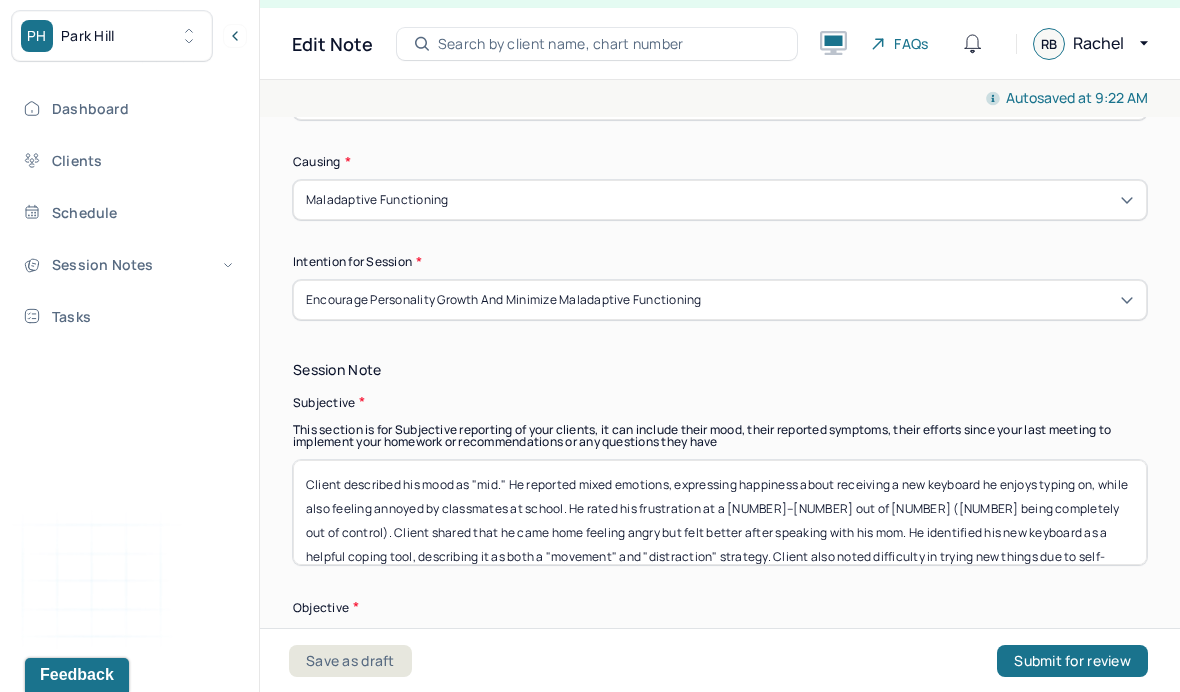scroll, scrollTop: 917, scrollLeft: 0, axis: vertical 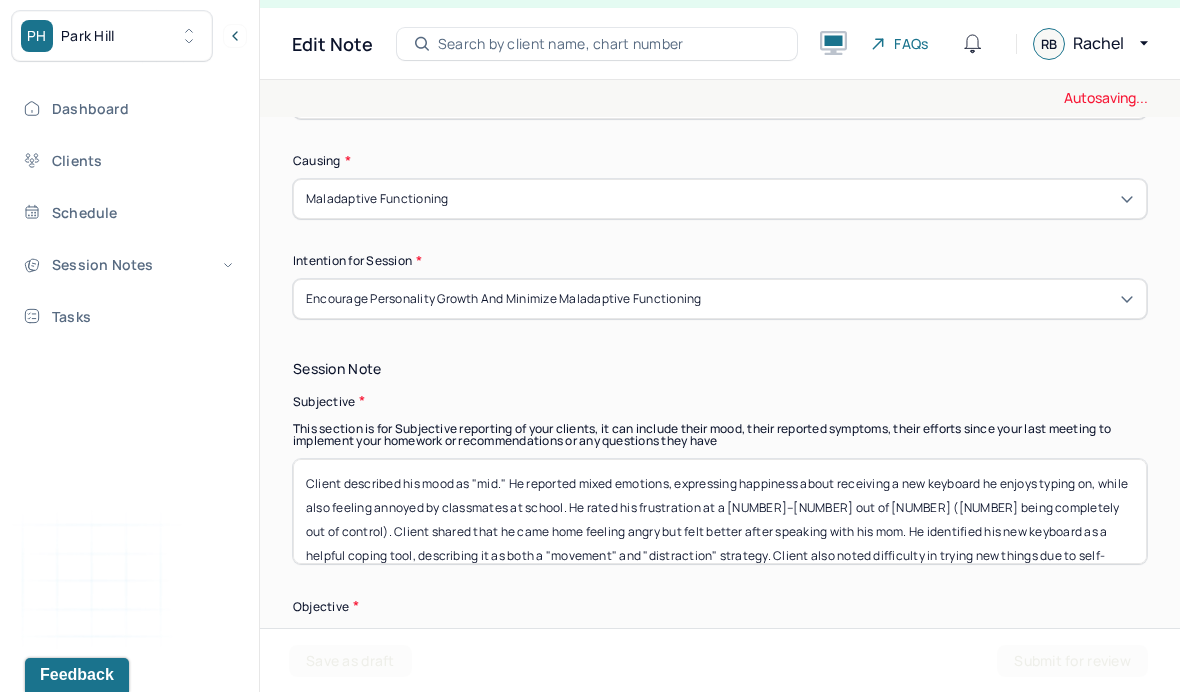 type 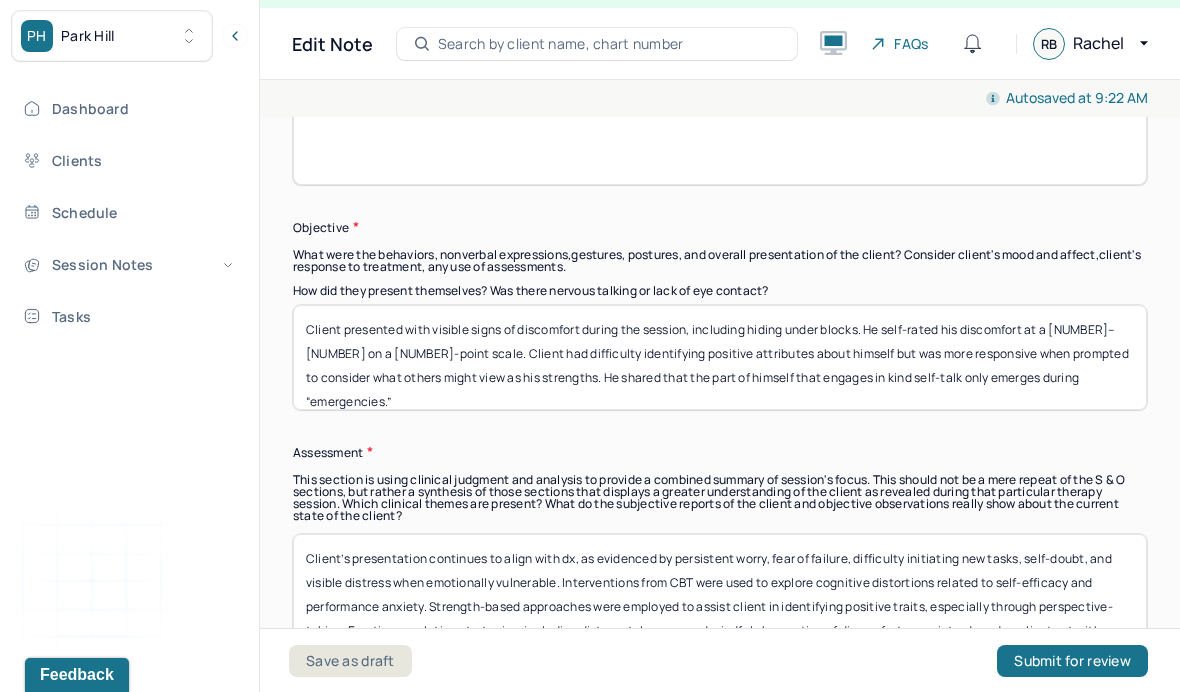 scroll, scrollTop: 1297, scrollLeft: 0, axis: vertical 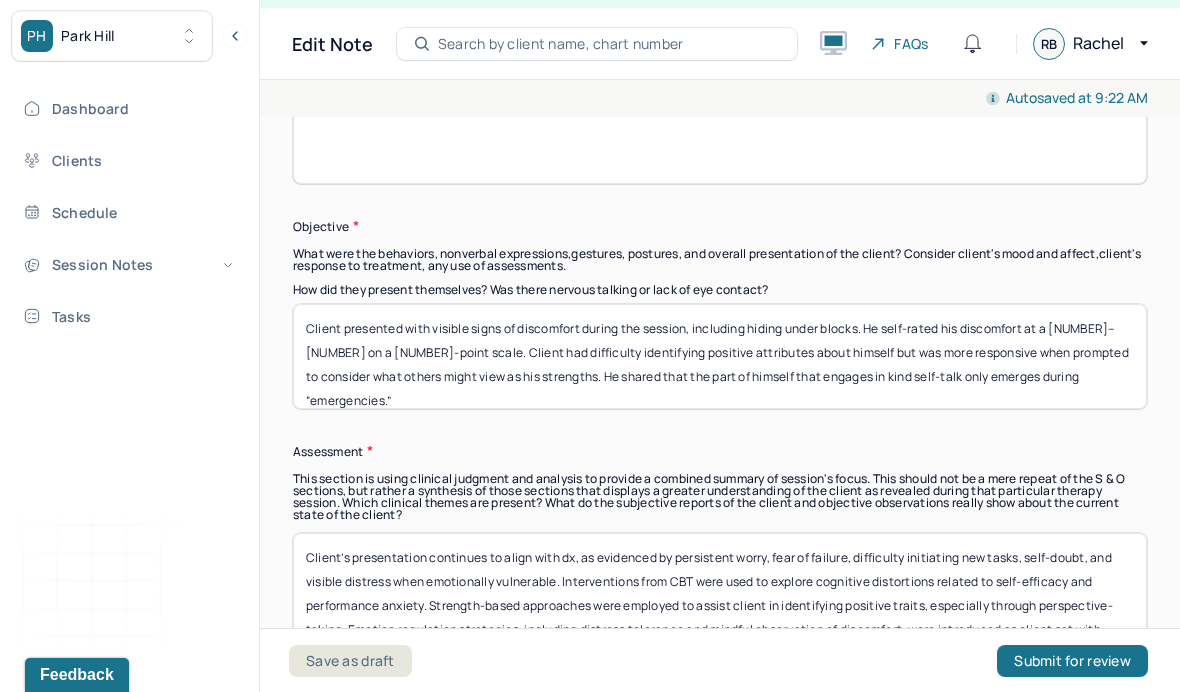 type 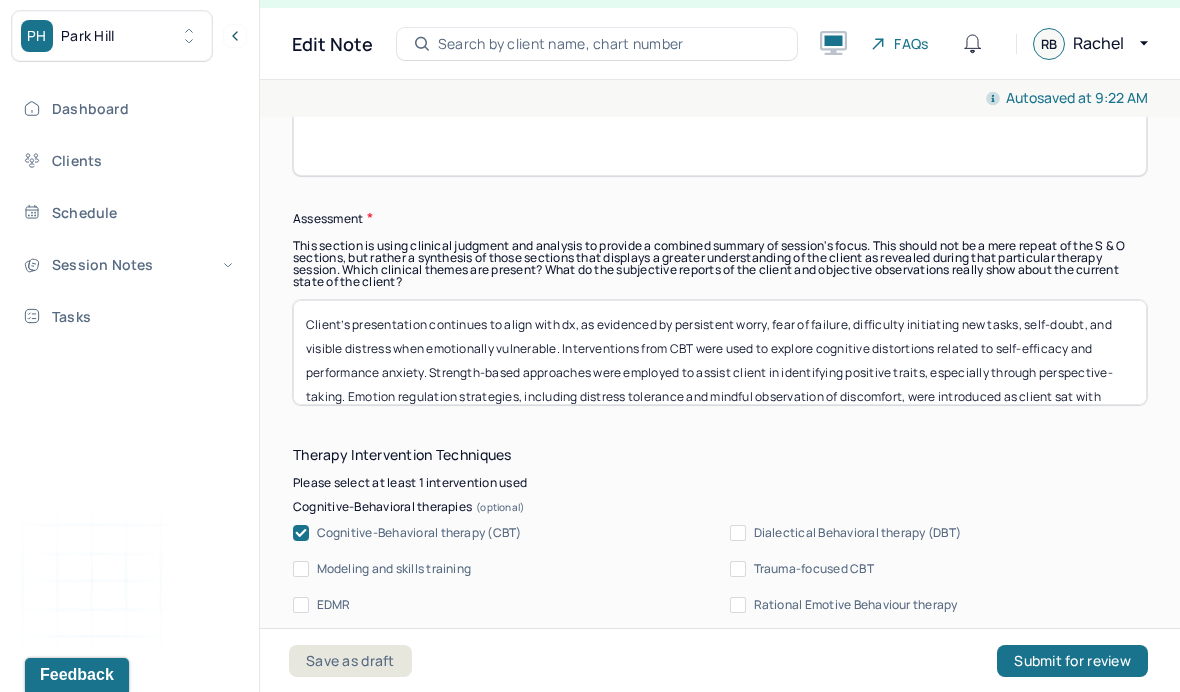 type 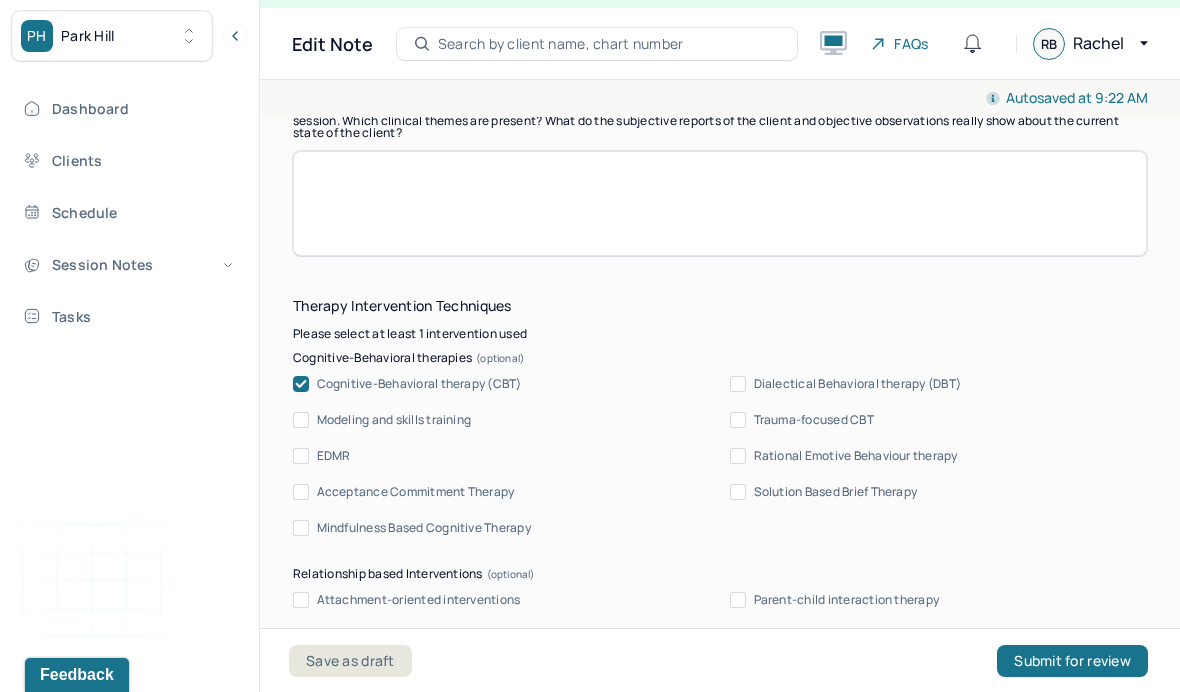 type 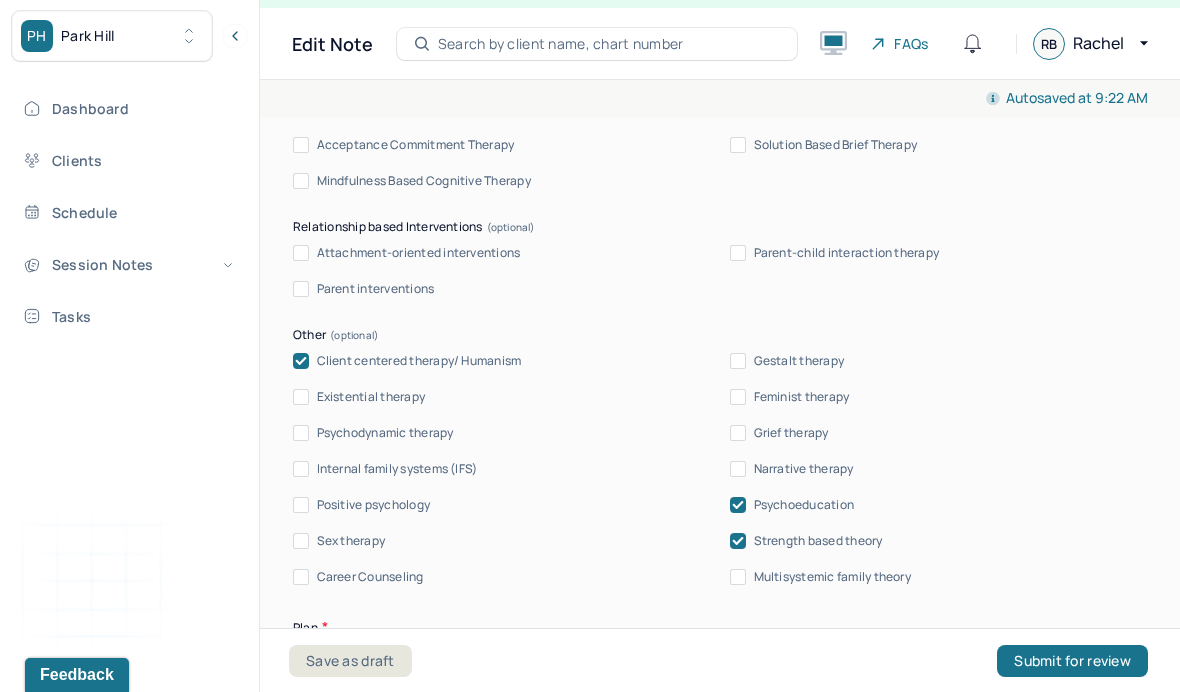 scroll, scrollTop: 2024, scrollLeft: 0, axis: vertical 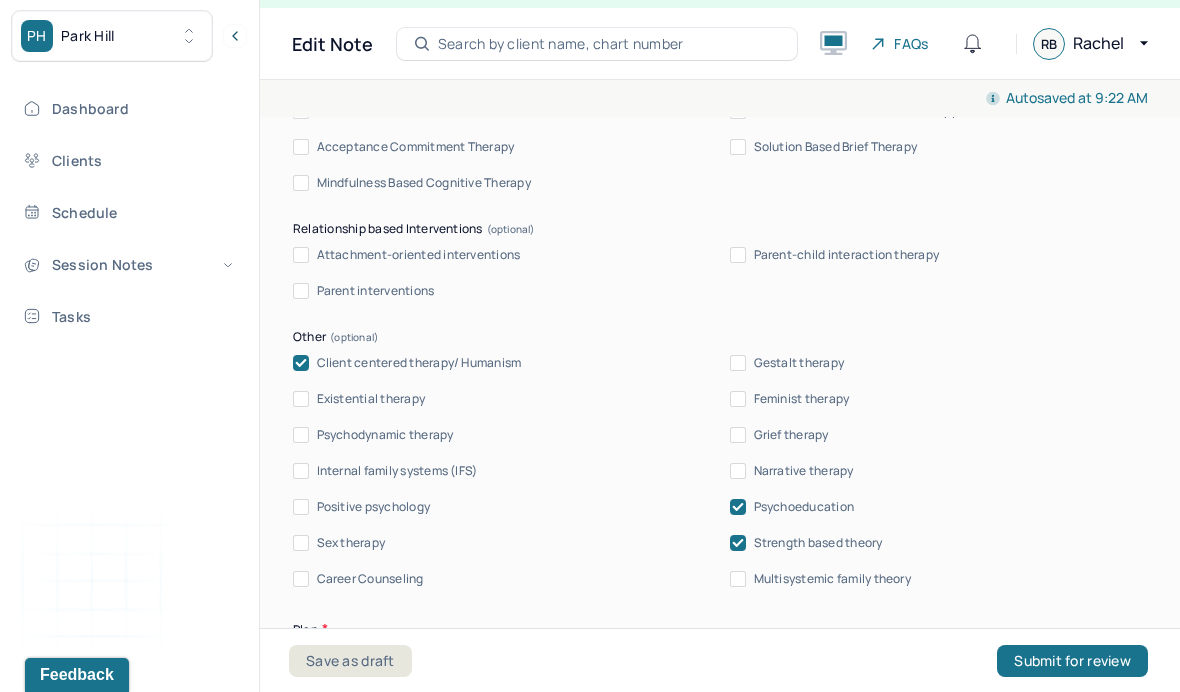 click on "Client centered therapy/ Humanism" at bounding box center [419, 363] 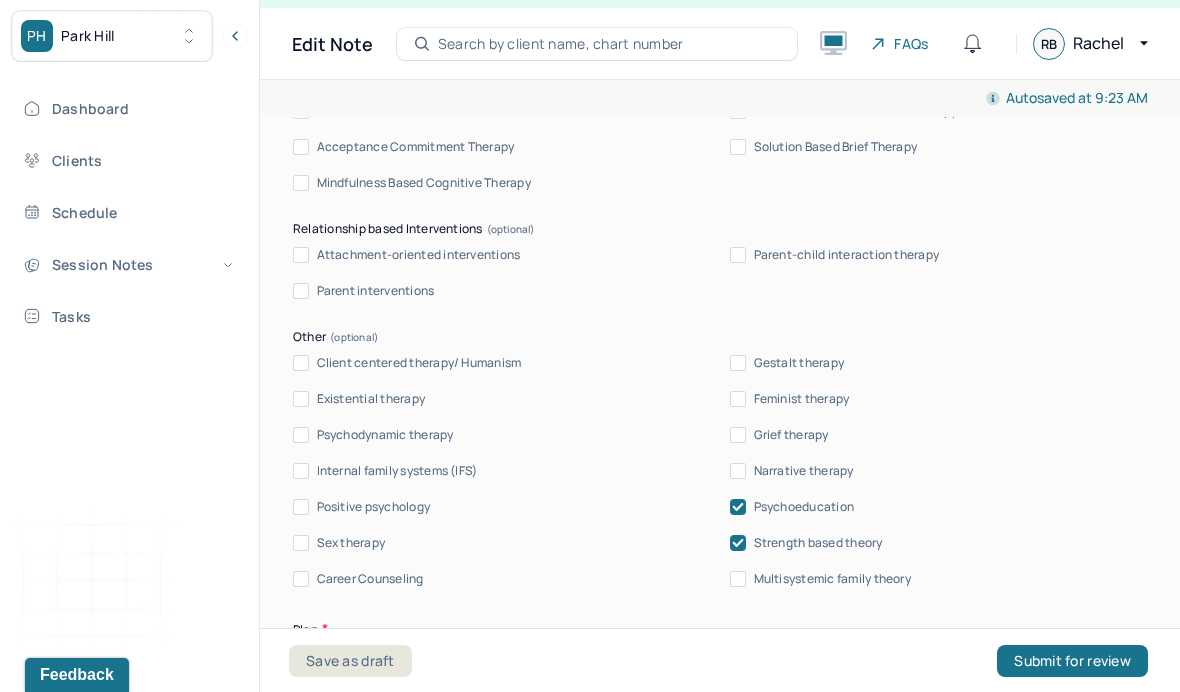 click on "Client centered therapy/ Humanism Gestalt therapy Existential therapy Feminist therapy Psychodynamic therapy Grief therapy Internal family systems (IFS) Narrative therapy Positive psychology Psychoeducation Sex therapy Strength based theory Career Counseling Multisystemic family theory" at bounding box center (720, 471) 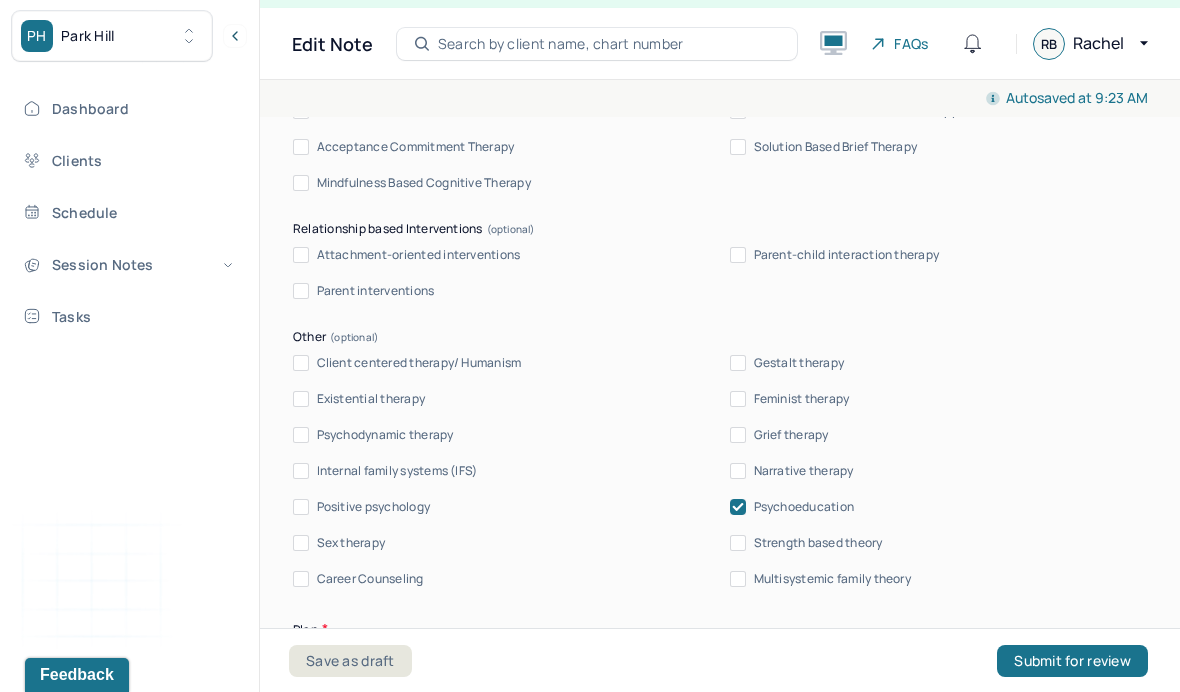 click on "Psychoeducation" at bounding box center (804, 507) 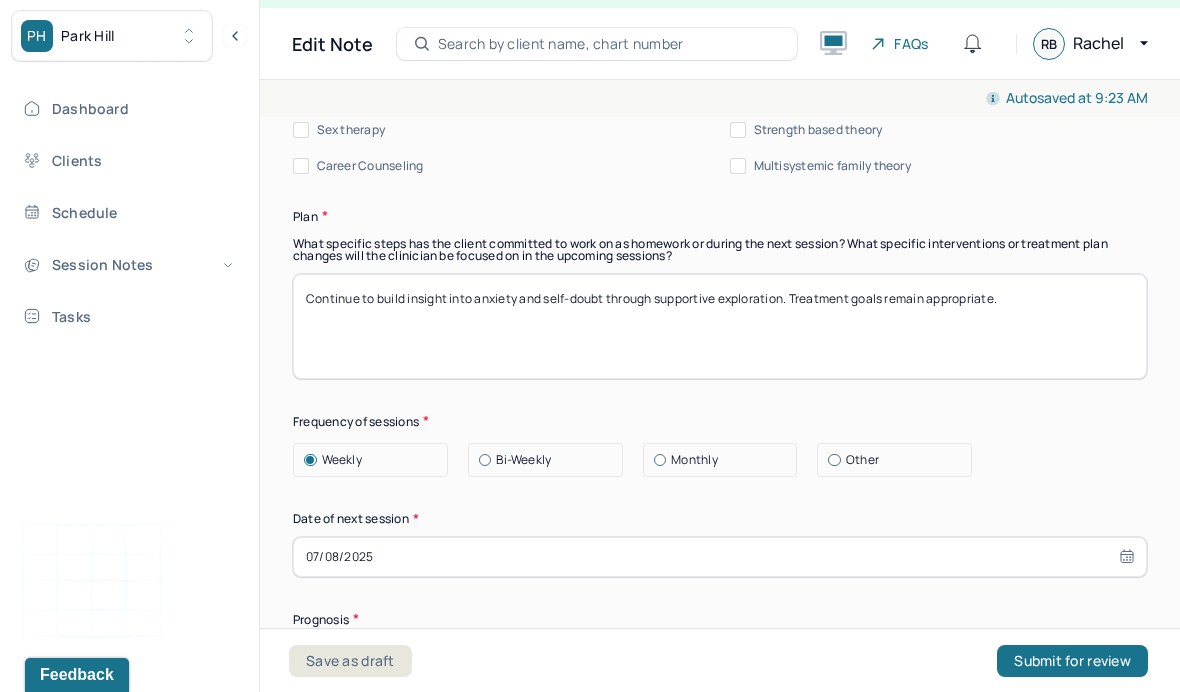 scroll, scrollTop: 2436, scrollLeft: 0, axis: vertical 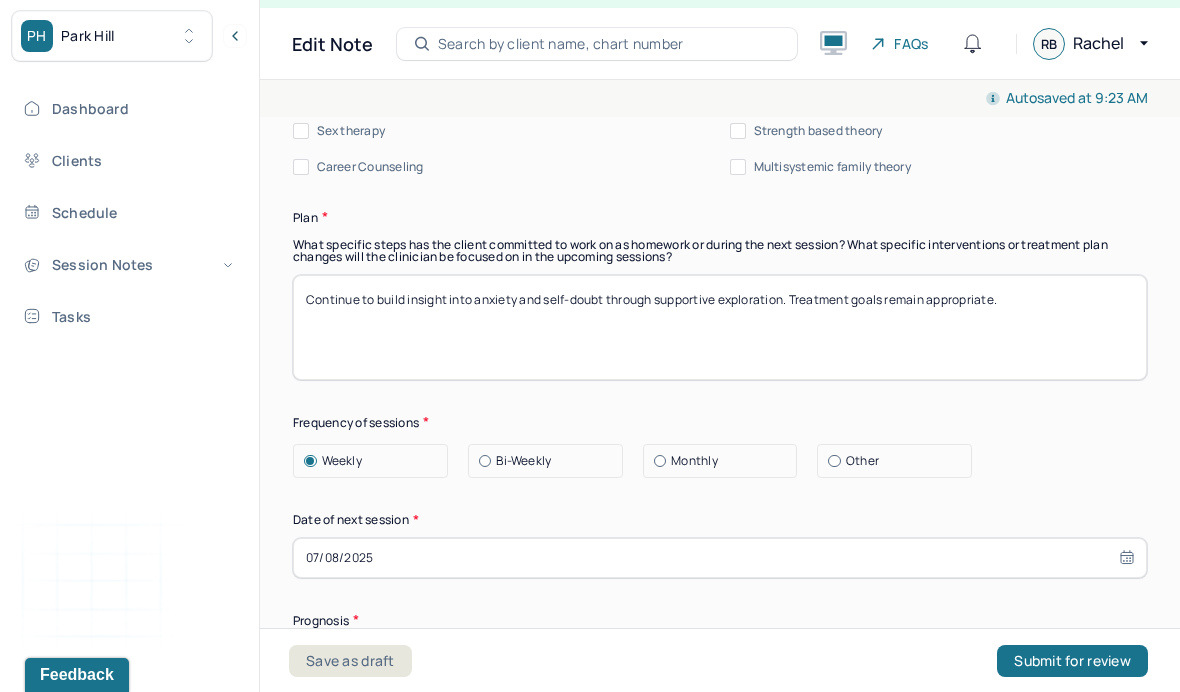 click on "Therapy Intervention Techniques Please select at least 1 intervention used Cognitive-Behavioral therapies Cognitive-Behavioral therapy (CBT) Dialectical Behavioral therapy (DBT) Modeling and skills training Trauma-focused CBT EDMR Rational Emotive Behaviour therapy Acceptance Commitment Therapy Solution Based Brief Therapy Mindfulness Based Cognitive Therapy Relationship based Interventions Attachment-oriented interventions Parent-child interaction therapy Parent interventions Other Client centered therapy/ Humanism Gestalt therapy Existential therapy Feminist therapy Psychodynamic therapy Grief therapy Internal family systems (IFS) Narrative therapy Positive psychology Psychoeducation Sex therapy Strength based theory Career Counseling Multisystemic family theory Plan What specific steps has the client committed to work on as homework or during the next session? What specific interventions or treatment plan changes will the clinician be focused on in the upcoming sessions? Frequency of sessions Weekly Other" at bounding box center (720, 239) 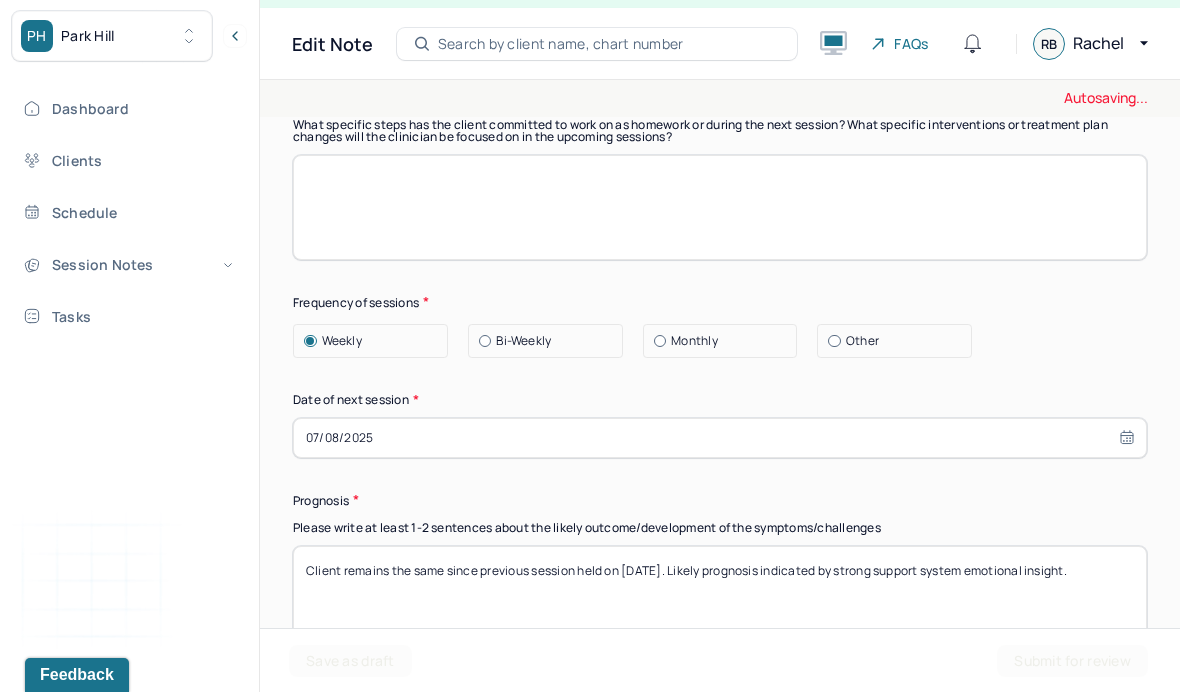 scroll, scrollTop: 2562, scrollLeft: 0, axis: vertical 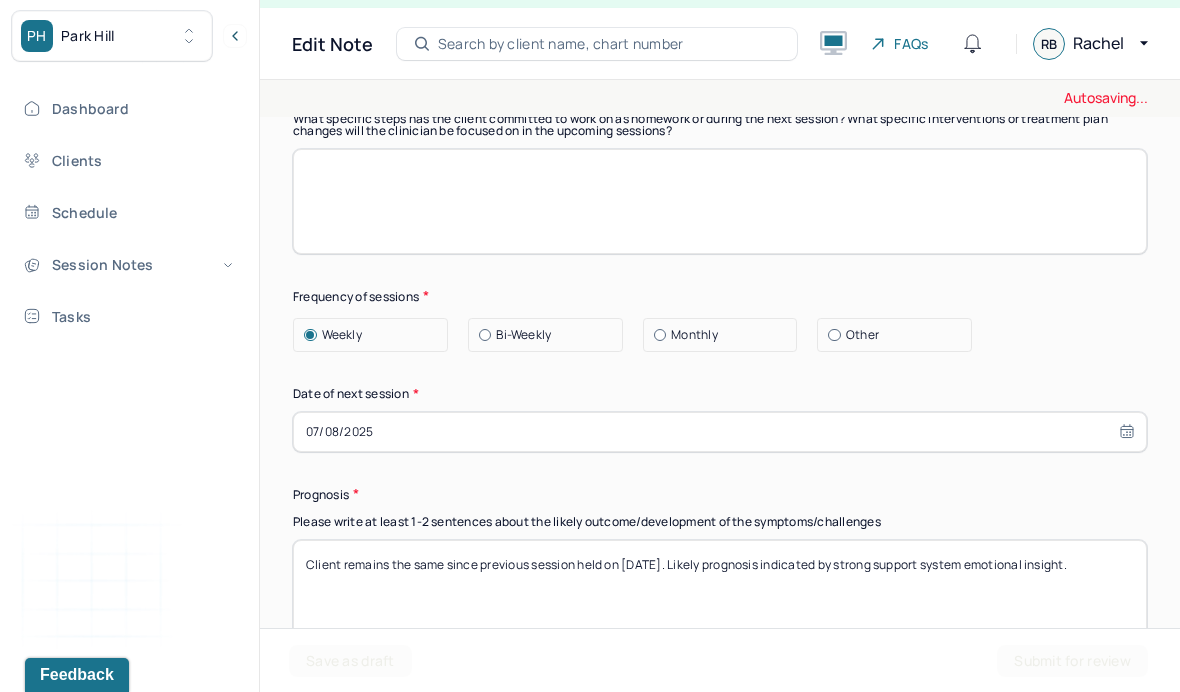 type 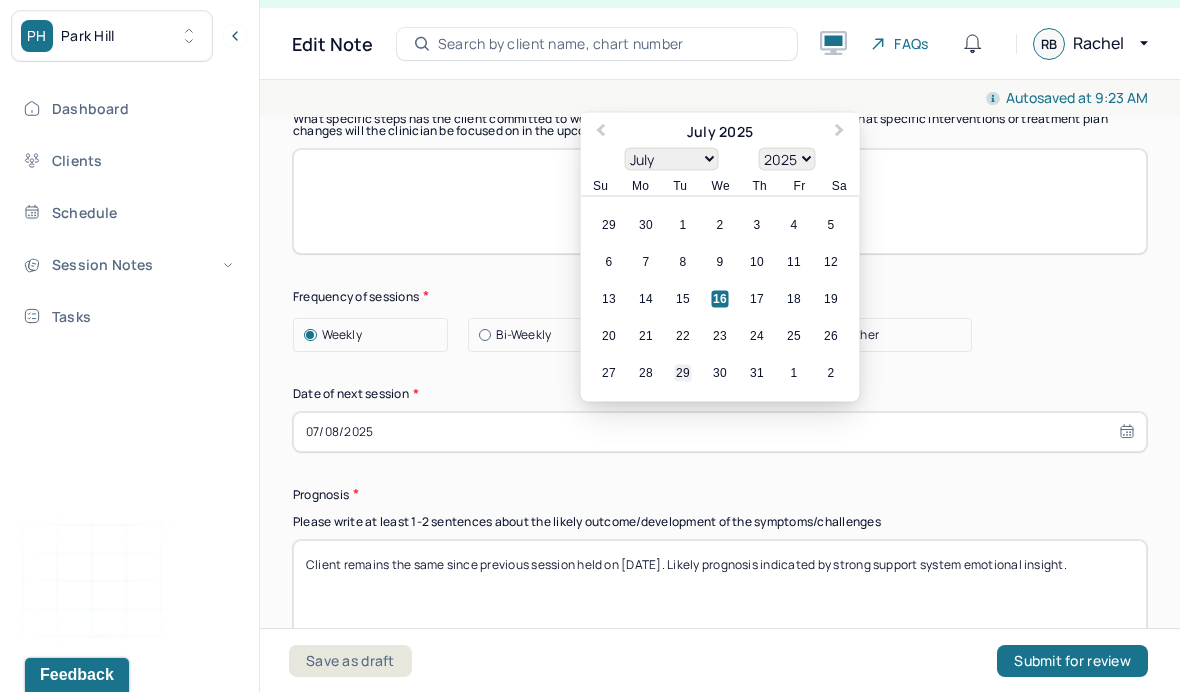 click on "29" at bounding box center [683, 372] 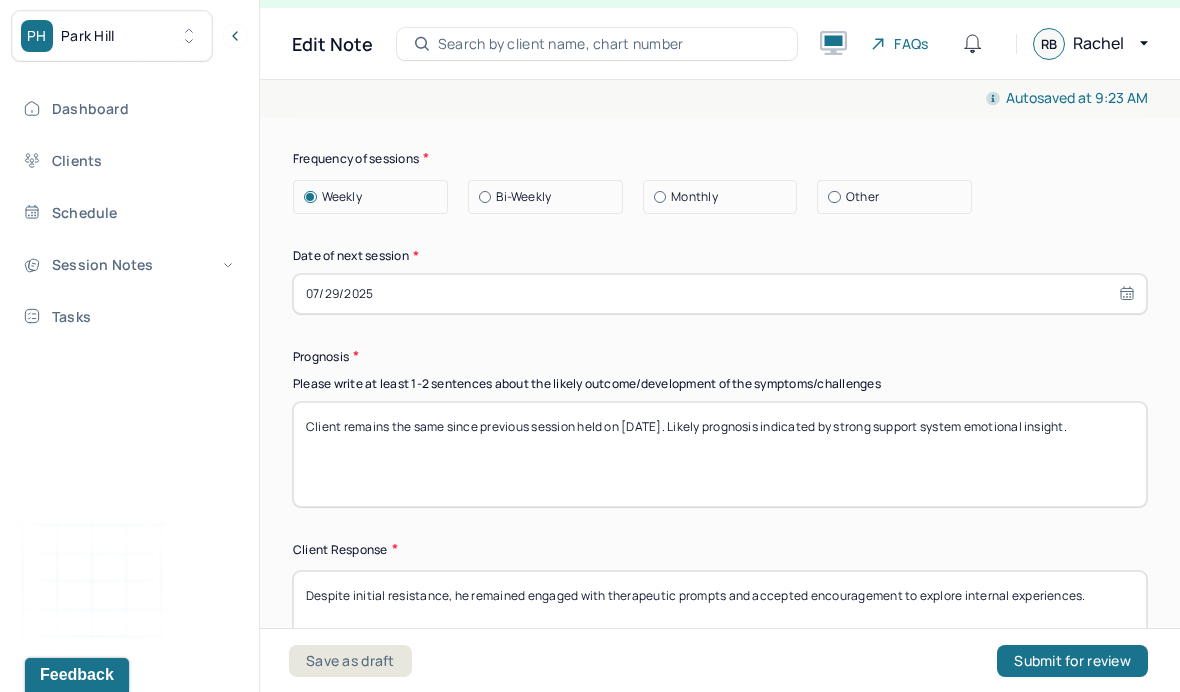 scroll, scrollTop: 2698, scrollLeft: 0, axis: vertical 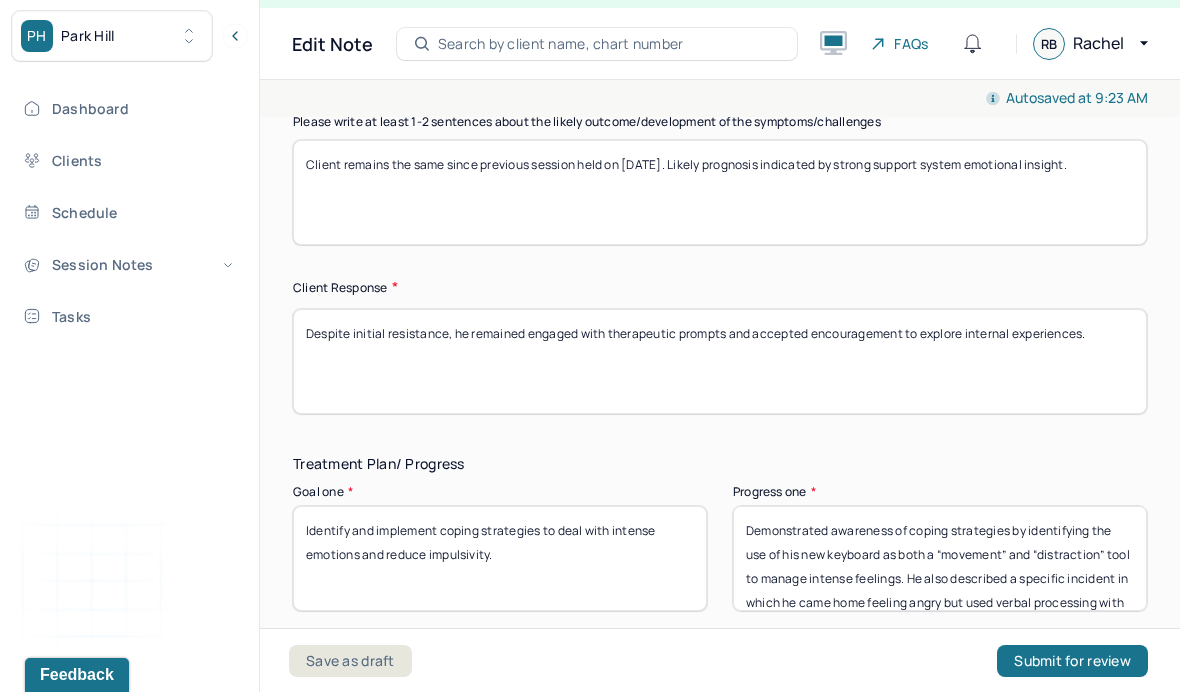 type on "Client remains the same since previous session held on [DATE]. Likely prognosis indicated by strong support system emotional insight." 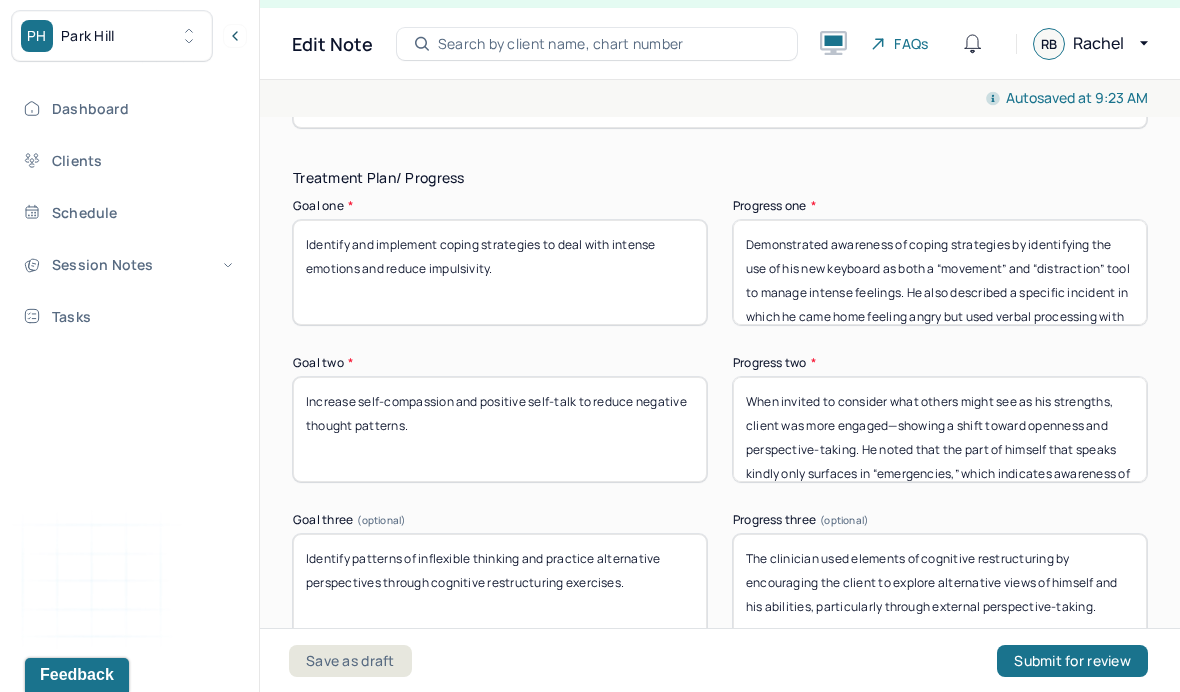 scroll, scrollTop: 3255, scrollLeft: 0, axis: vertical 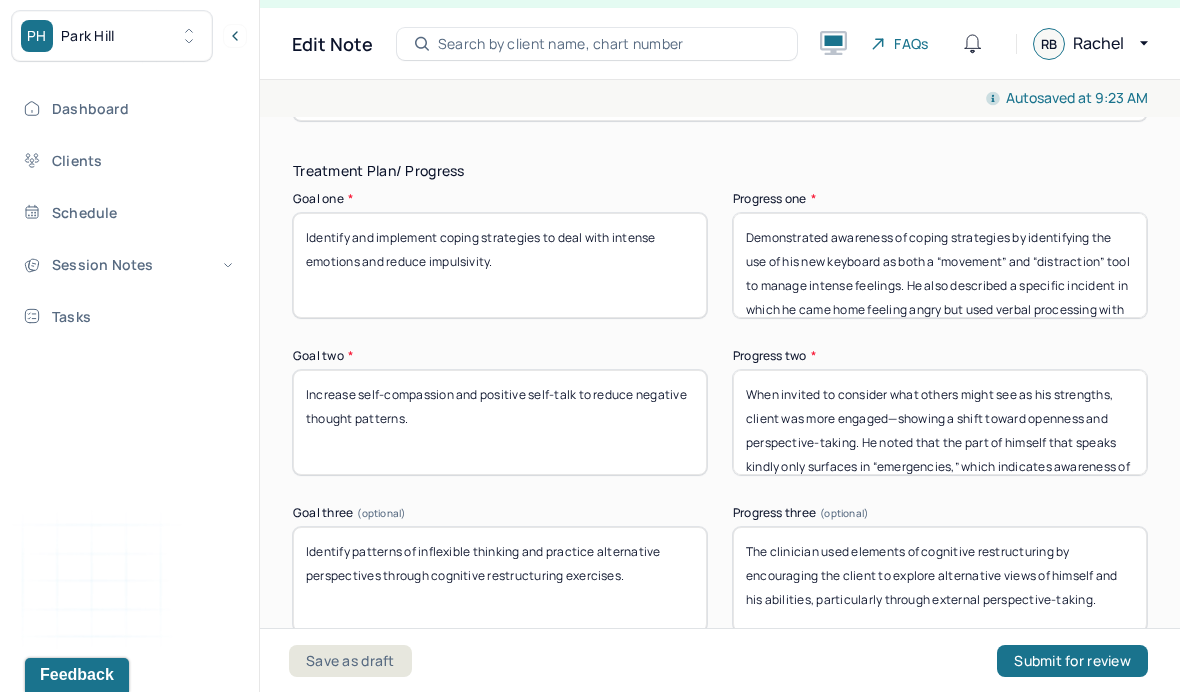 type 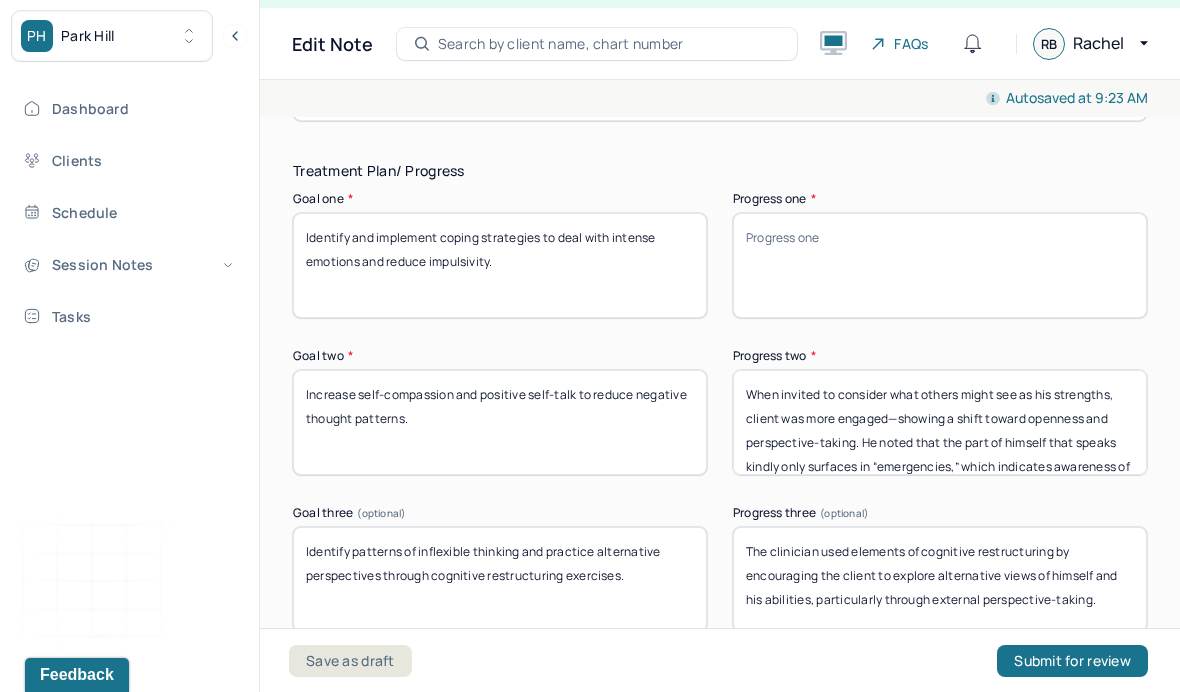type 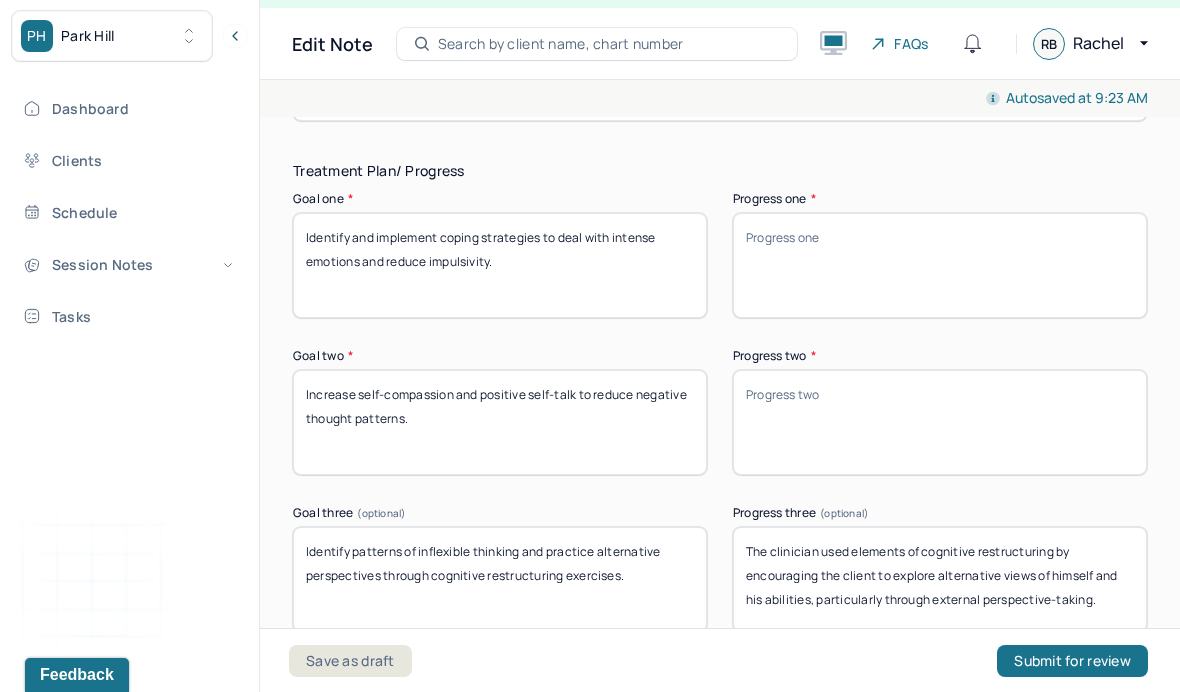 type 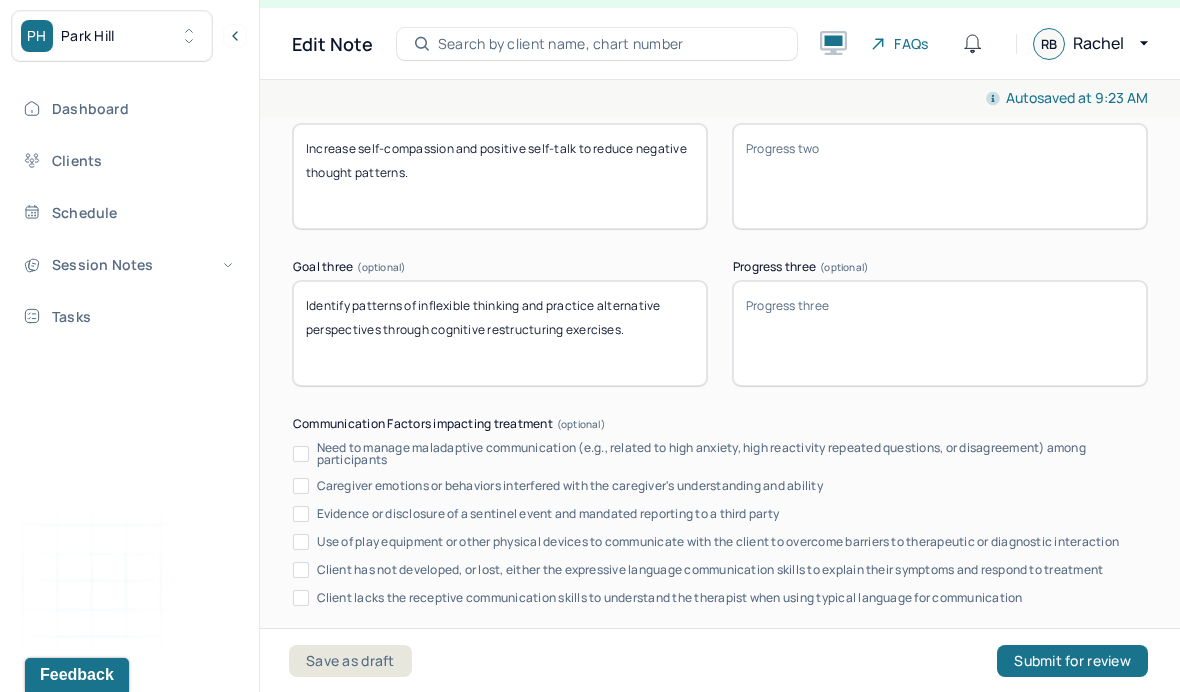 scroll, scrollTop: 3503, scrollLeft: 0, axis: vertical 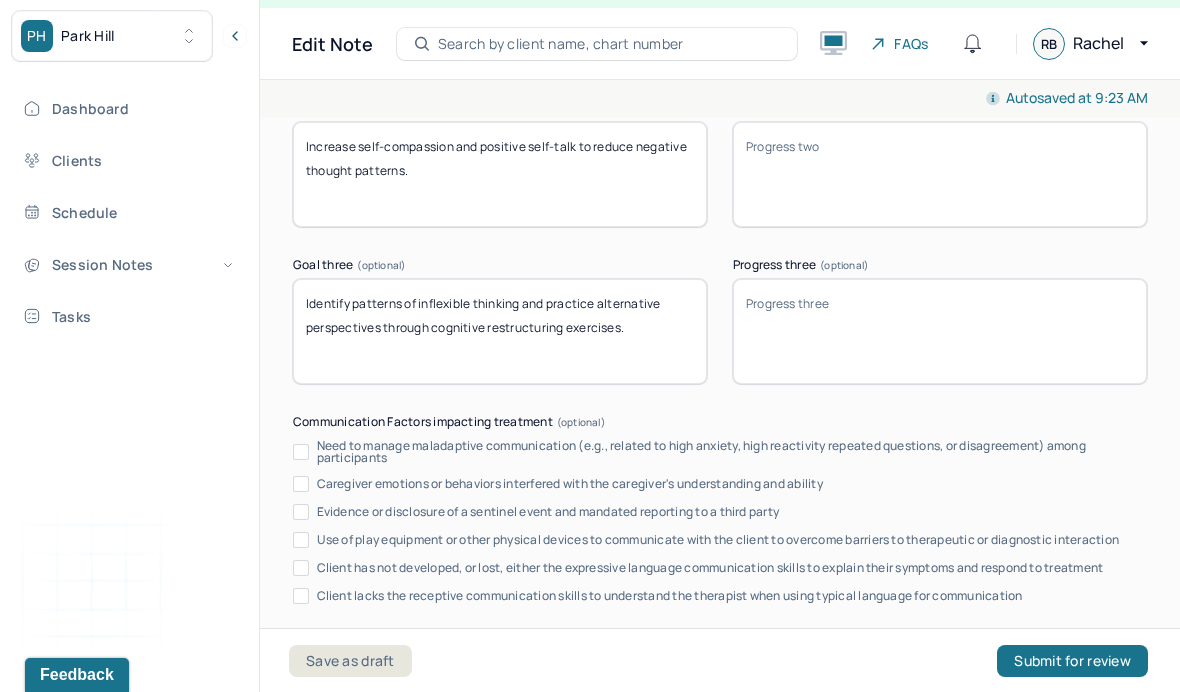 type 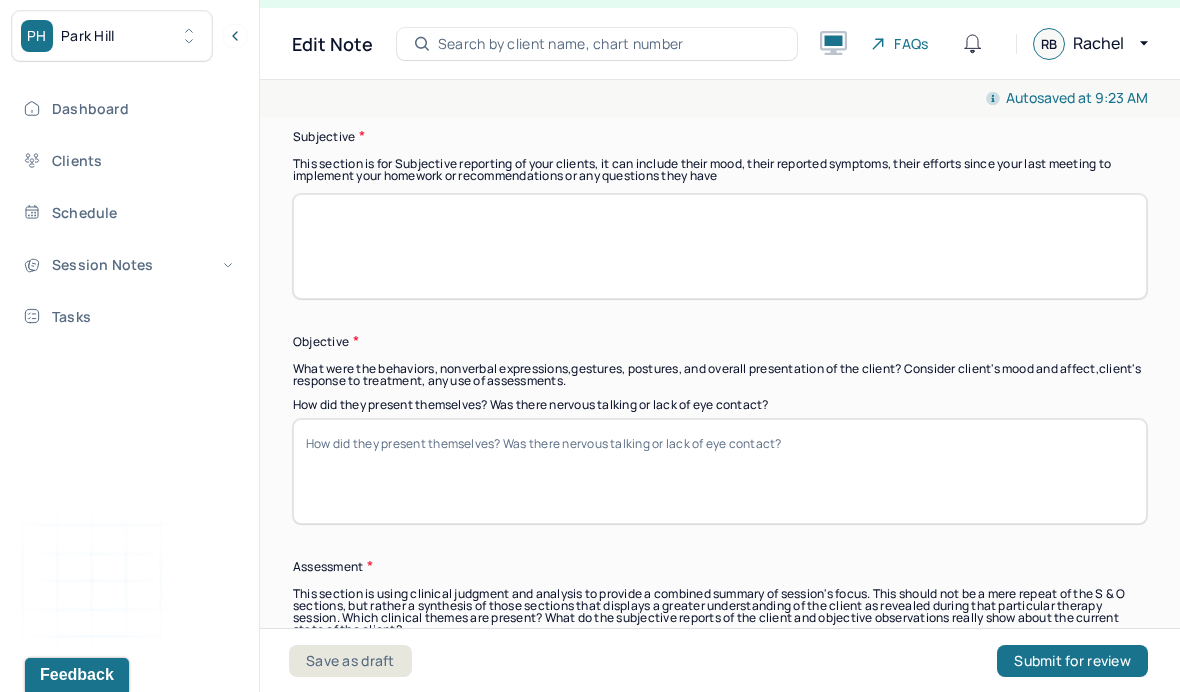 scroll, scrollTop: 1182, scrollLeft: 0, axis: vertical 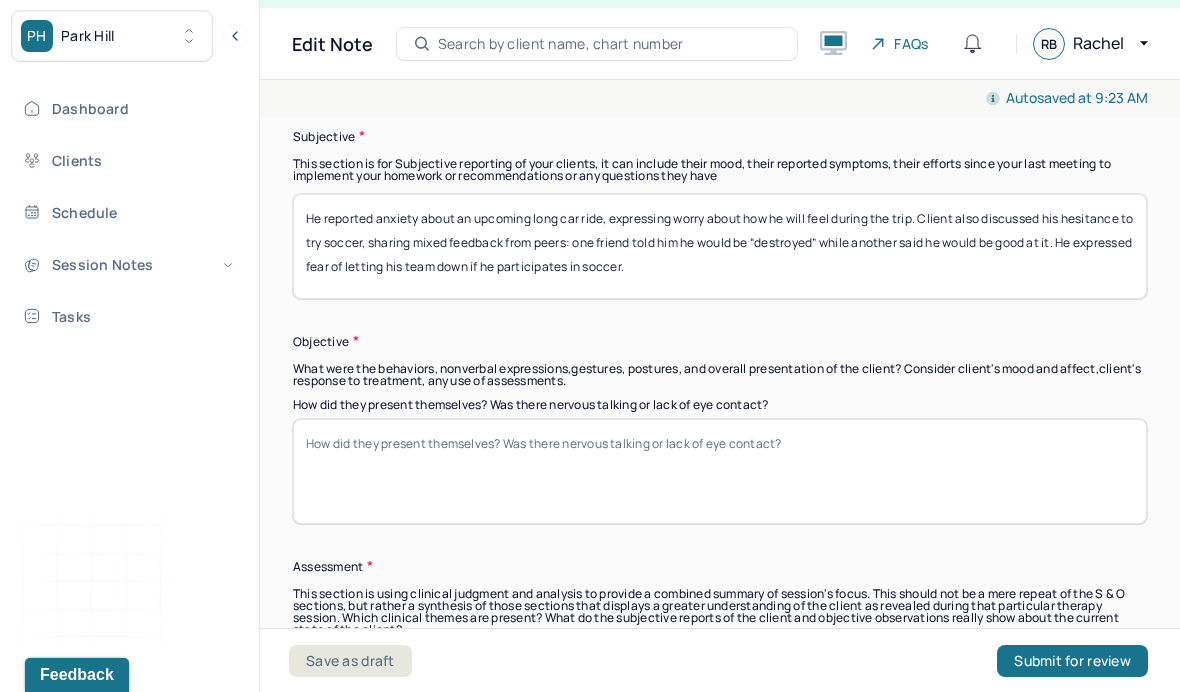 drag, startPoint x: 319, startPoint y: 236, endPoint x: 276, endPoint y: 232, distance: 43.185646 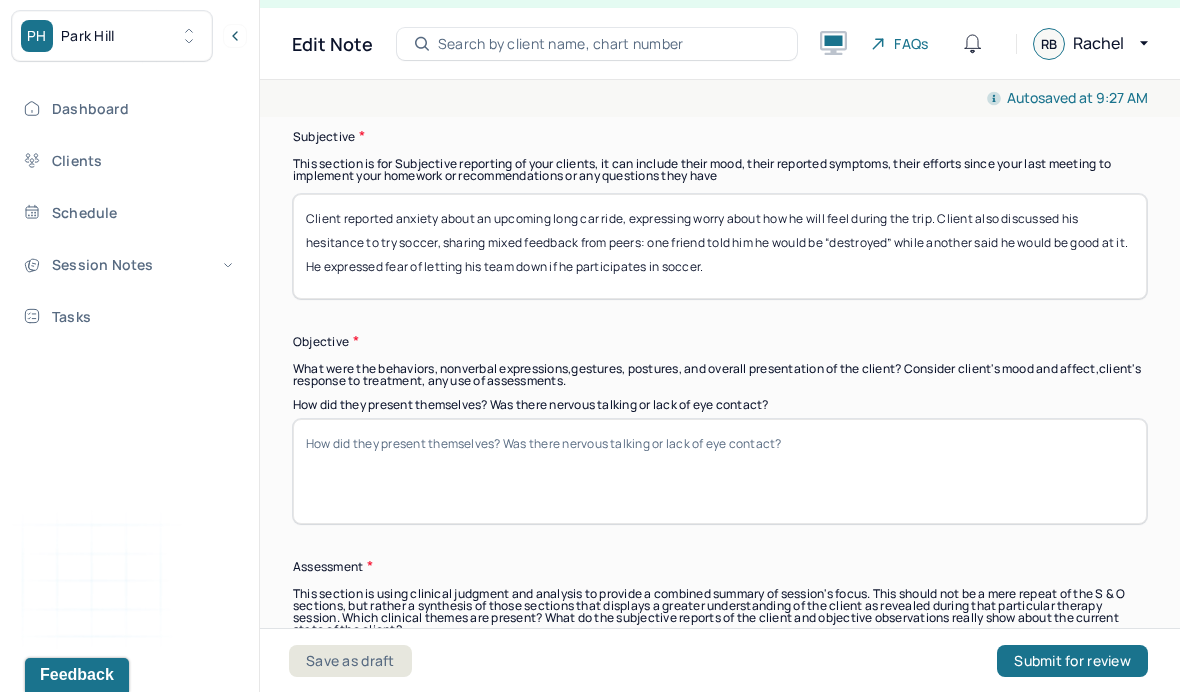 type on "Client reported anxiety about an upcoming long car ride, expressing worry about how he will feel during the trip. Client also discussed his hesitance to try soccer, sharing mixed feedback from peers: one friend told him he would be “destroyed” while another said he would be good at it. He expressed fear of letting his team down if he participates in soccer." 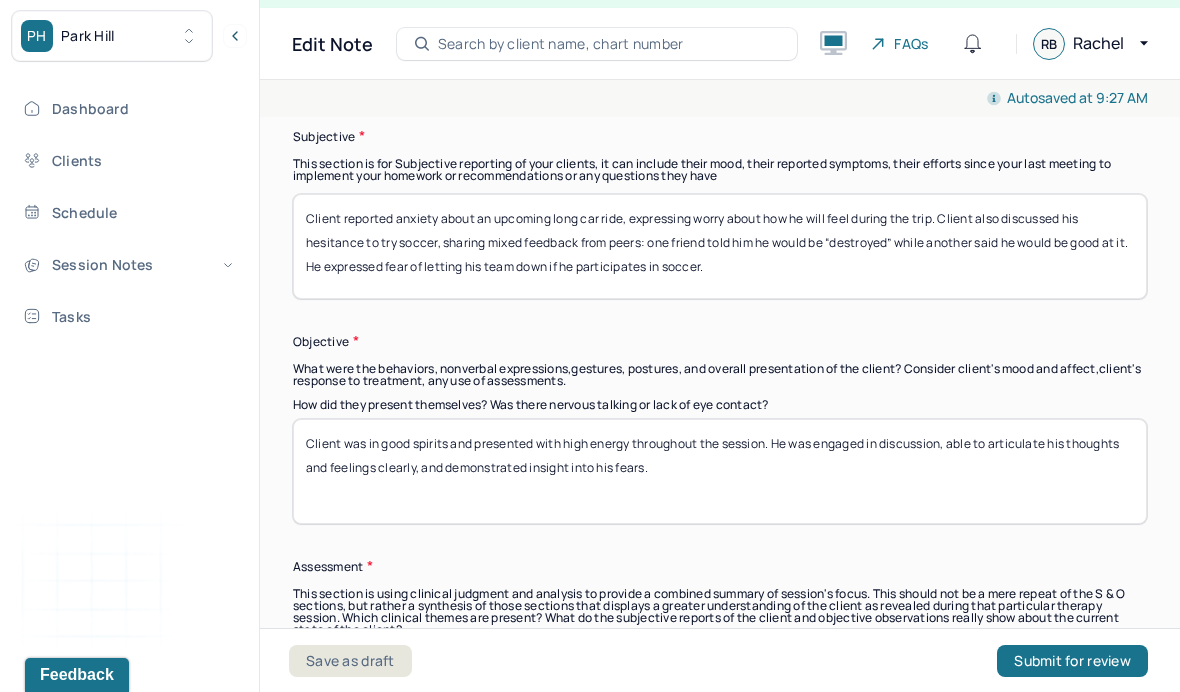drag, startPoint x: 771, startPoint y: 465, endPoint x: 300, endPoint y: 454, distance: 471.12842 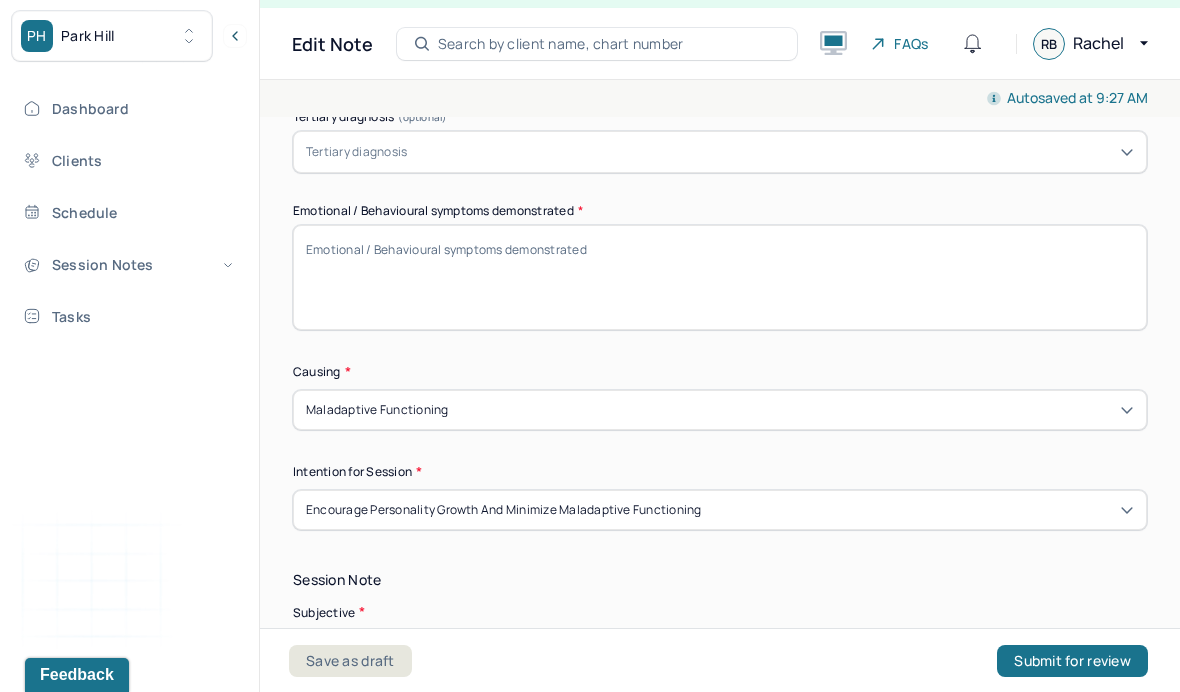 scroll, scrollTop: 707, scrollLeft: 0, axis: vertical 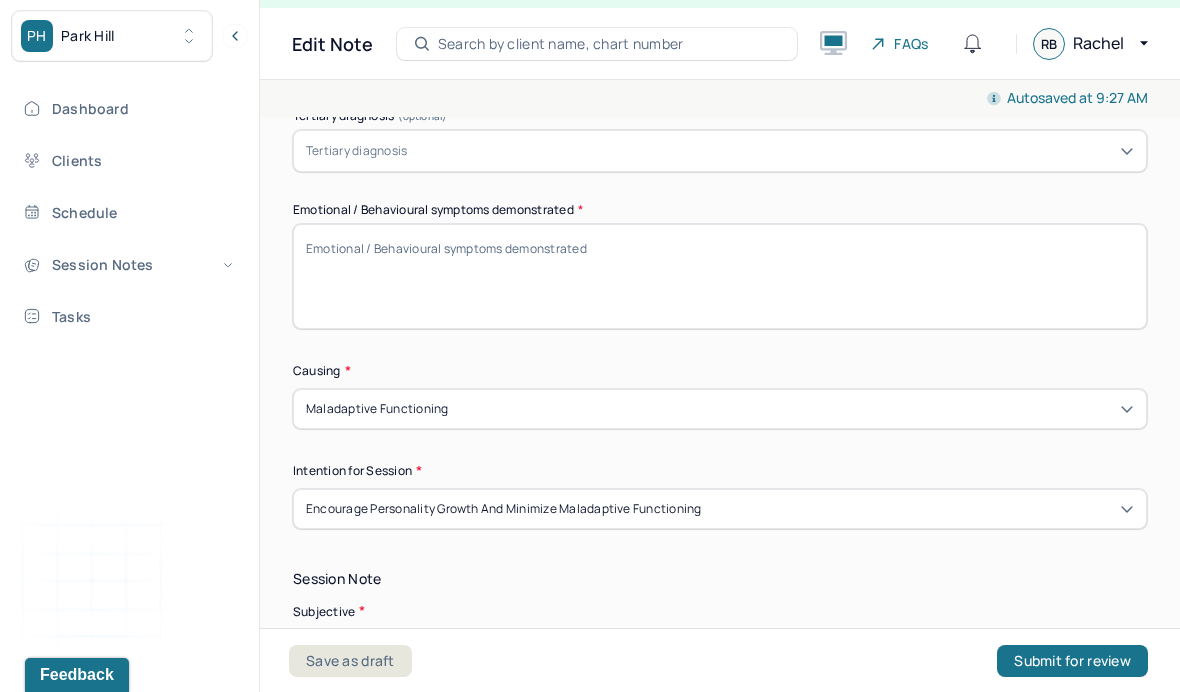 type on "Client was in good spirits and presented with high energy throughout the session. He was engaged in discussion, able to articulate his thoughts and feelings clearly, and demonstrated insight into his fears." 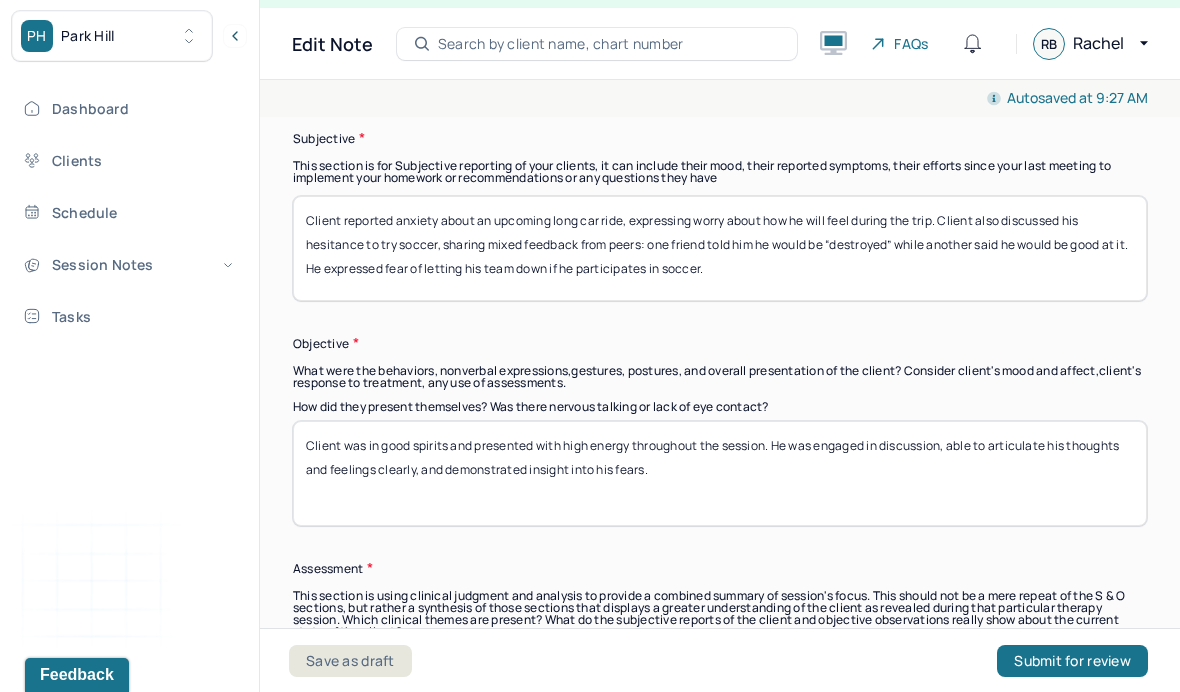scroll, scrollTop: 1184, scrollLeft: 0, axis: vertical 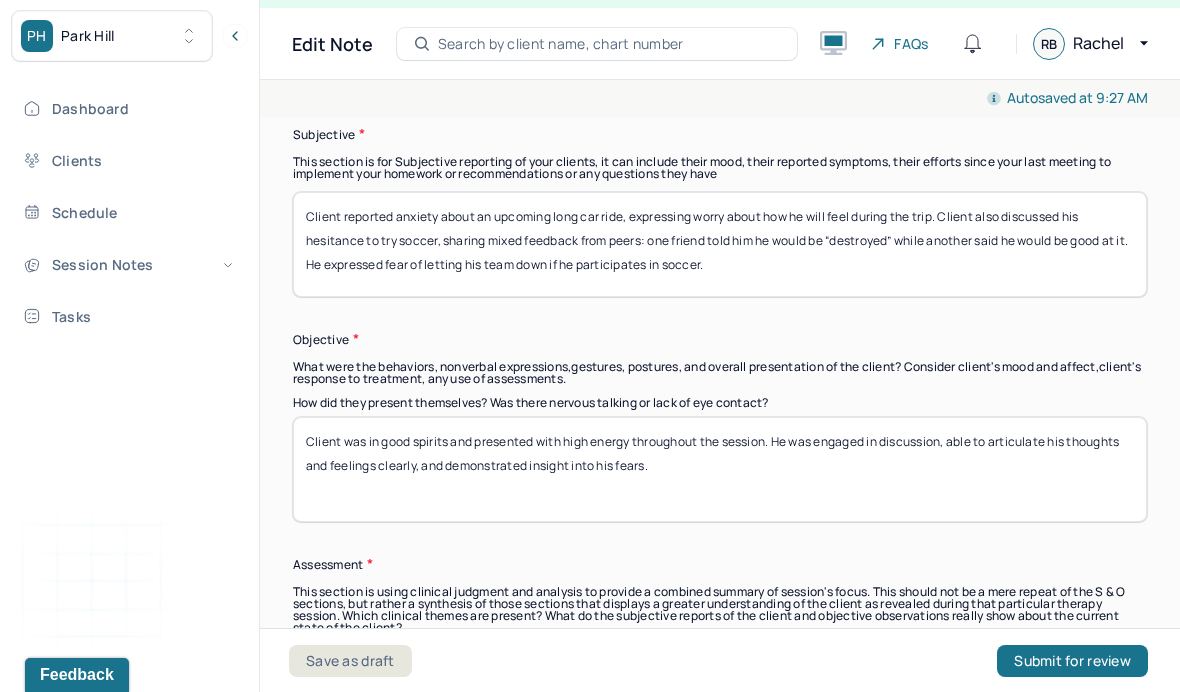 type on "Client was in good spirits and presented with high energy throughout the session." 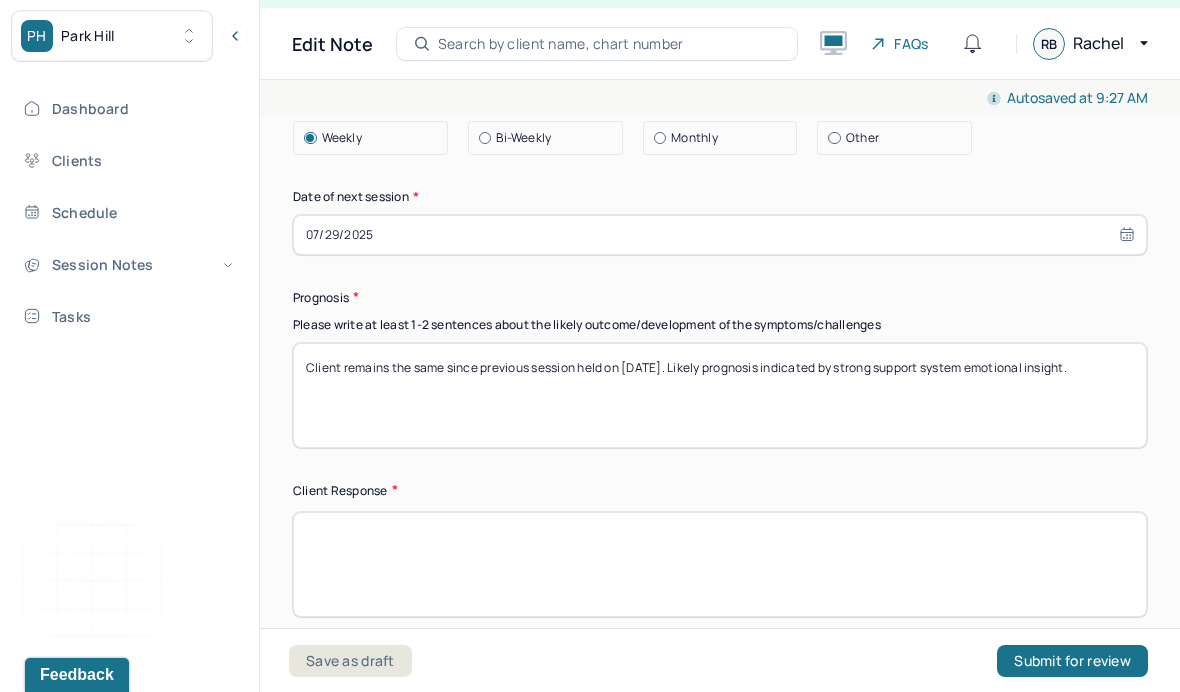 scroll, scrollTop: 2852, scrollLeft: 0, axis: vertical 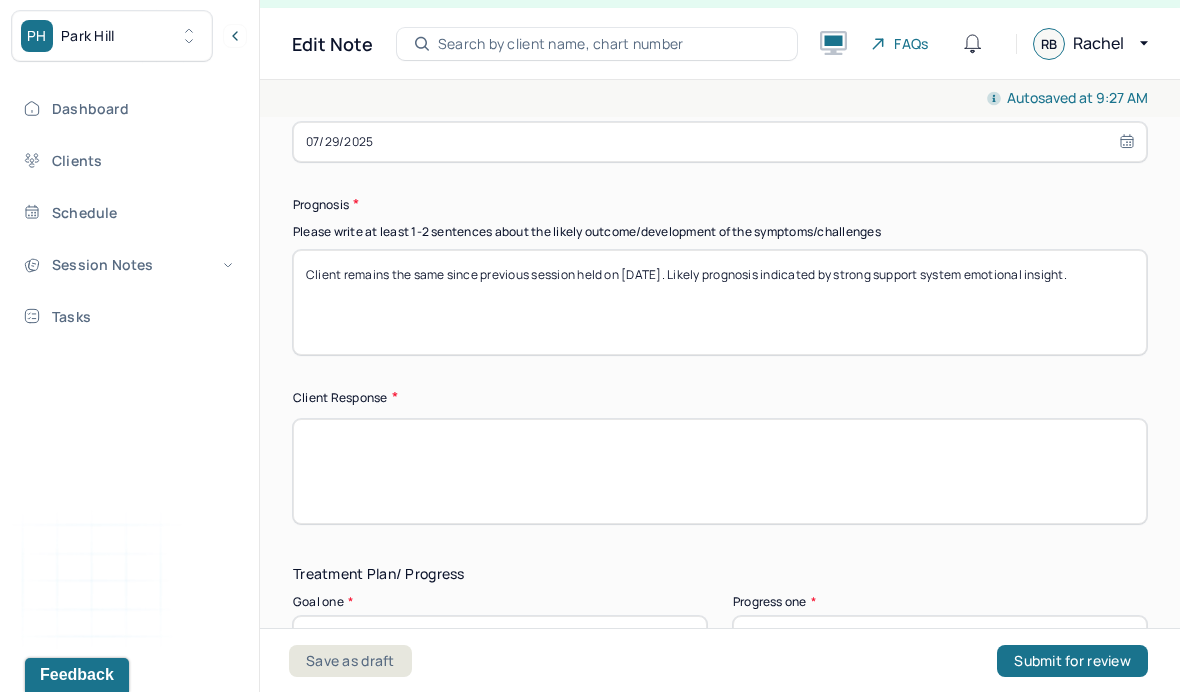 click at bounding box center (720, 471) 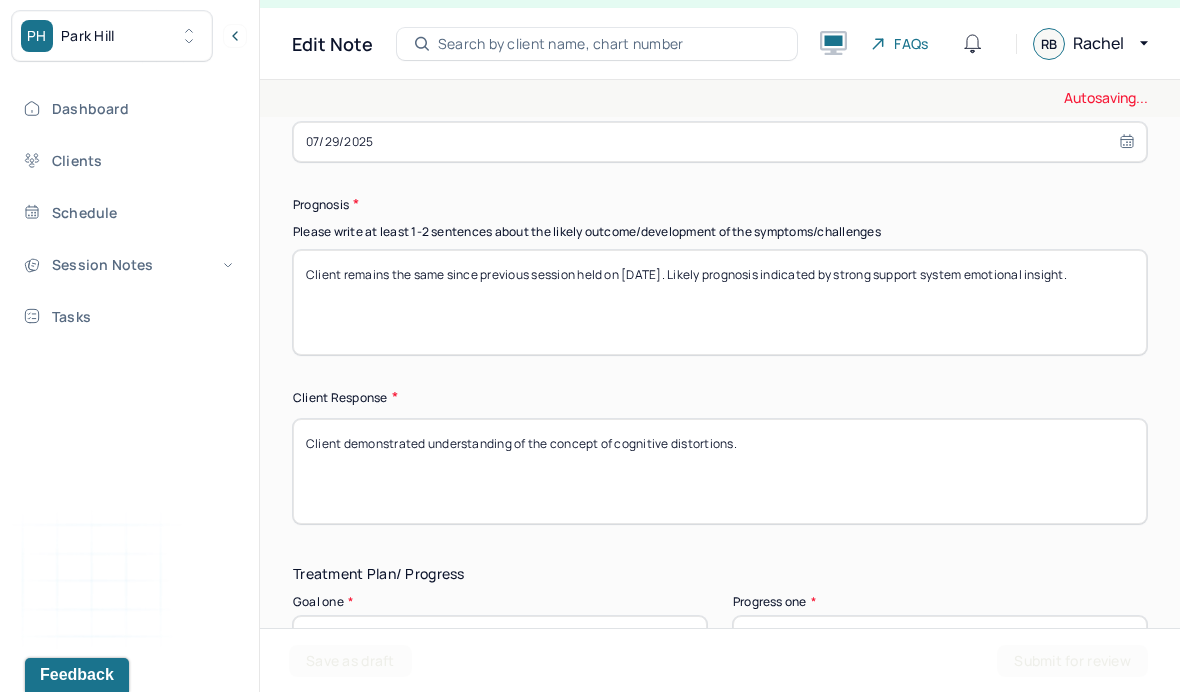 type on "Client demonstrated understanding of the concept of cognitive distortions." 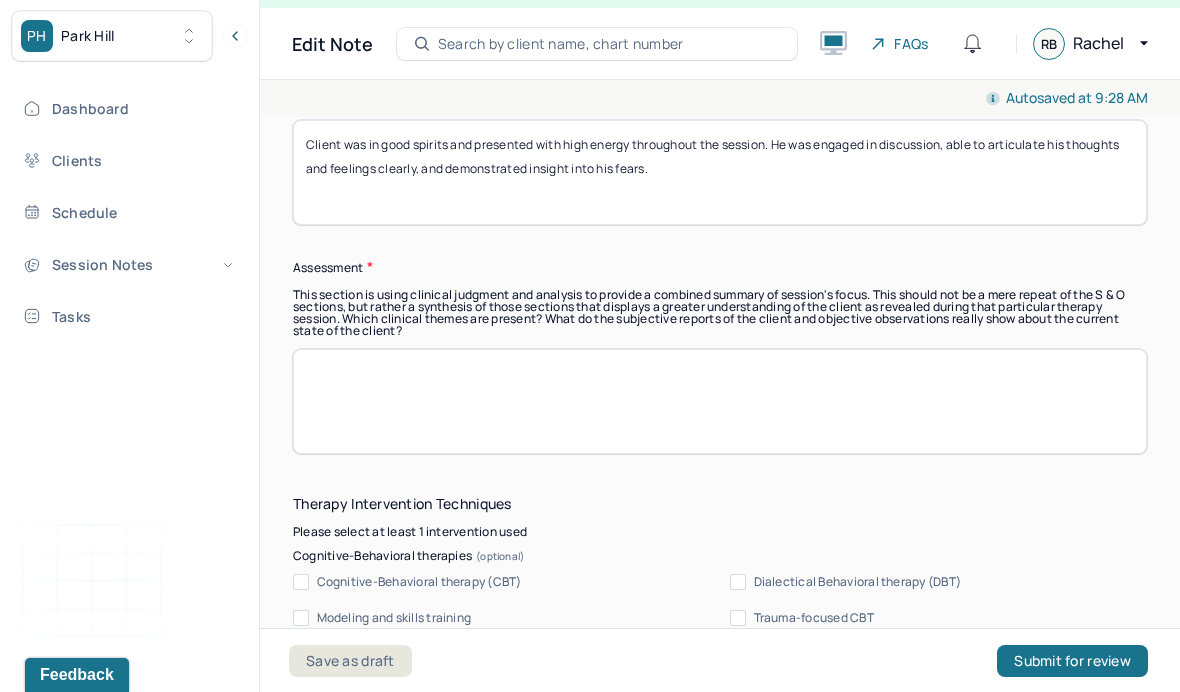 scroll, scrollTop: 1481, scrollLeft: 0, axis: vertical 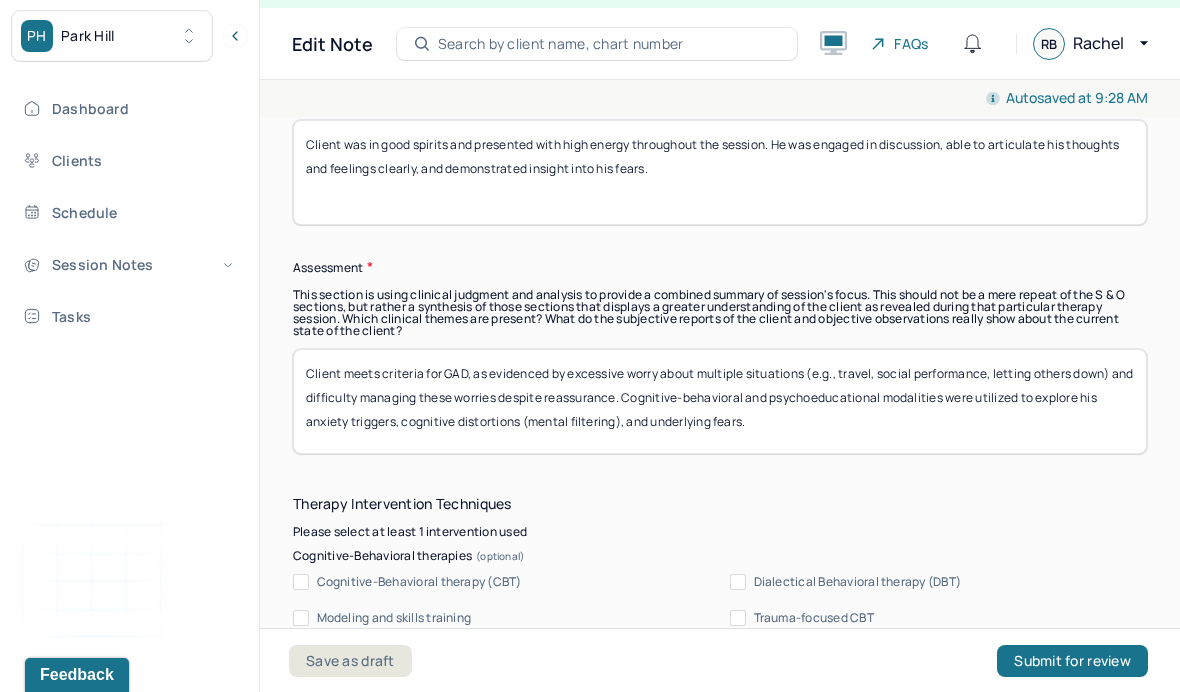 drag, startPoint x: 810, startPoint y: 388, endPoint x: 1134, endPoint y: 383, distance: 324.03857 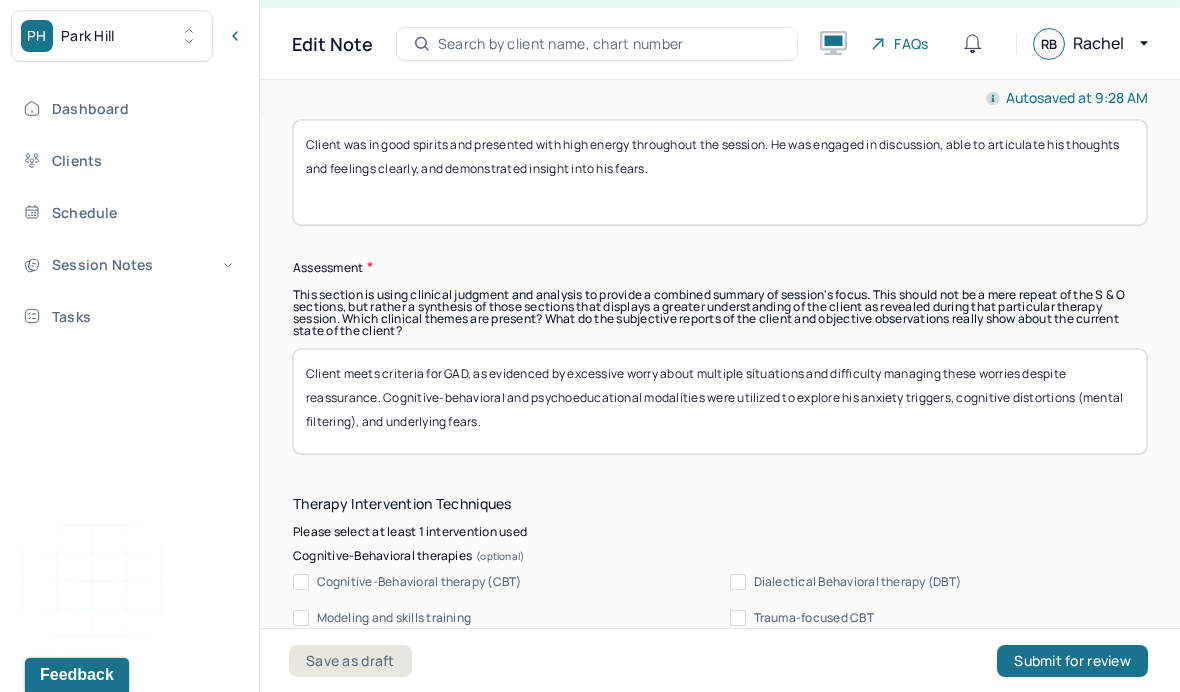 click on "Client meets criteria for GAD, as evidenced by excessive worry about multiple situations and difficulty managing these worries despite reassurance. Cognitive-behavioral and psychoeducational modalities were utilized to explore his anxiety triggers, cognitive distortions (mental filtering), and underlying fears." at bounding box center [720, 401] 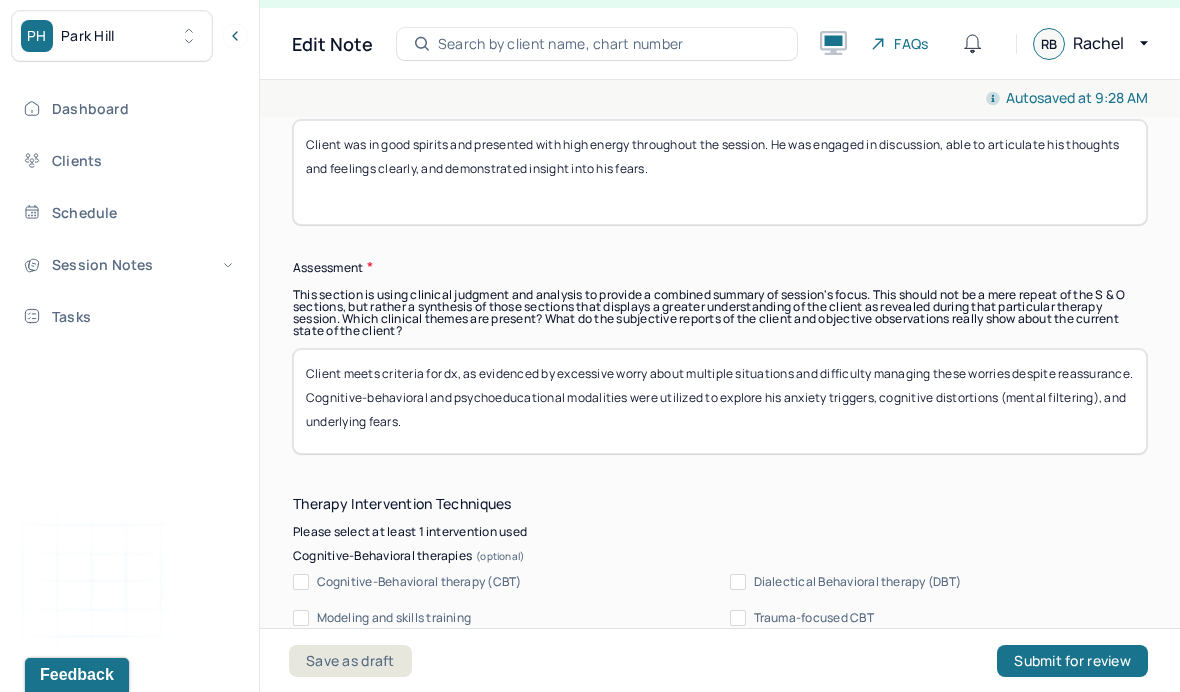 type on "Client meets criteria for dx, as evidenced by excessive worry about multiple situations and difficulty managing these worries despite reassurance. Cognitive-behavioral and psychoeducational modalities were utilized to explore his anxiety triggers, cognitive distortions (mental filtering), and underlying fears." 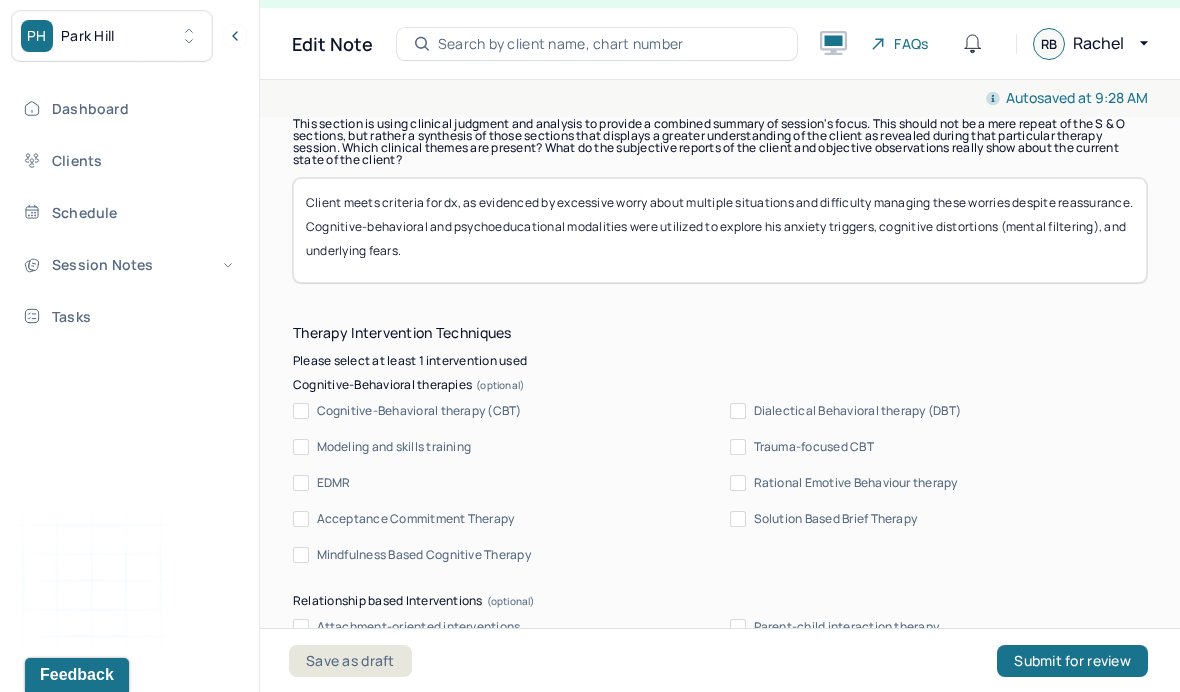 click on "Cognitive-Behavioral therapy (CBT)" at bounding box center [419, 411] 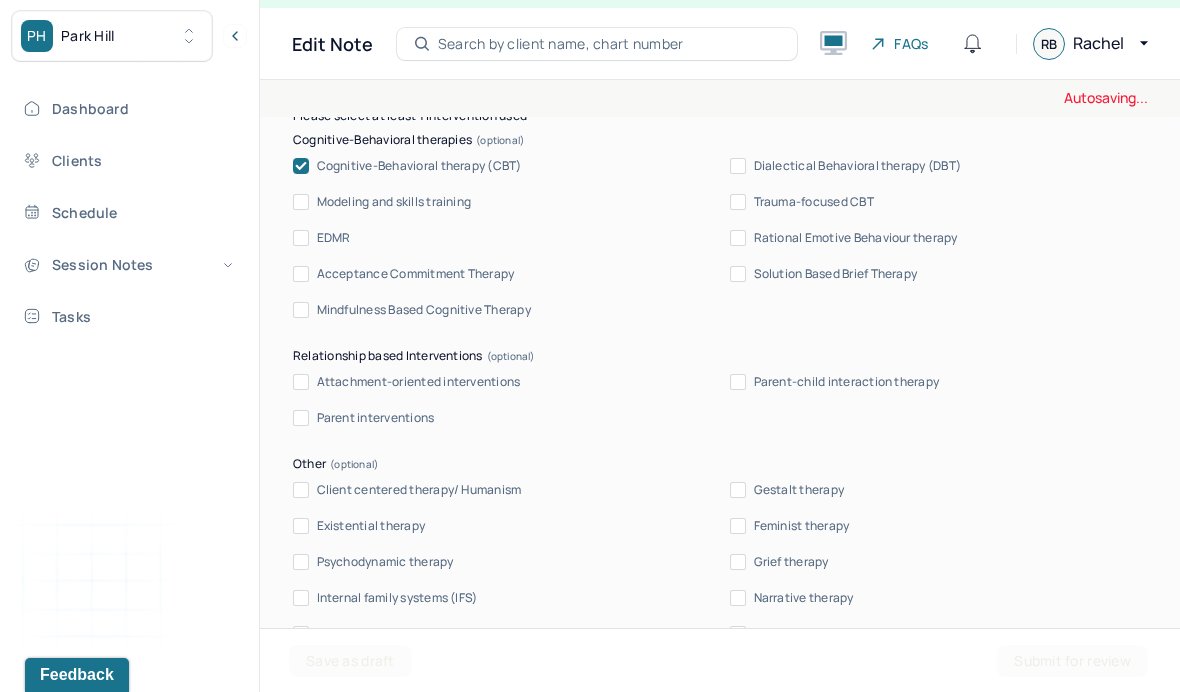 click on "Client centered therapy/ Humanism" at bounding box center [419, 490] 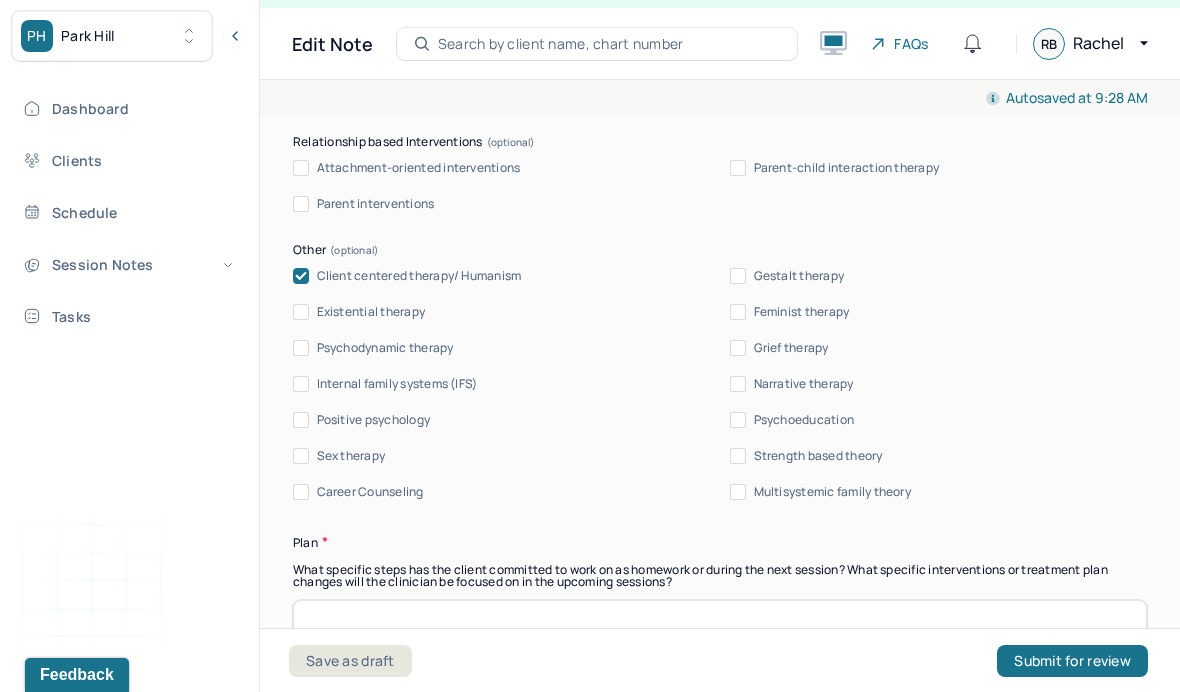 click on "Psychoeducation" at bounding box center (804, 420) 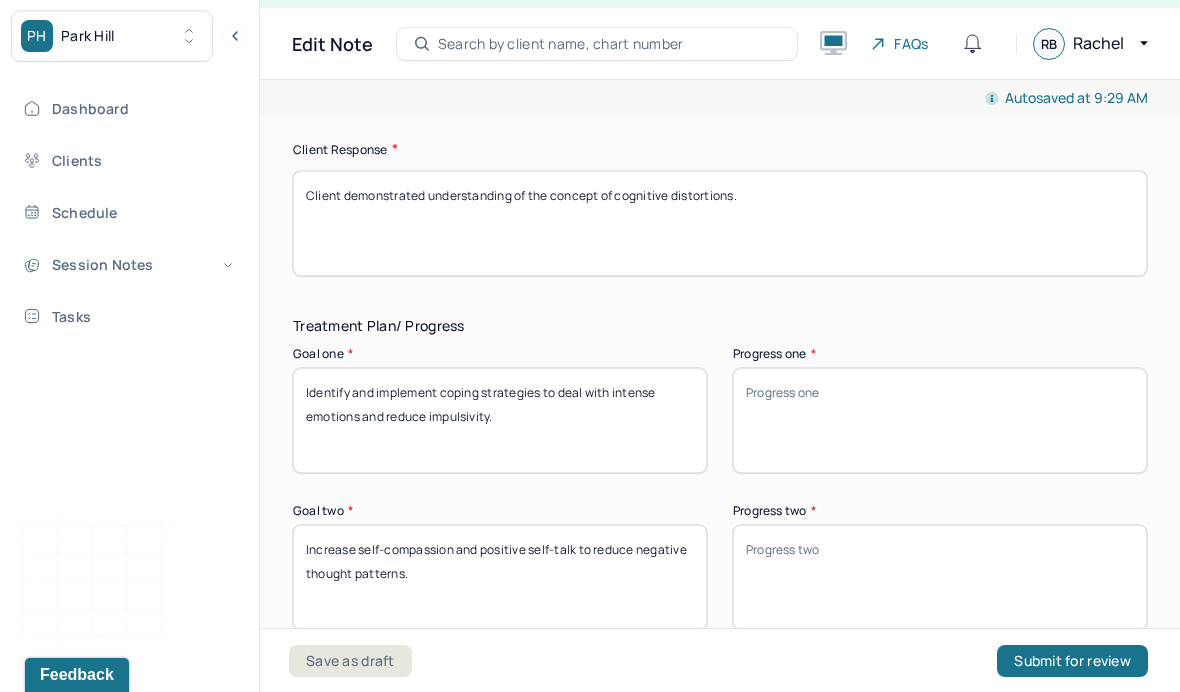 scroll, scrollTop: 3101, scrollLeft: 0, axis: vertical 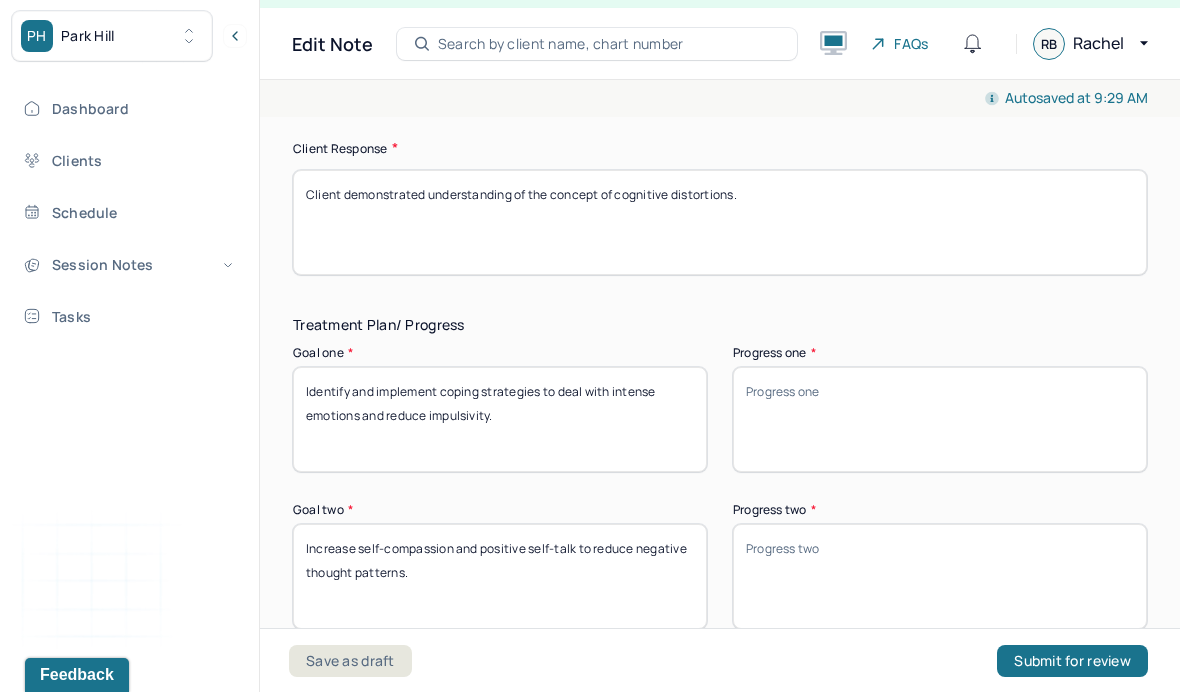 click on "Client demonstrated understanding of the concept of cognitive distortions." at bounding box center [720, 222] 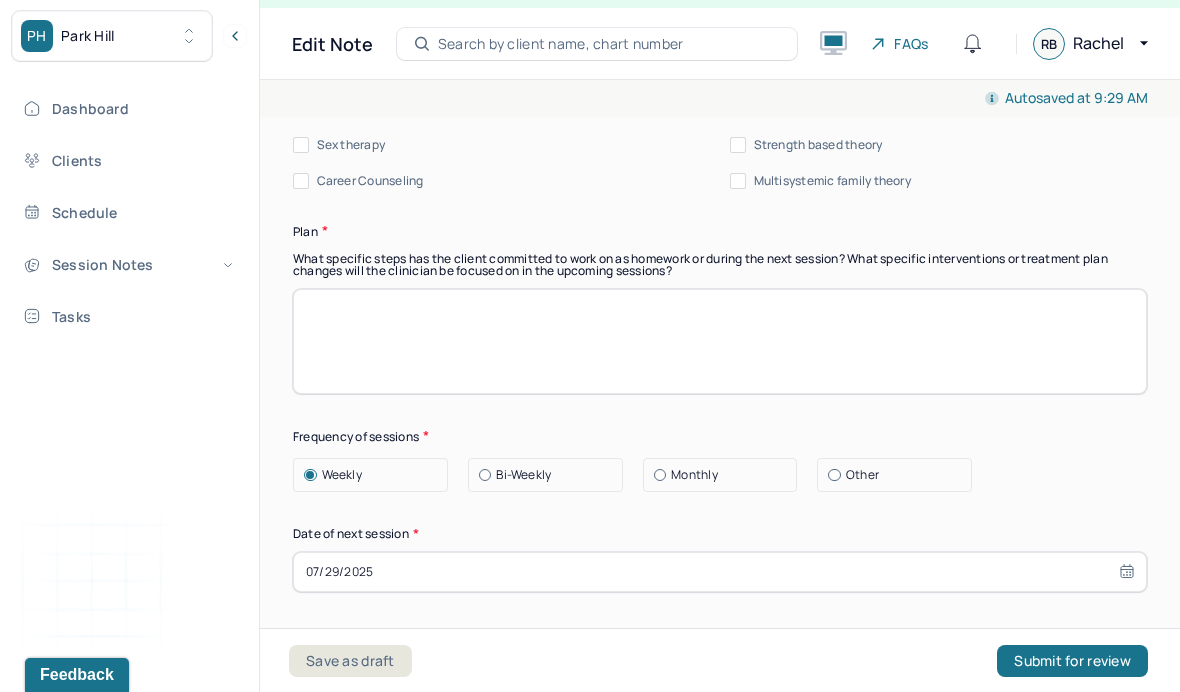 scroll, scrollTop: 2420, scrollLeft: 0, axis: vertical 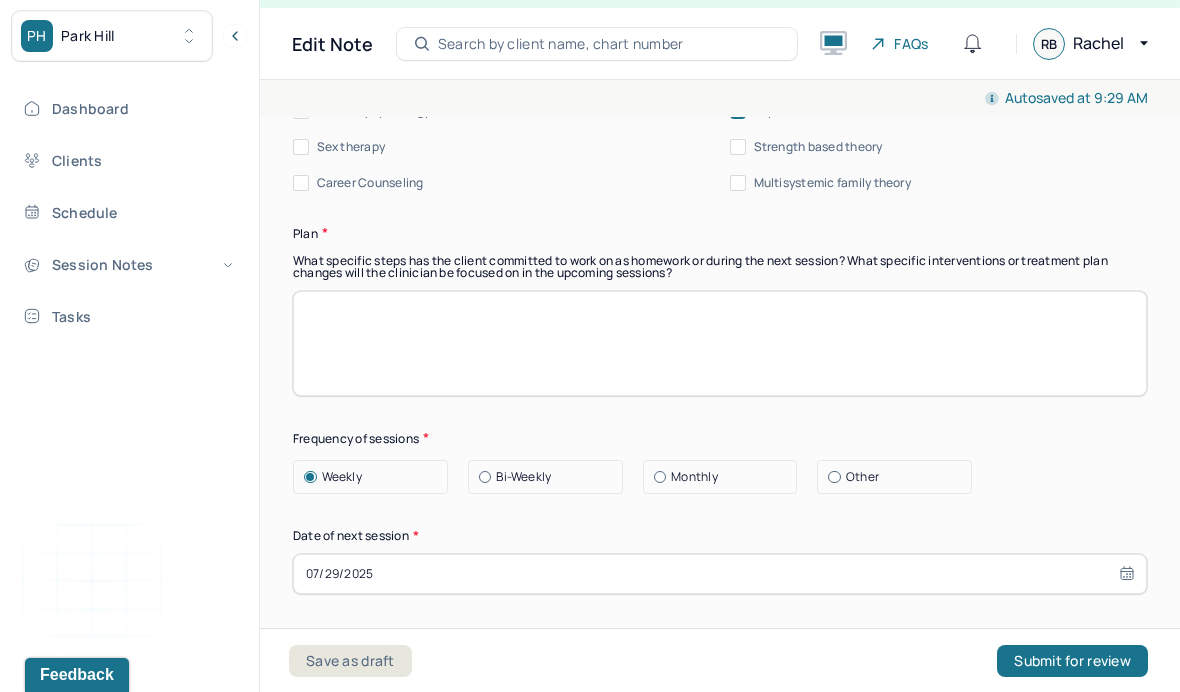 type on "Client demonstrated emerging understanding of how his thoughts contribute to his anxiety." 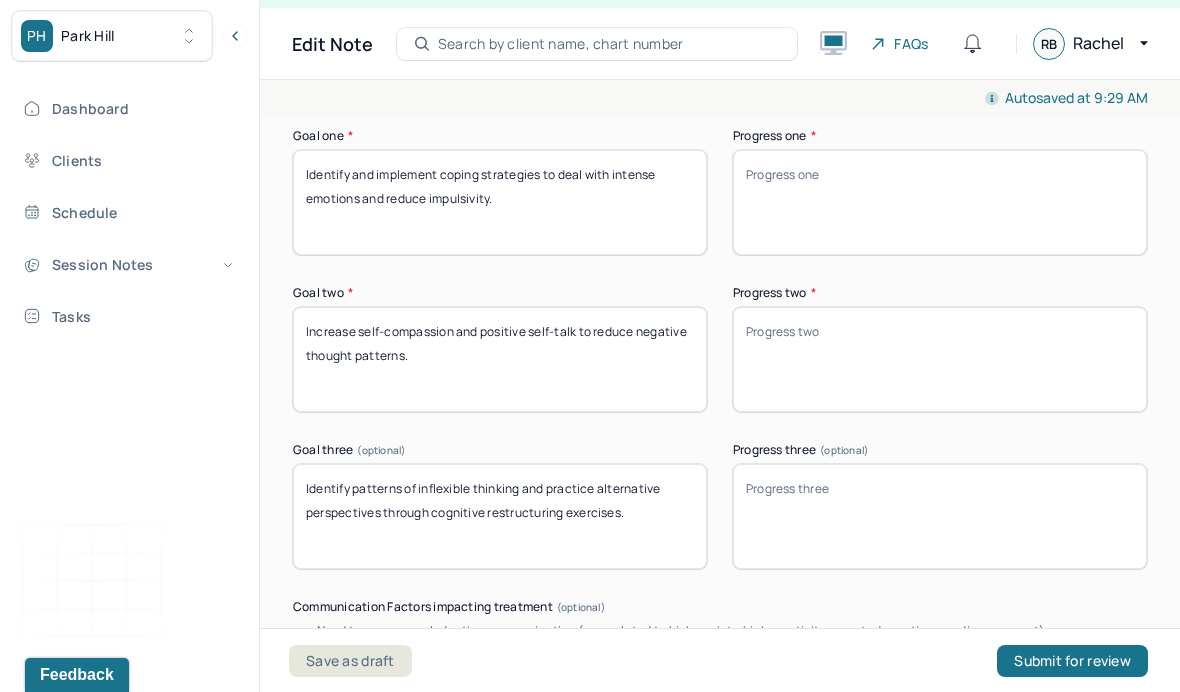 scroll, scrollTop: 3319, scrollLeft: 0, axis: vertical 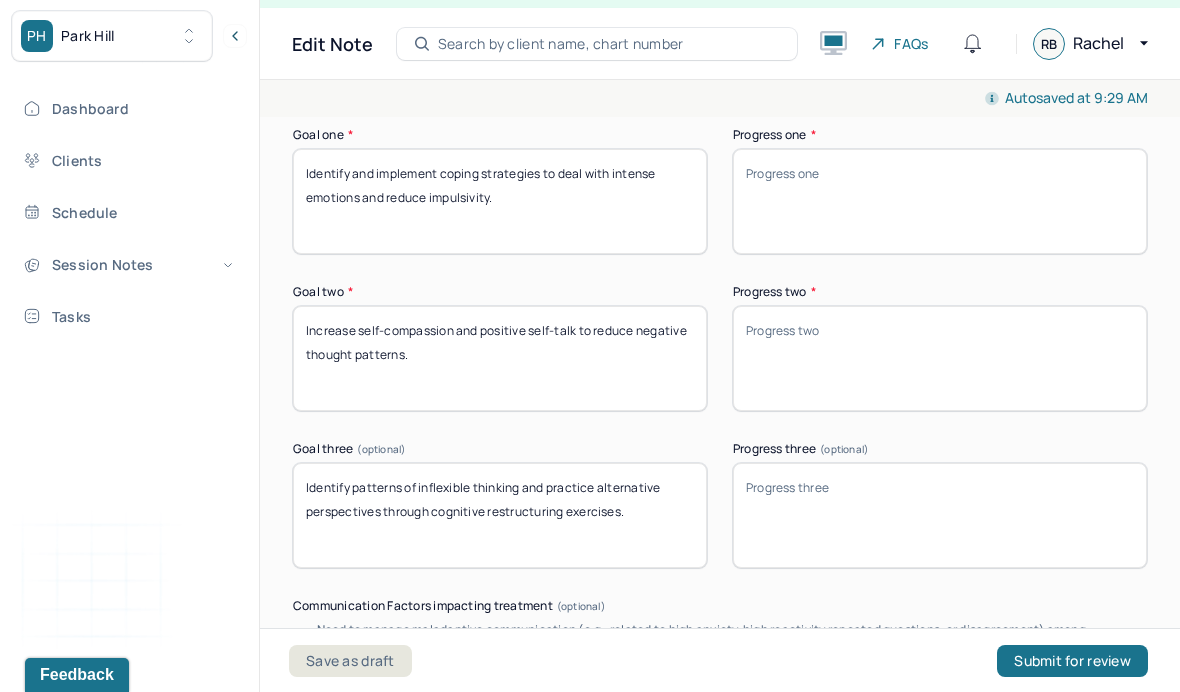 type on "Next session will continue to build on cognitive restructuring and coping skills. Treatment goals remain appropriate." 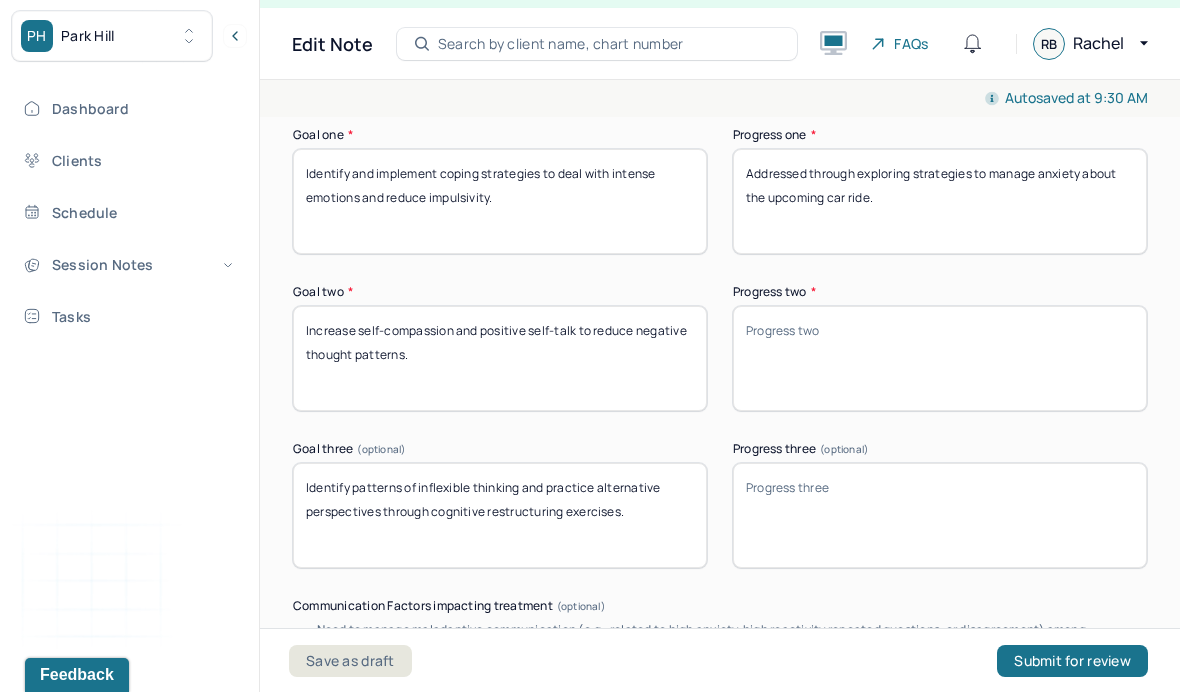 type on "Addressed through exploring strategies to manage anxiety about the upcoming car ride." 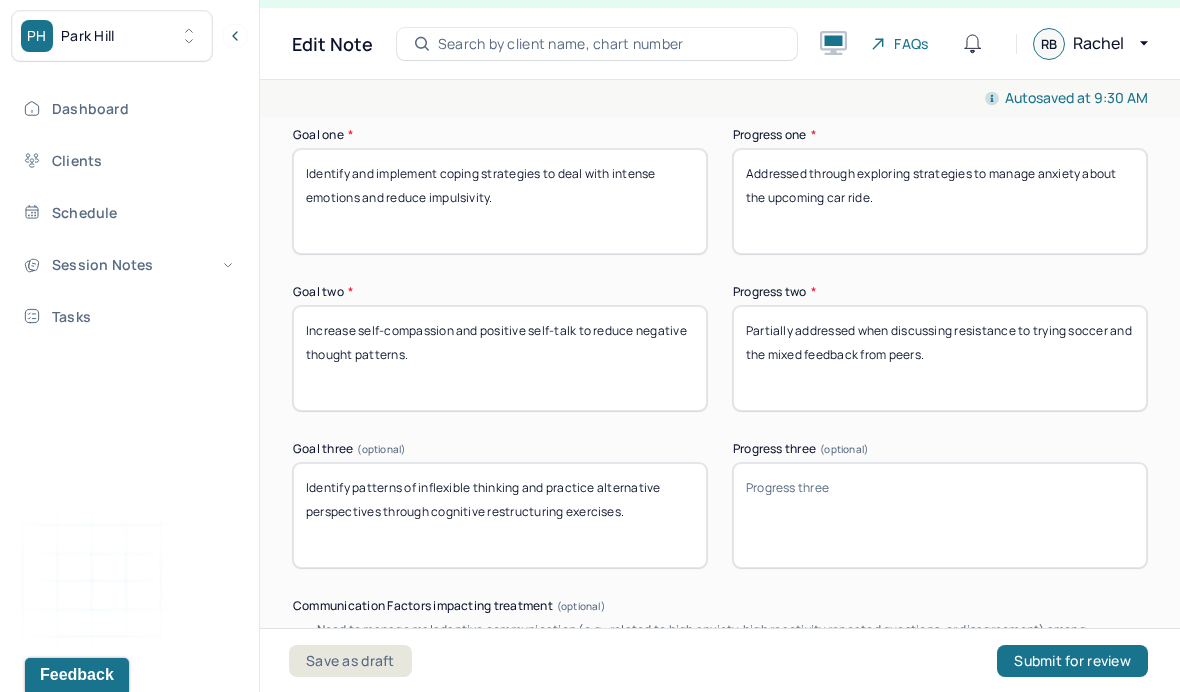 type on "Partially addressed when discussing resistance to trying soccer and the mixed feedback from peers." 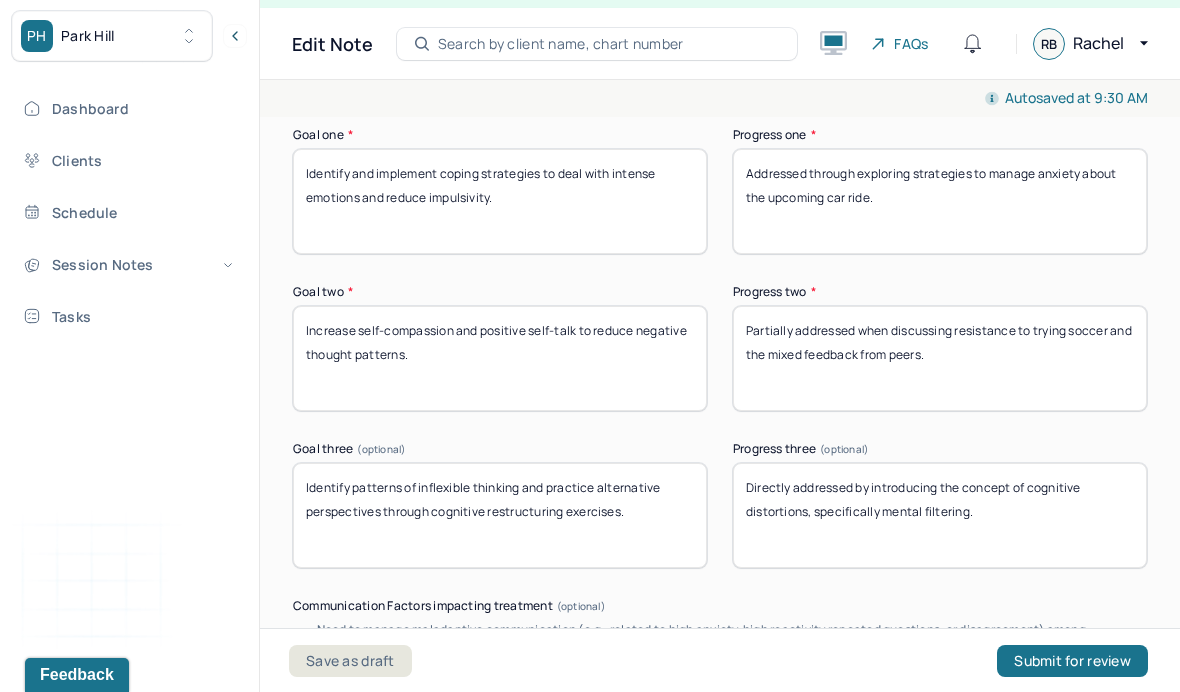 type on "Directly addressed by introducing the concept of cognitive distortions, specifically mental filtering." 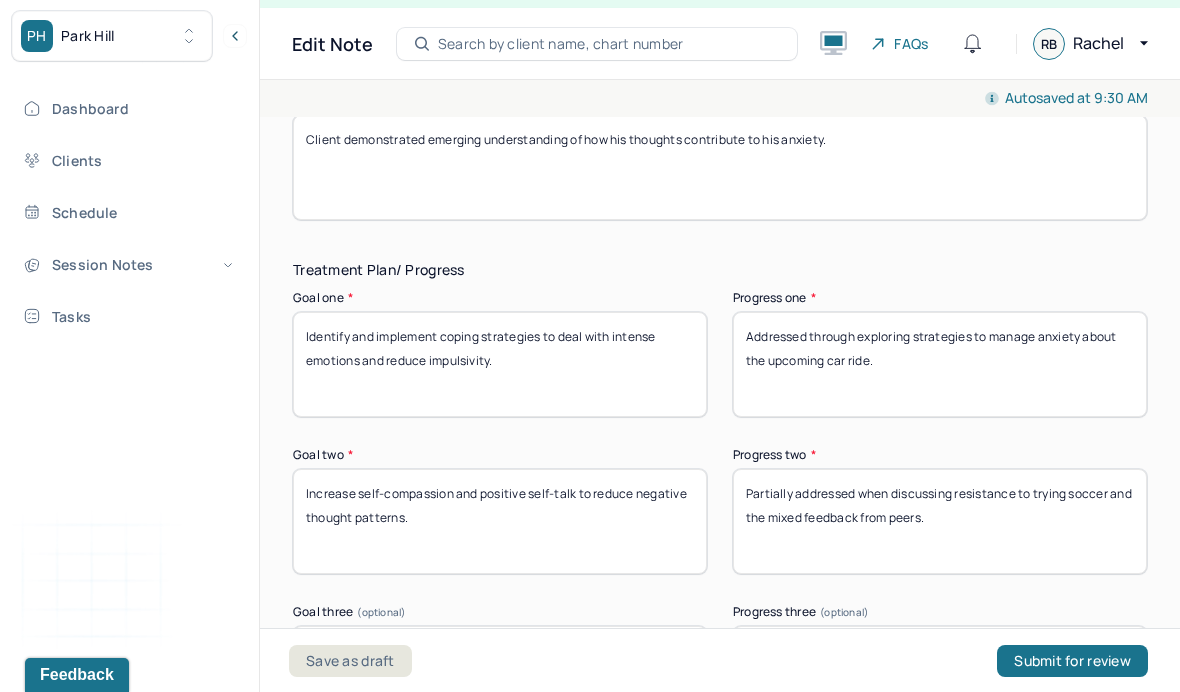 scroll, scrollTop: 3938, scrollLeft: 0, axis: vertical 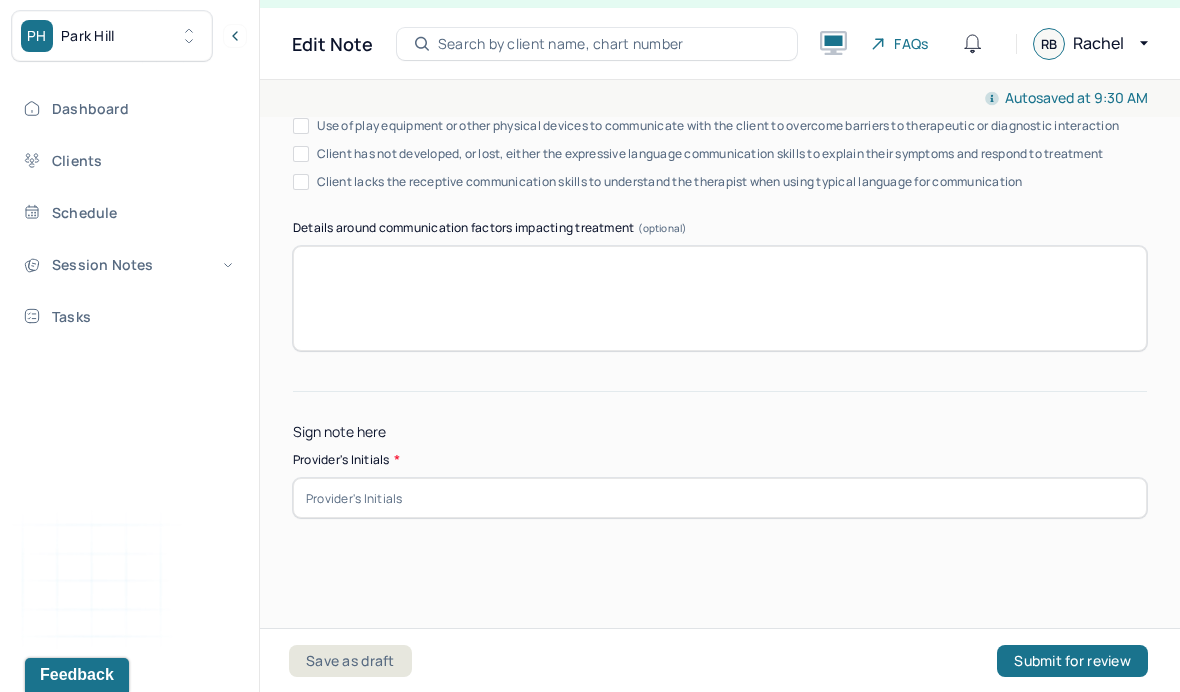 click at bounding box center [720, 498] 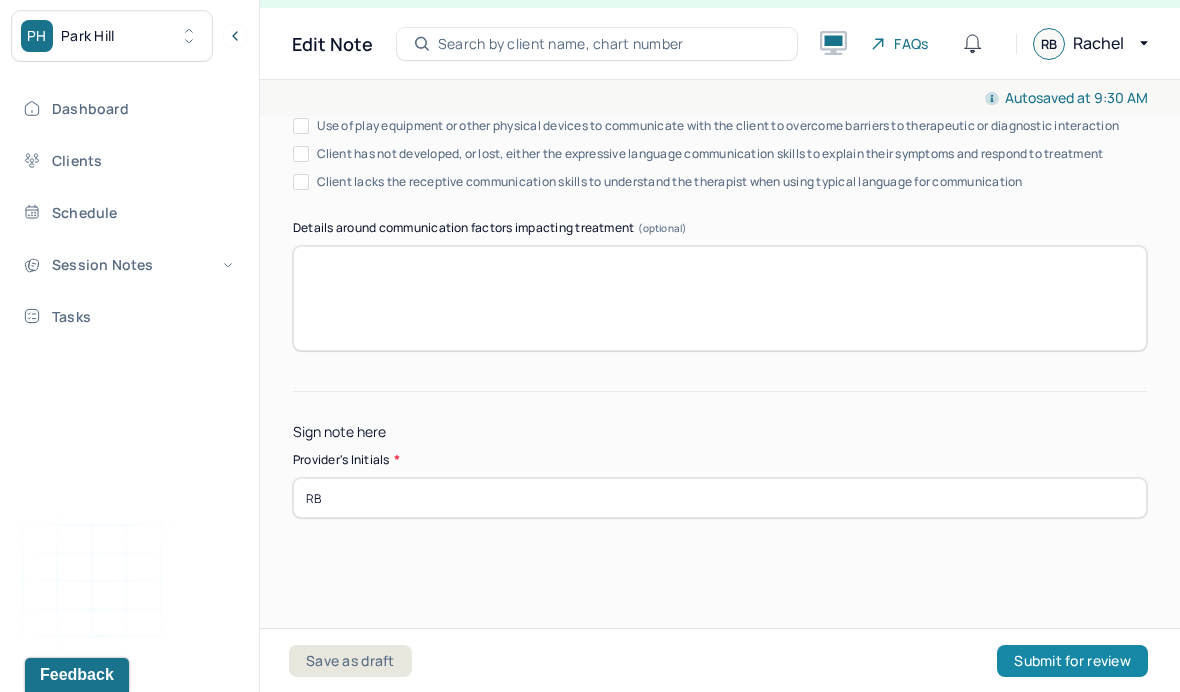 type on "RB" 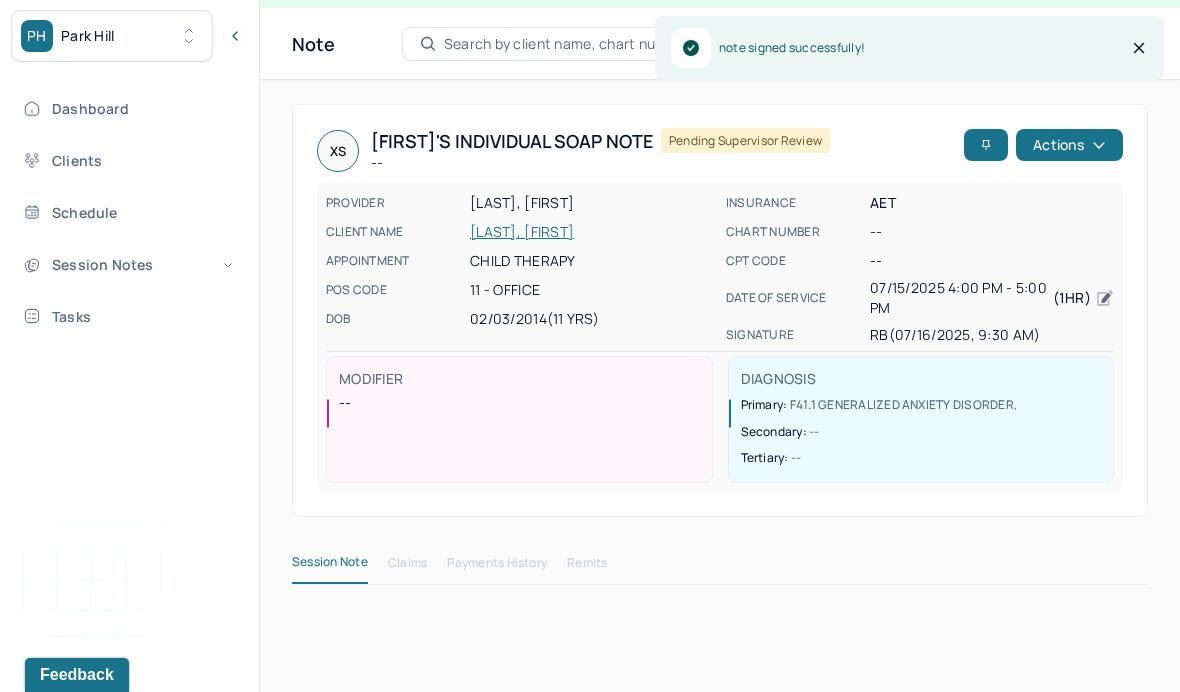 scroll, scrollTop: 0, scrollLeft: 0, axis: both 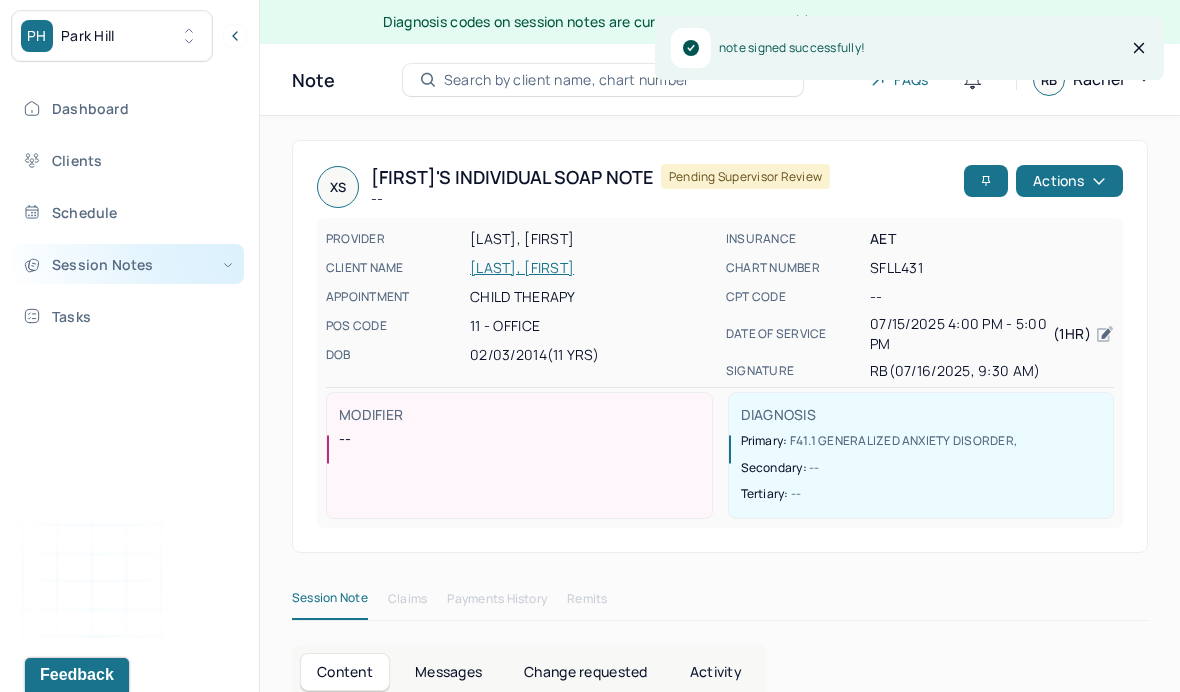 click on "Session Notes" at bounding box center (128, 264) 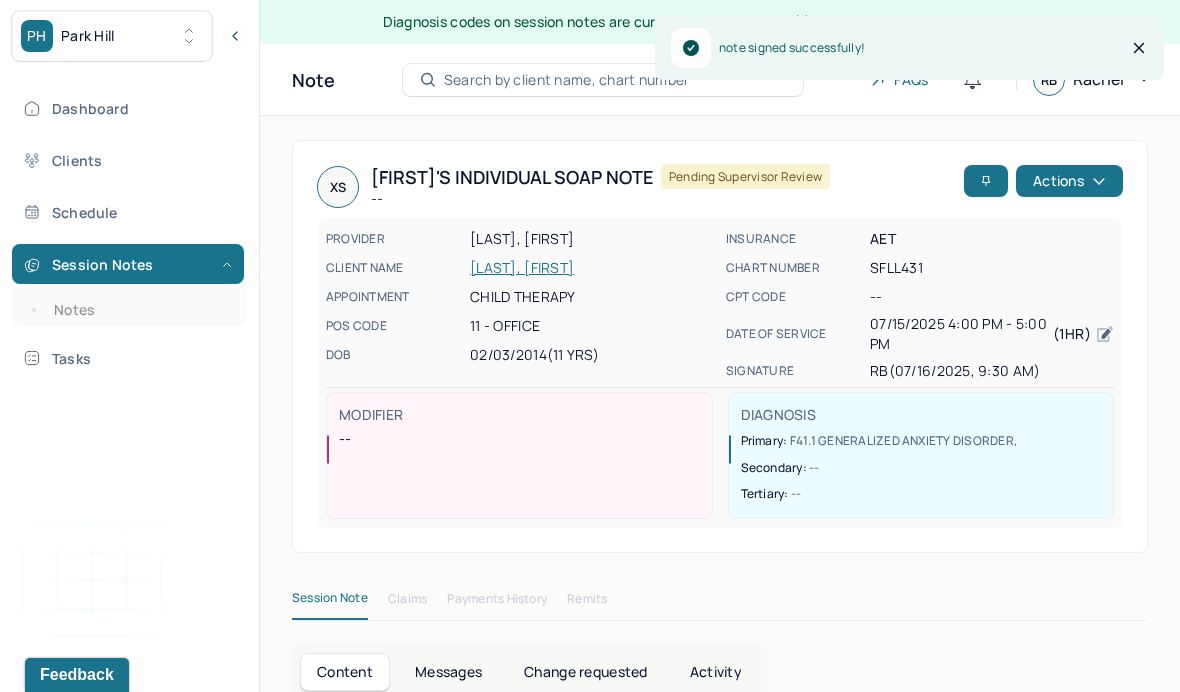 click on "Notes" at bounding box center (139, 310) 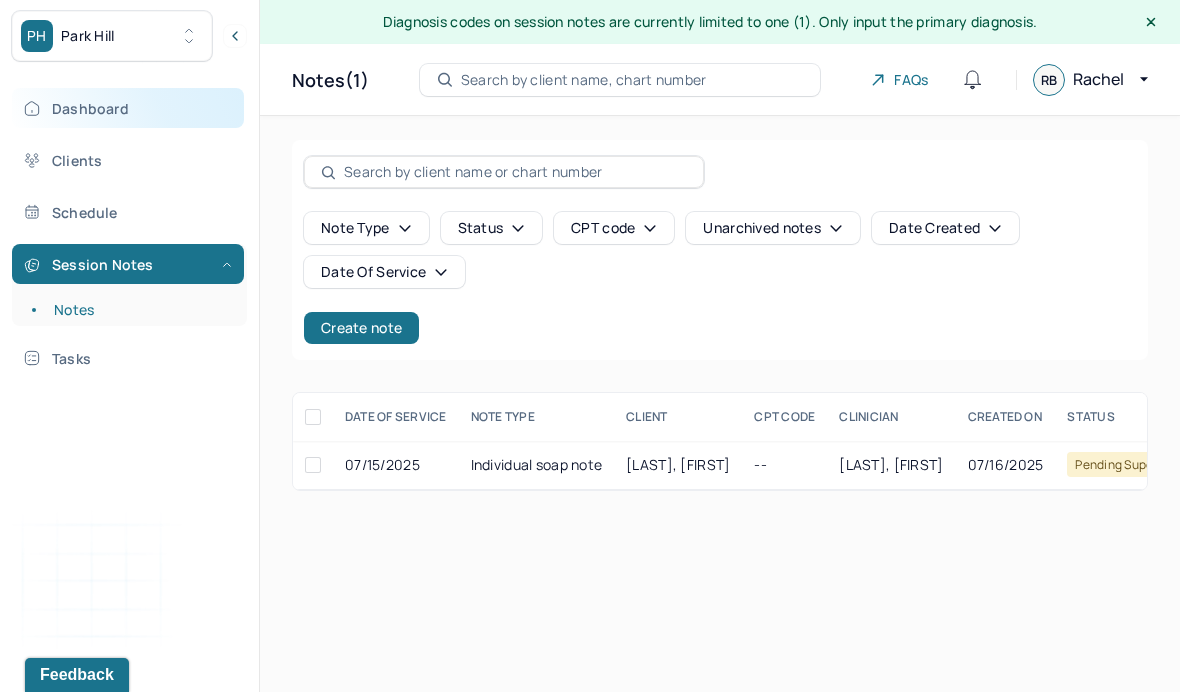 click on "Dashboard" at bounding box center [128, 108] 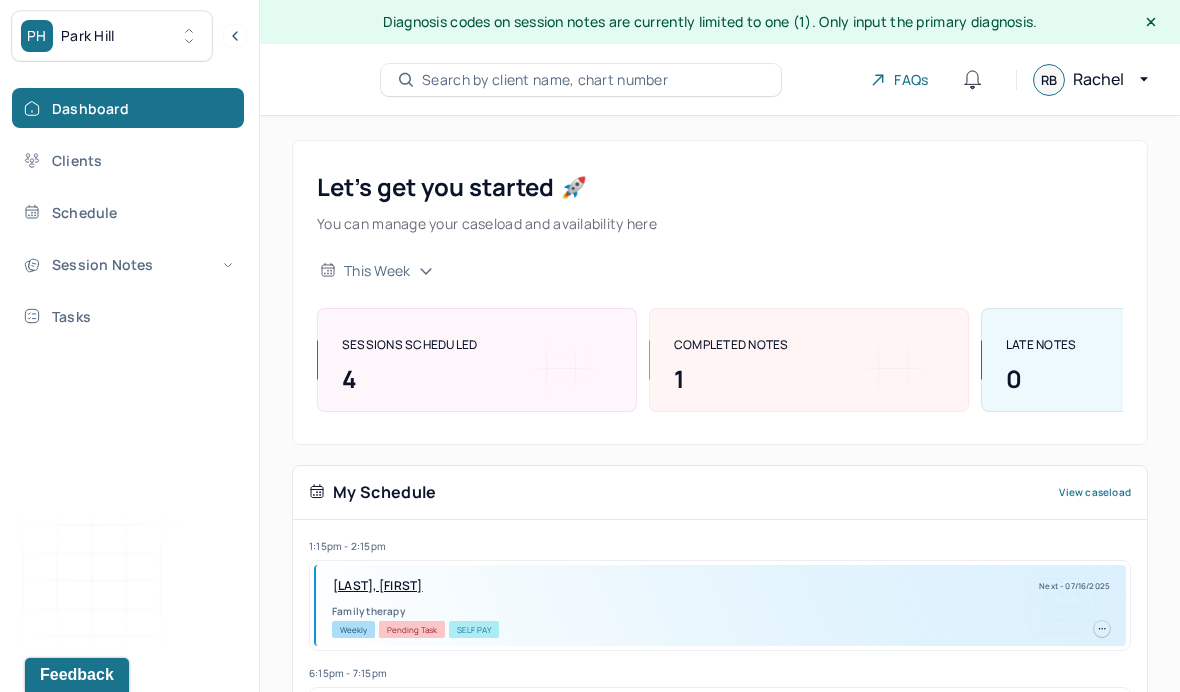 scroll, scrollTop: 441, scrollLeft: 0, axis: vertical 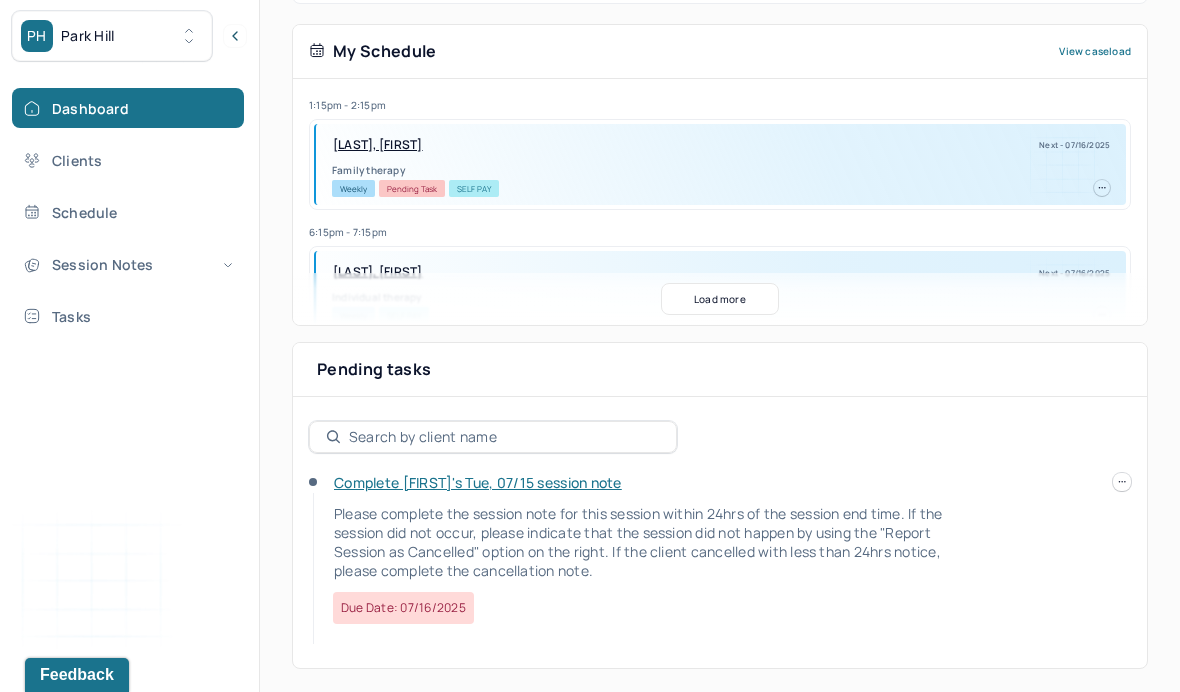 click on "Complete [FIRST]'s Tue, 07/15 session note" at bounding box center (478, 482) 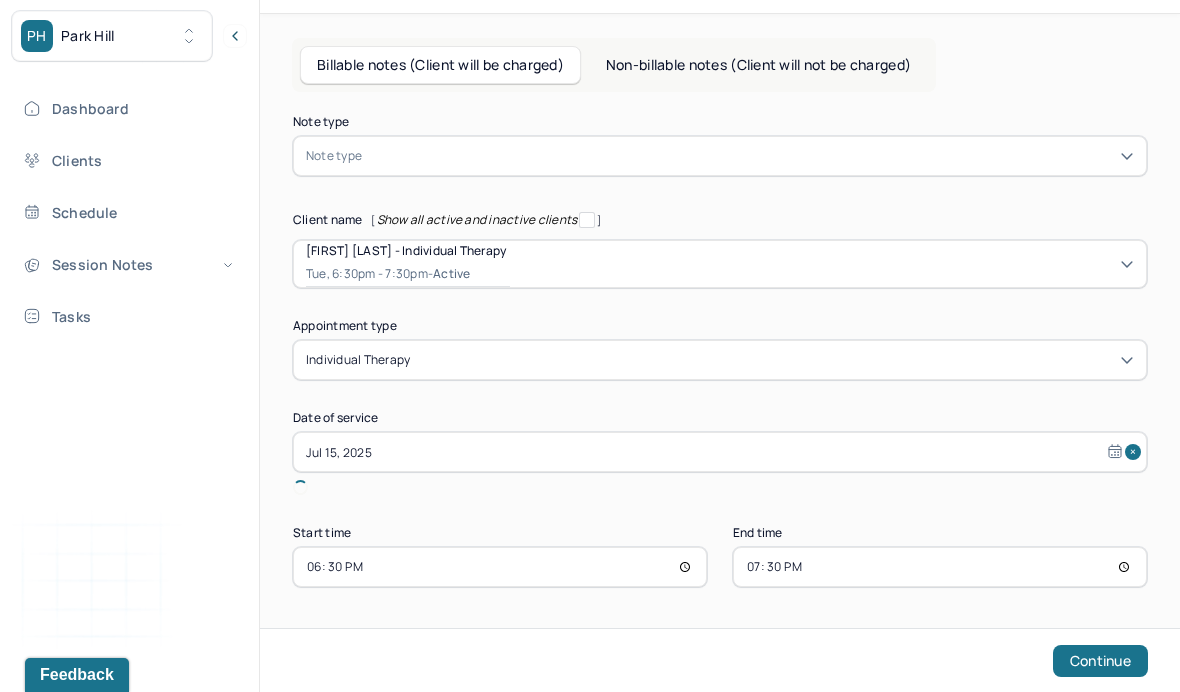 scroll, scrollTop: 79, scrollLeft: 0, axis: vertical 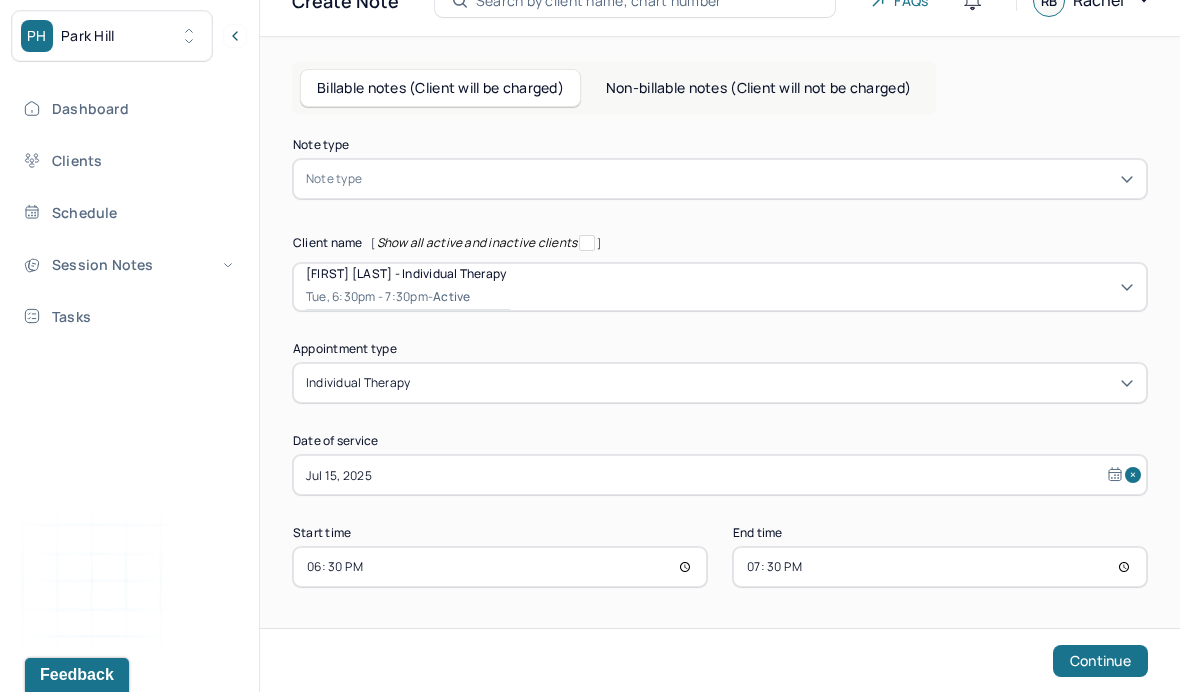 click at bounding box center (750, 179) 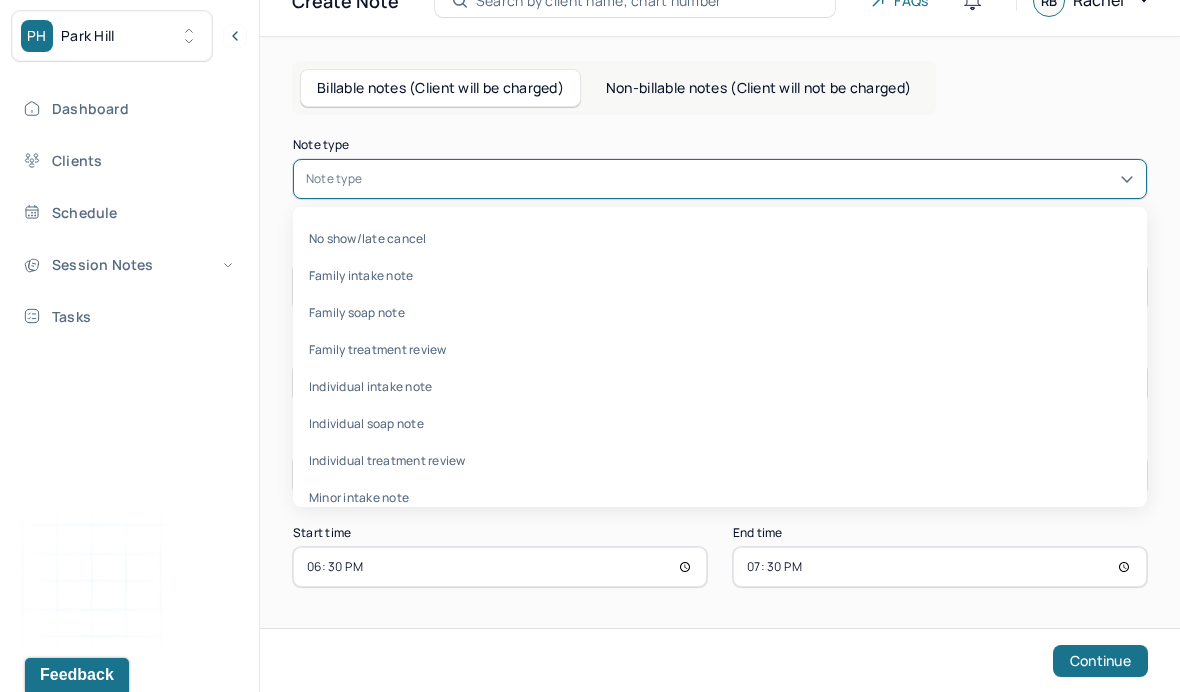 click on "Individual soap note" at bounding box center (720, 423) 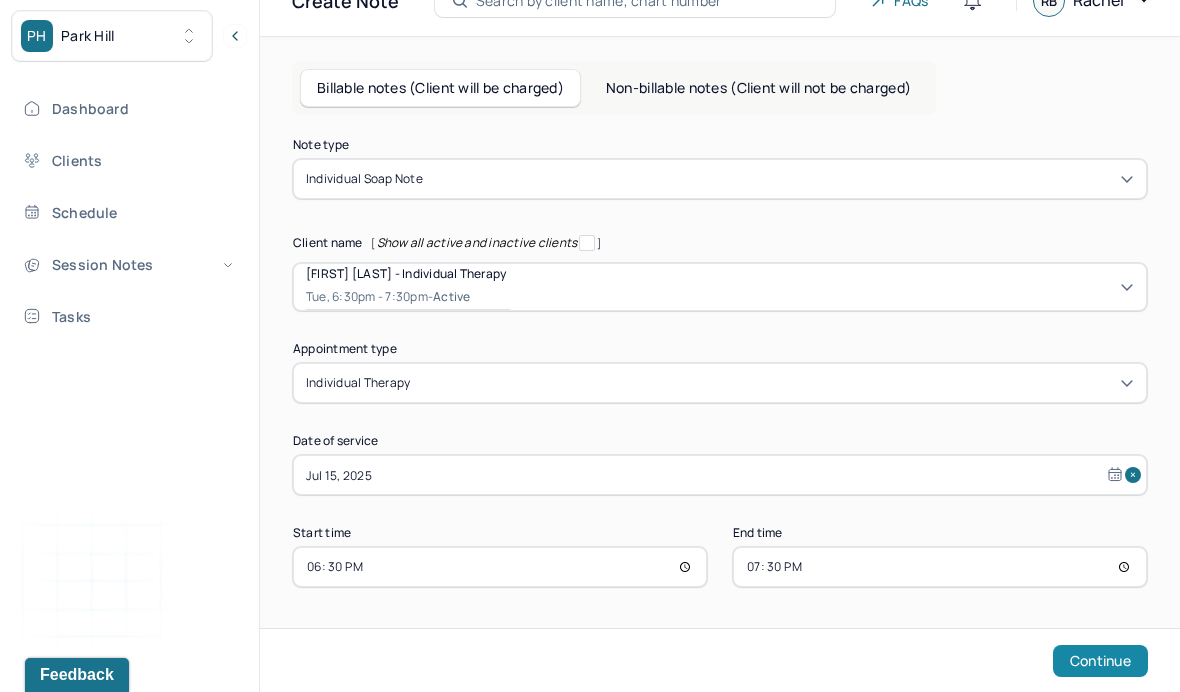 click on "Continue" at bounding box center [1100, 661] 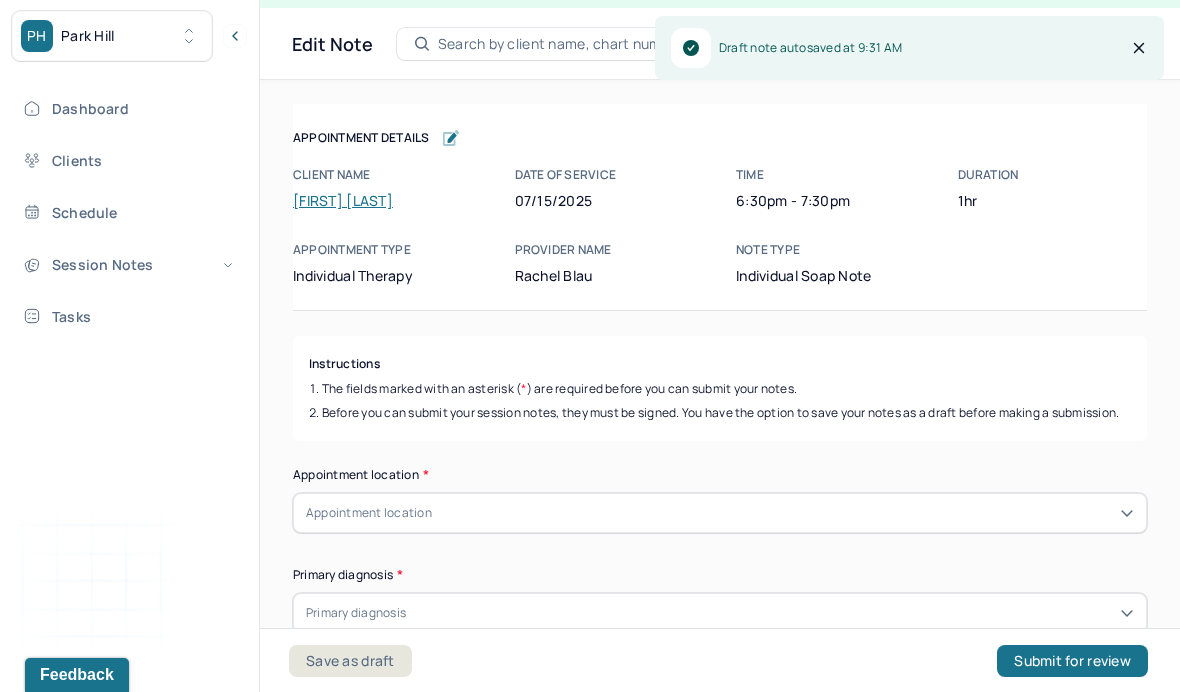 scroll, scrollTop: 36, scrollLeft: 0, axis: vertical 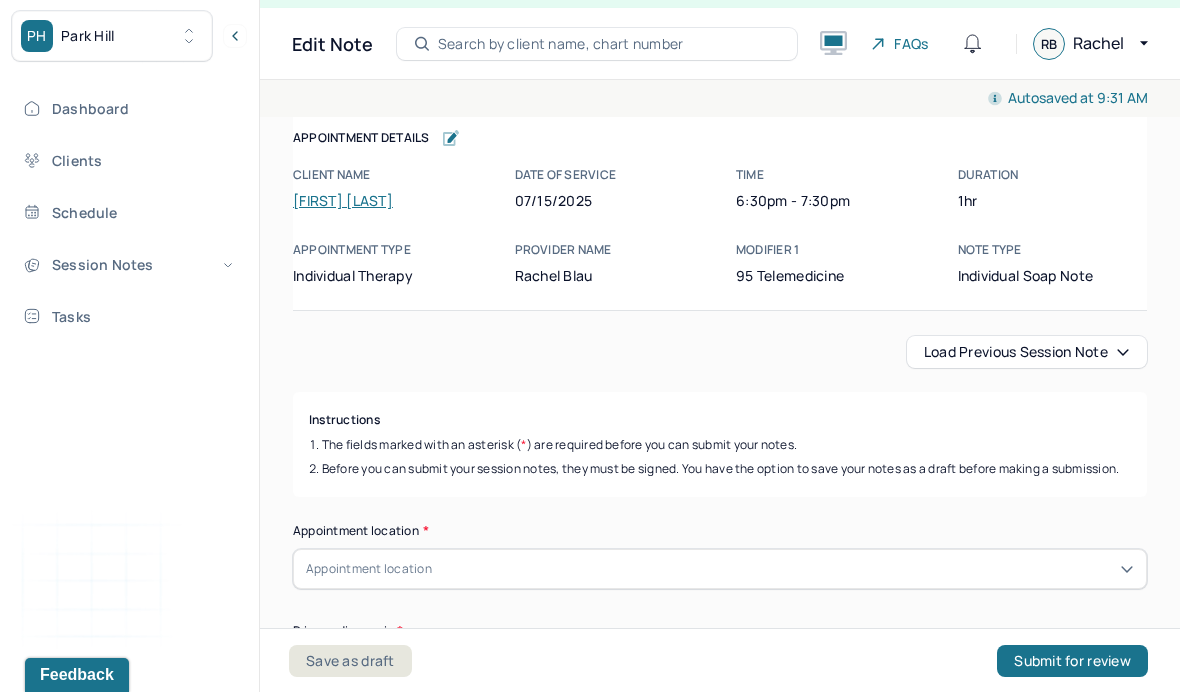 click on "Load previous session note   Instructions The fields marked with an asterisk ( * ) are required before you can submit your notes. Before you can submit your session notes, they must be signed. You have the option to save your notes as a draft before making a submission. Appointment location * Appointment location Primary diagnosis * Primary diagnosis Secondary diagnosis (optional) Secondary diagnosis Tertiary diagnosis (optional) Tertiary diagnosis Emotional / Behavioural symptoms demonstrated * Causing * Causing Intention for Session * Intention for Session Session Note Subjective This section is for Subjective reporting of your clients, it can include their mood, their reported symptoms, their efforts since your last meeting to implement your homework or recommendations or any questions they have Objective What were the behaviors, nonverbal expressions,gestures, postures, and overall presentation of the client? Consider client's mood and affect,client's response to treatment, any use of assessments. EDMR" at bounding box center [720, 2459] 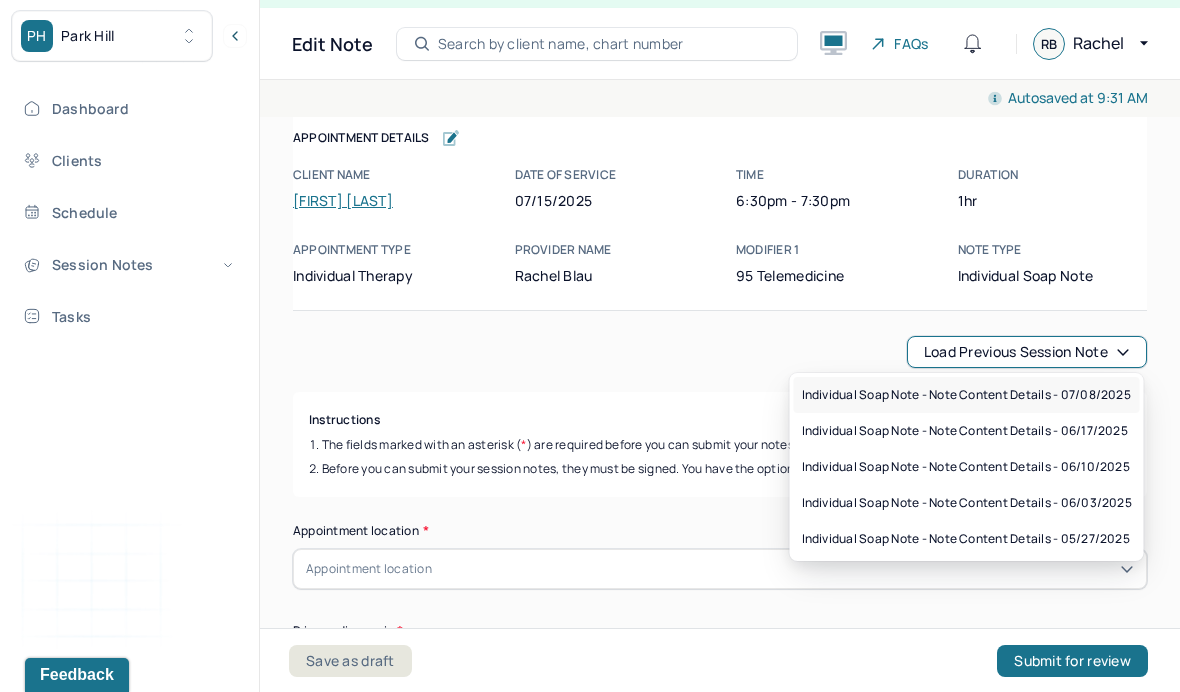 click on "Individual soap note   - Note content Details -   07/08/2025" at bounding box center (966, 395) 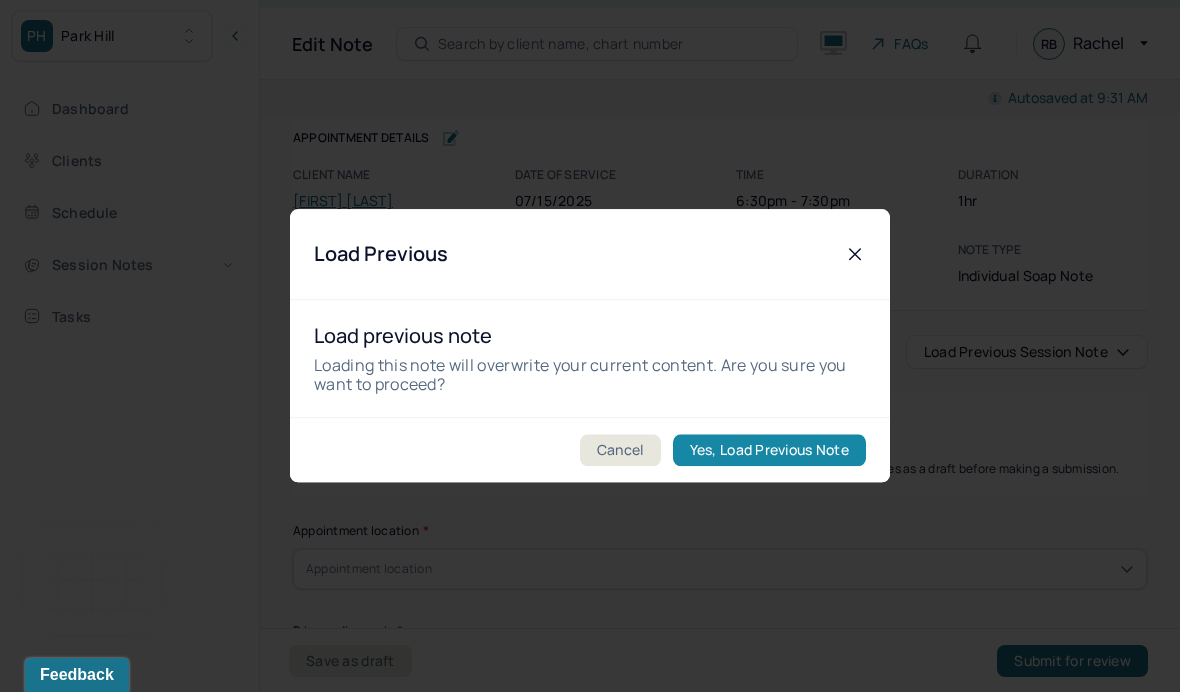 click on "Yes, Load Previous Note" at bounding box center (769, 451) 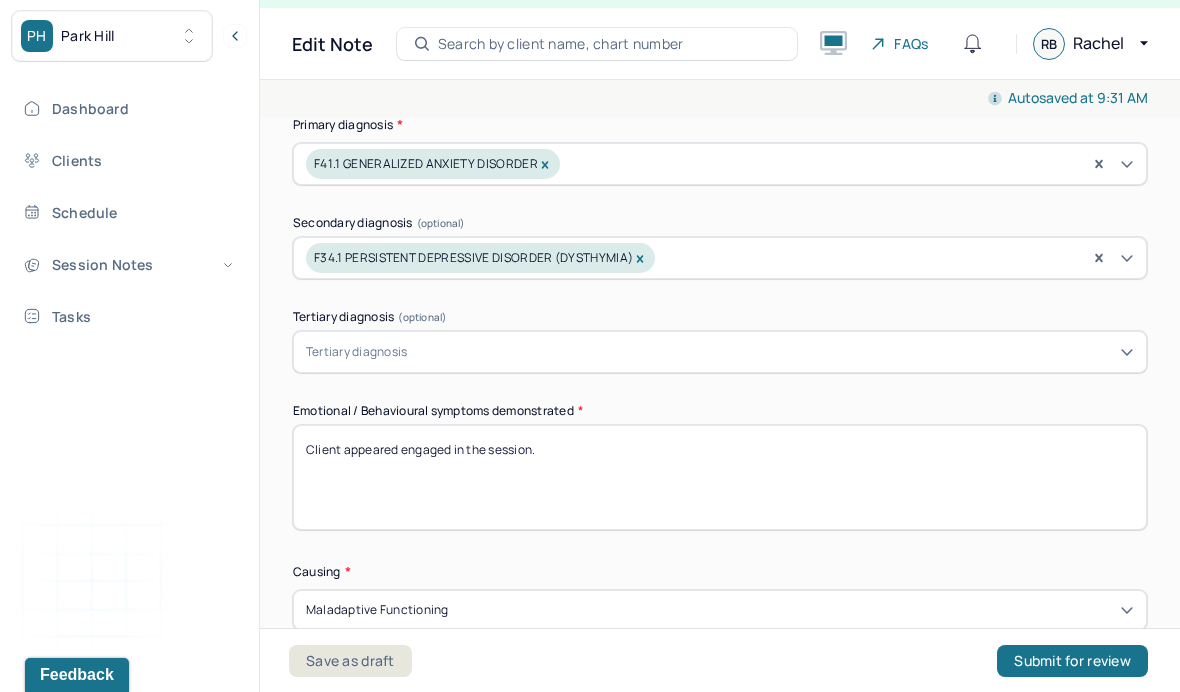 scroll, scrollTop: 1034, scrollLeft: 0, axis: vertical 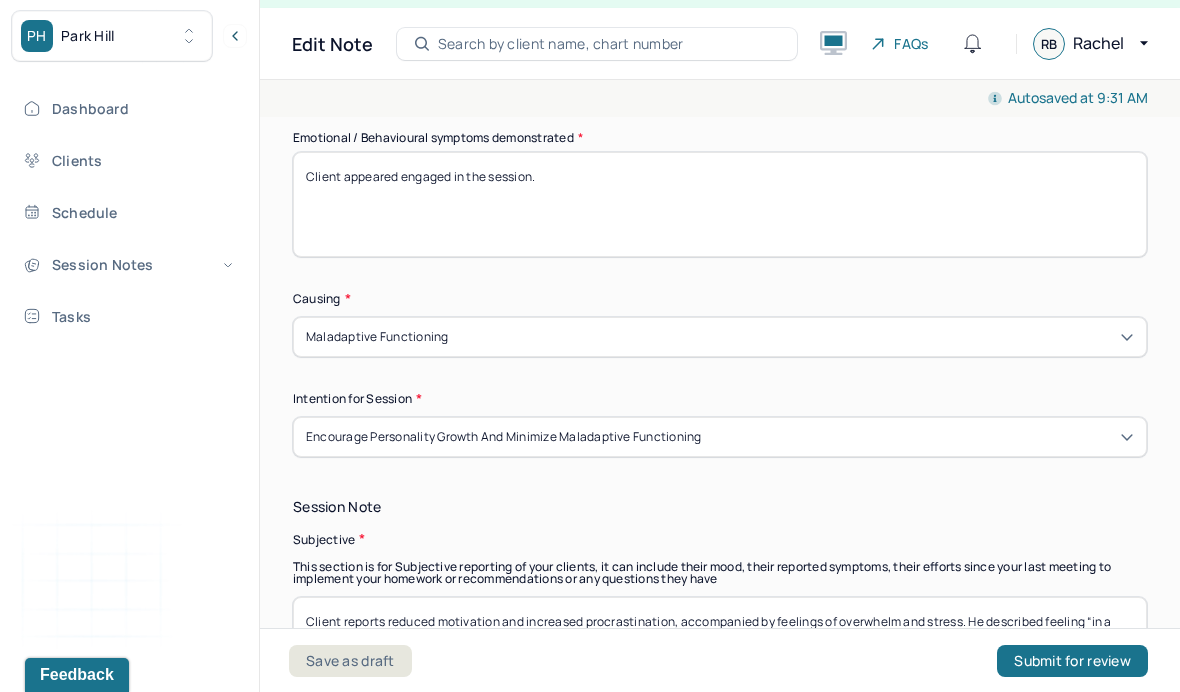 click on "Client appeared engaged in the session." at bounding box center [720, 204] 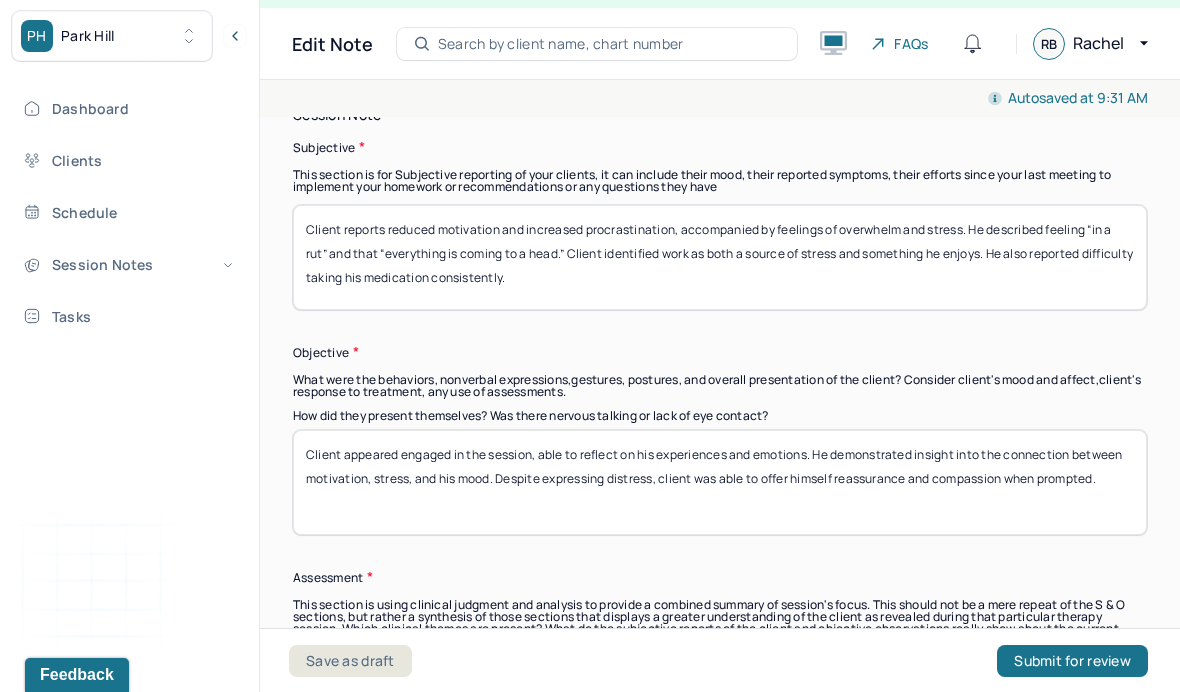 scroll, scrollTop: 1427, scrollLeft: 0, axis: vertical 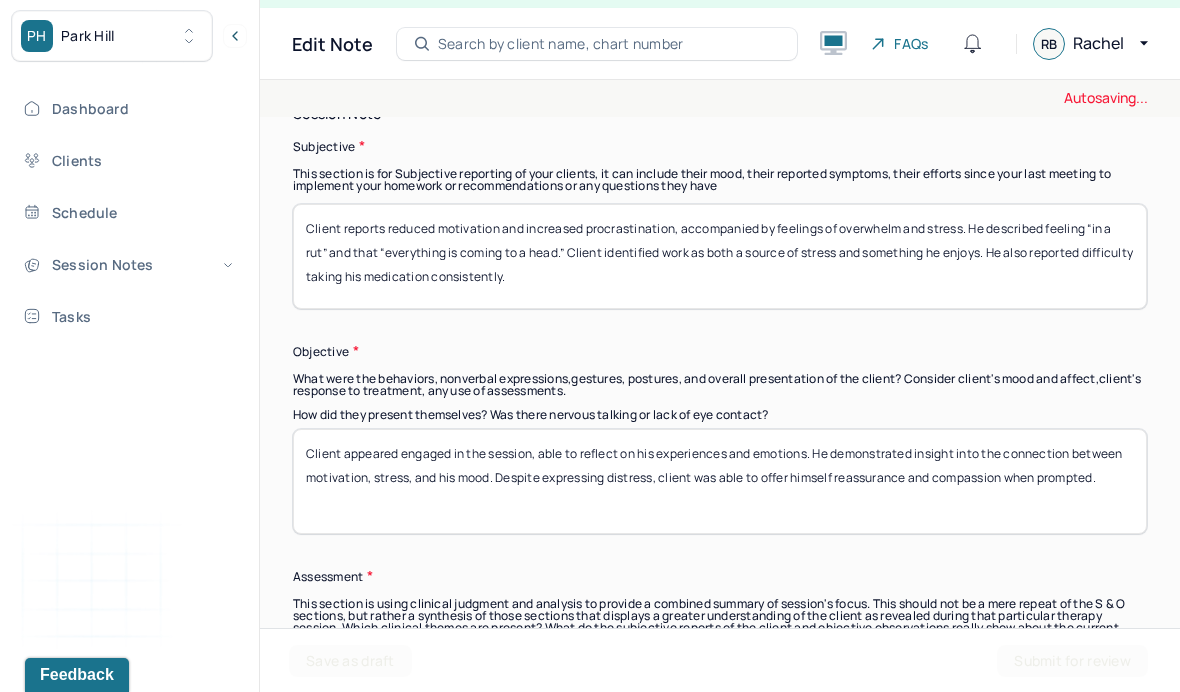 type 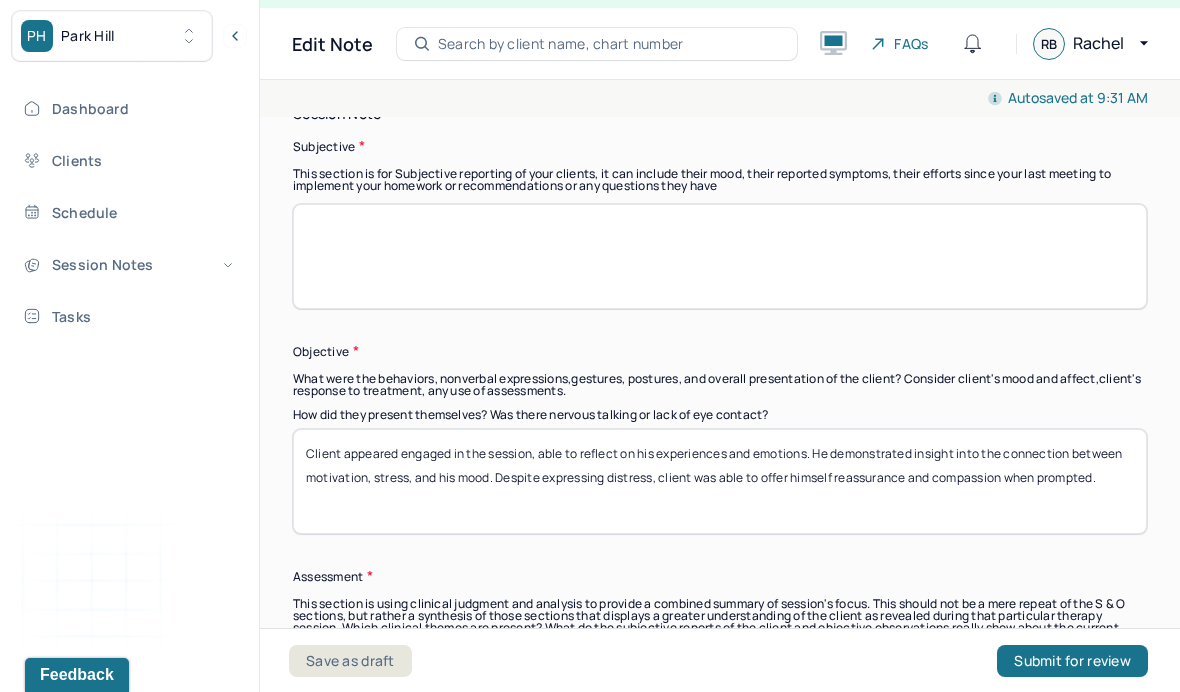 type 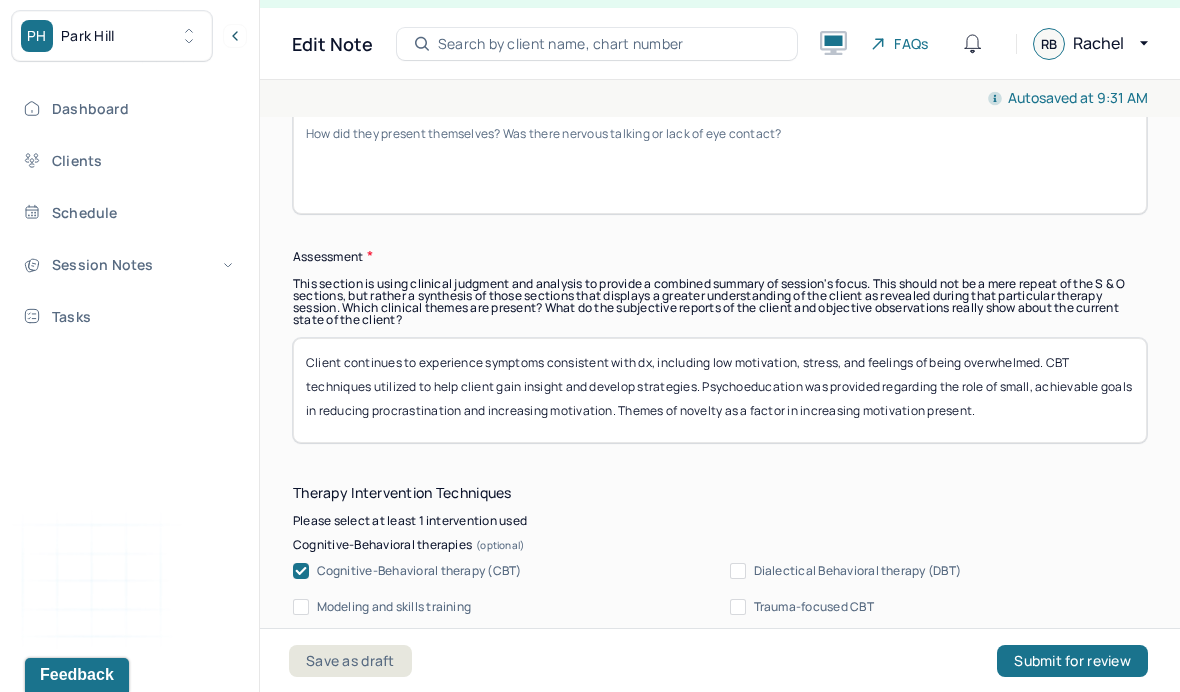 scroll, scrollTop: 1862, scrollLeft: 0, axis: vertical 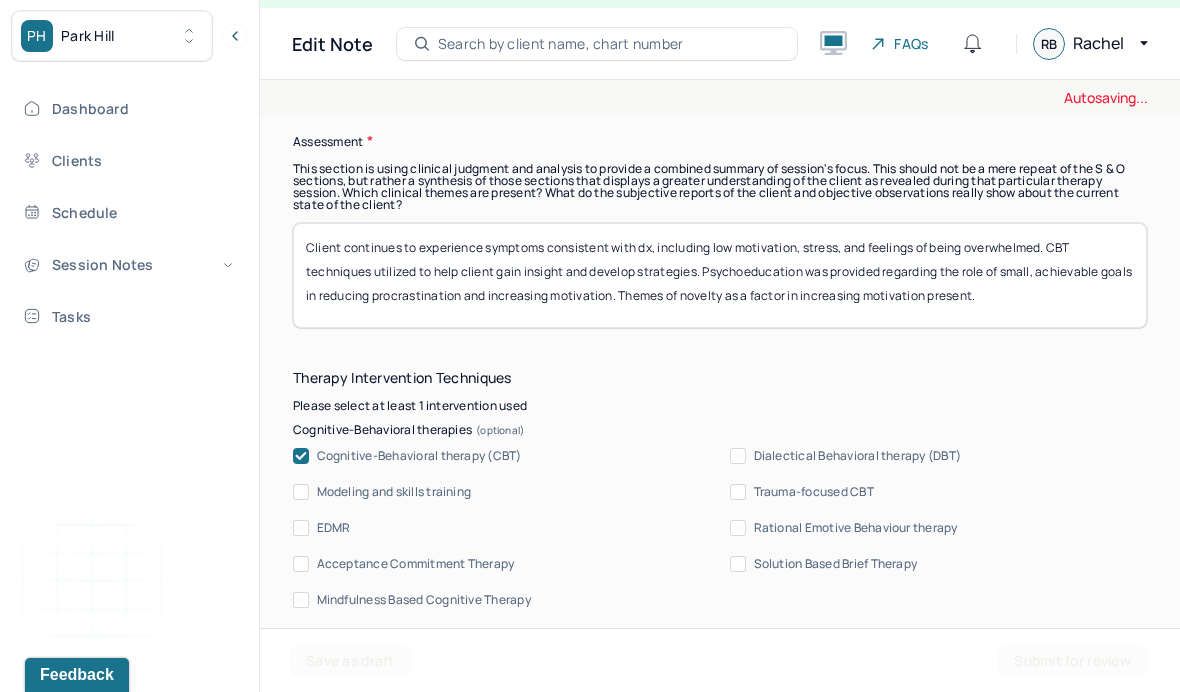 type 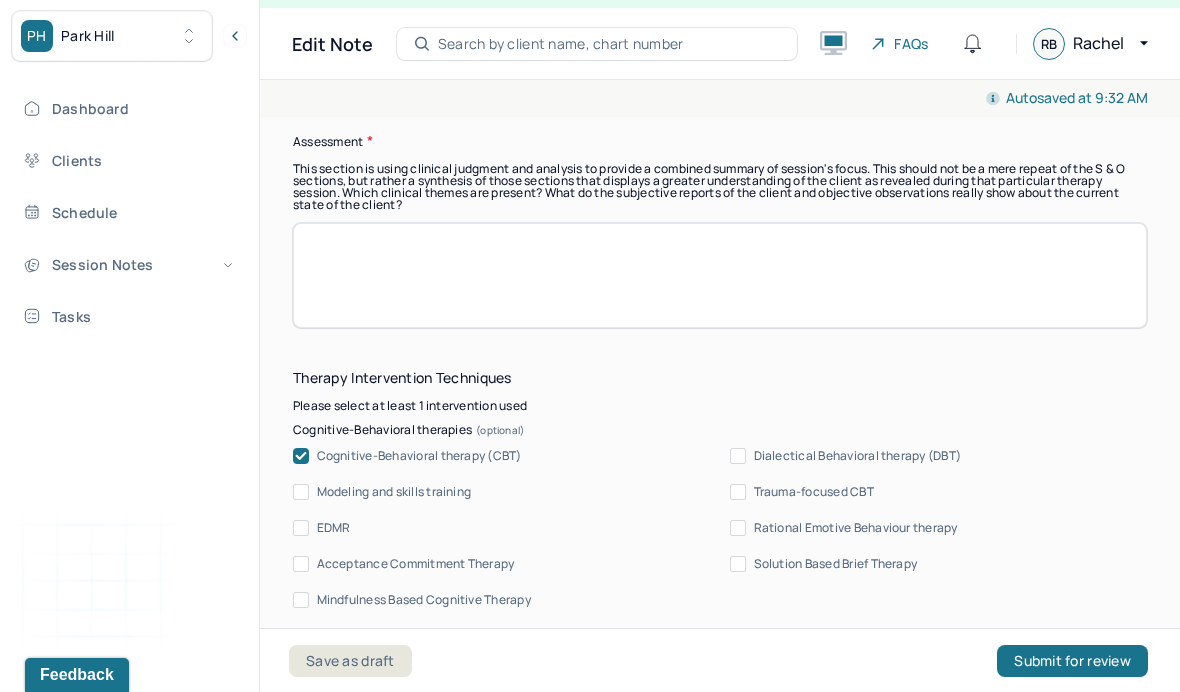type 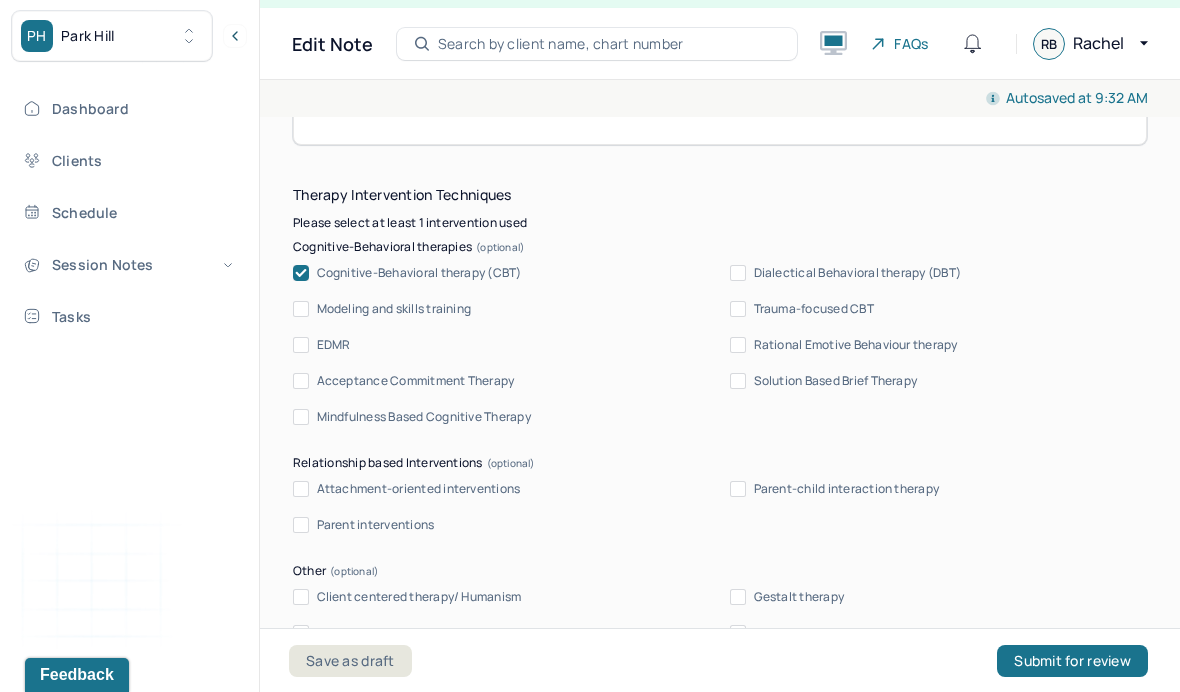 scroll, scrollTop: 2042, scrollLeft: 0, axis: vertical 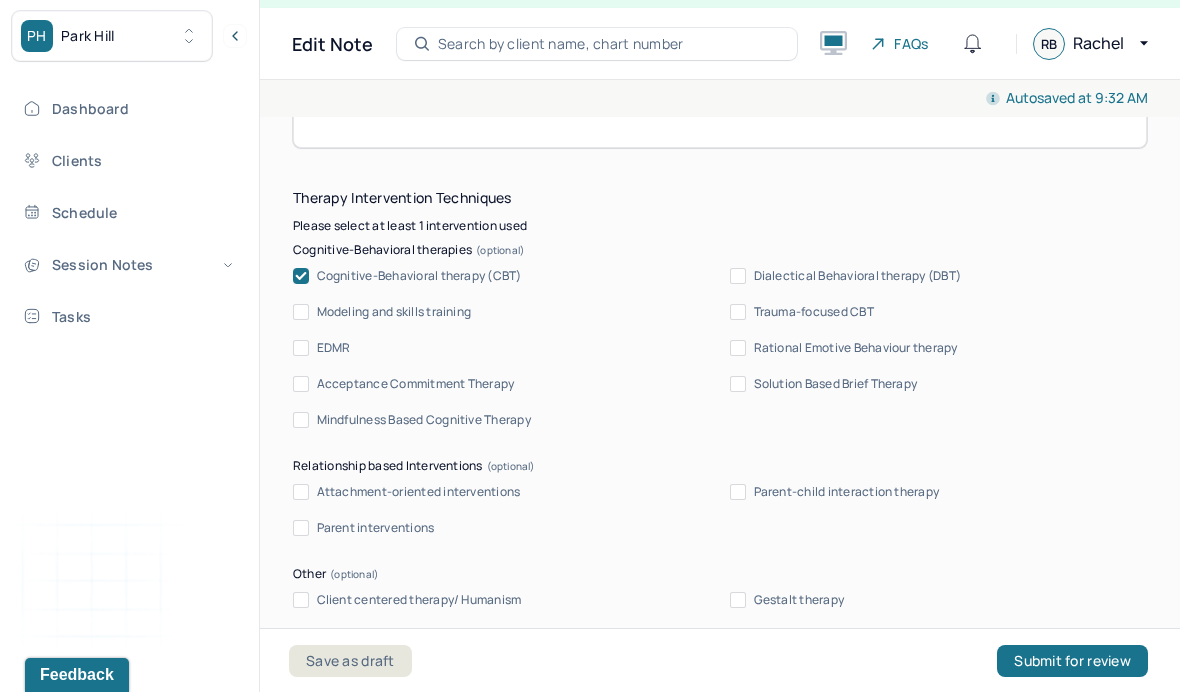 click on "Cognitive-Behavioral therapy (CBT)" at bounding box center [419, 276] 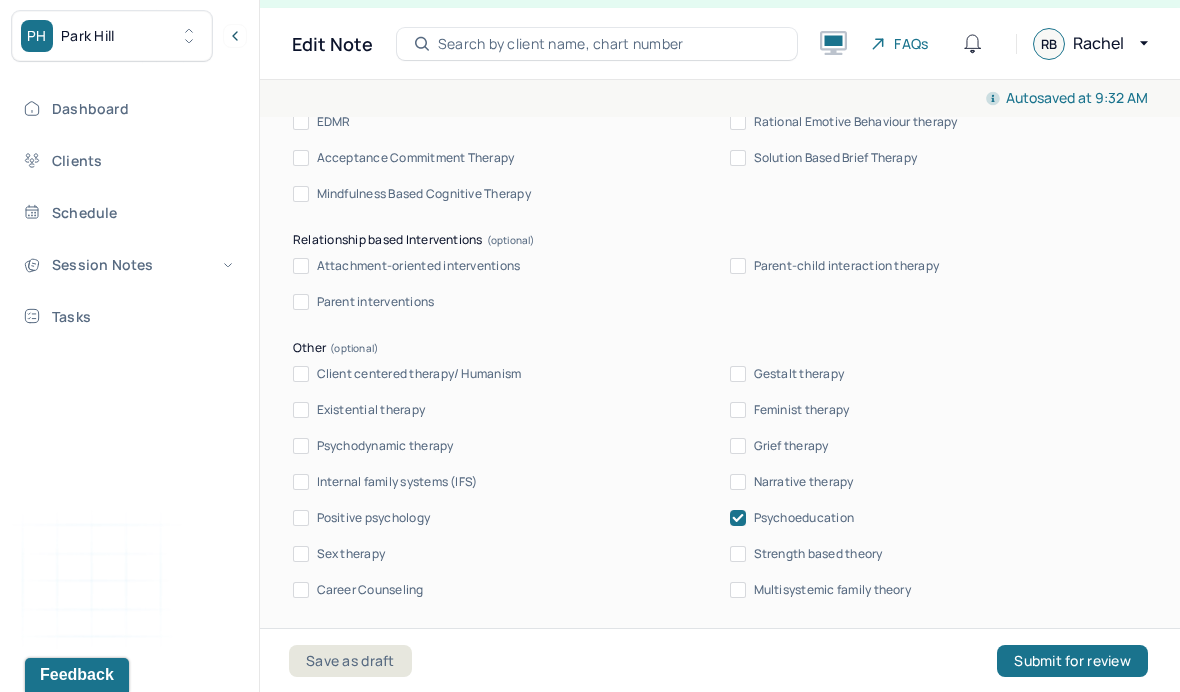 scroll, scrollTop: 2268, scrollLeft: 0, axis: vertical 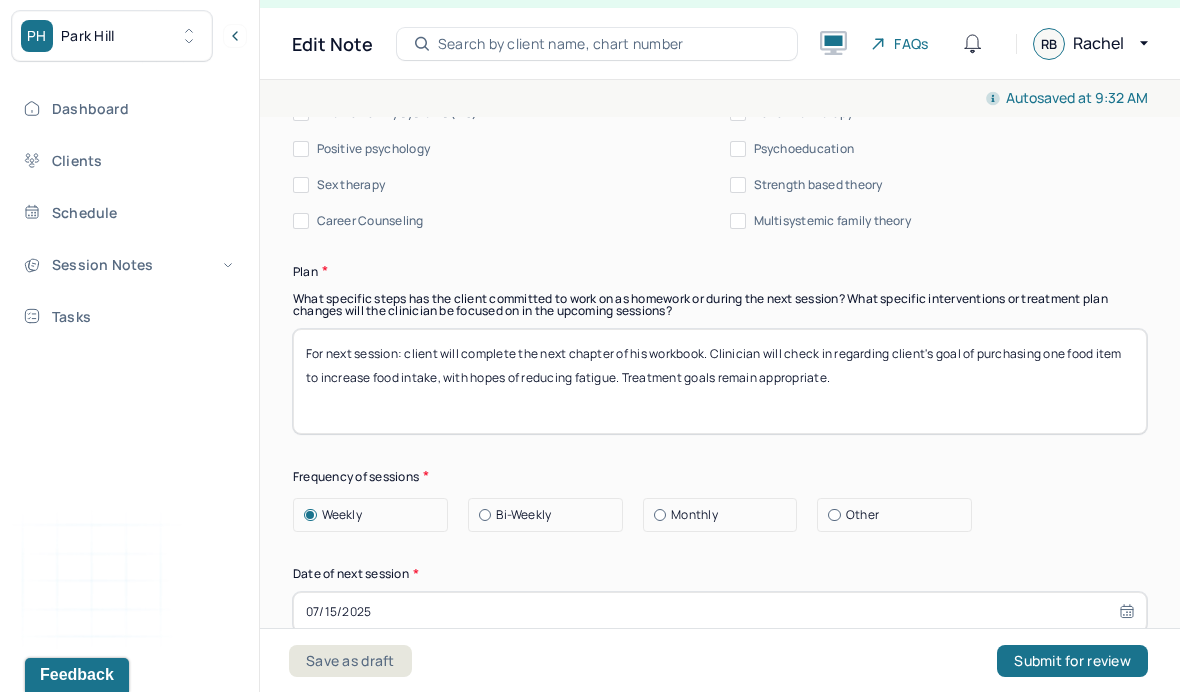 click on "For next session: client will complete the next chapter of his workbook. Clinician will check in regarding client's goal of purchasing one food item to increase food intake, with hopes of reducing fatigue. Treatment goals remain appropriate." at bounding box center (720, 381) 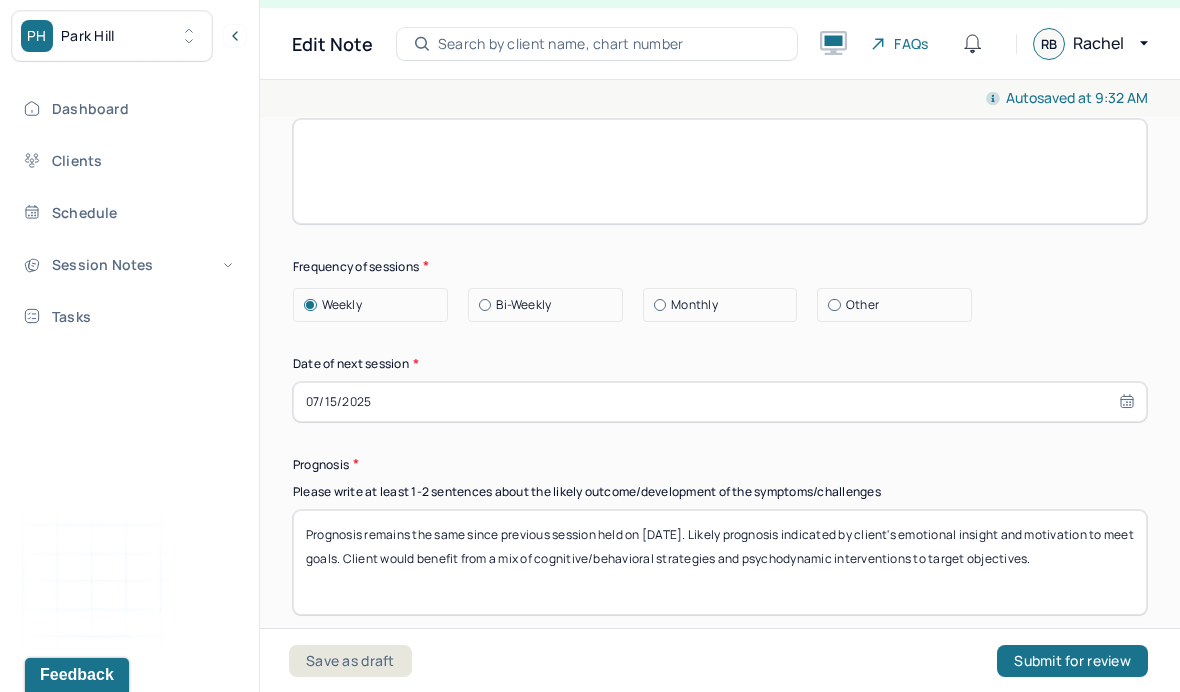 scroll, scrollTop: 2848, scrollLeft: 0, axis: vertical 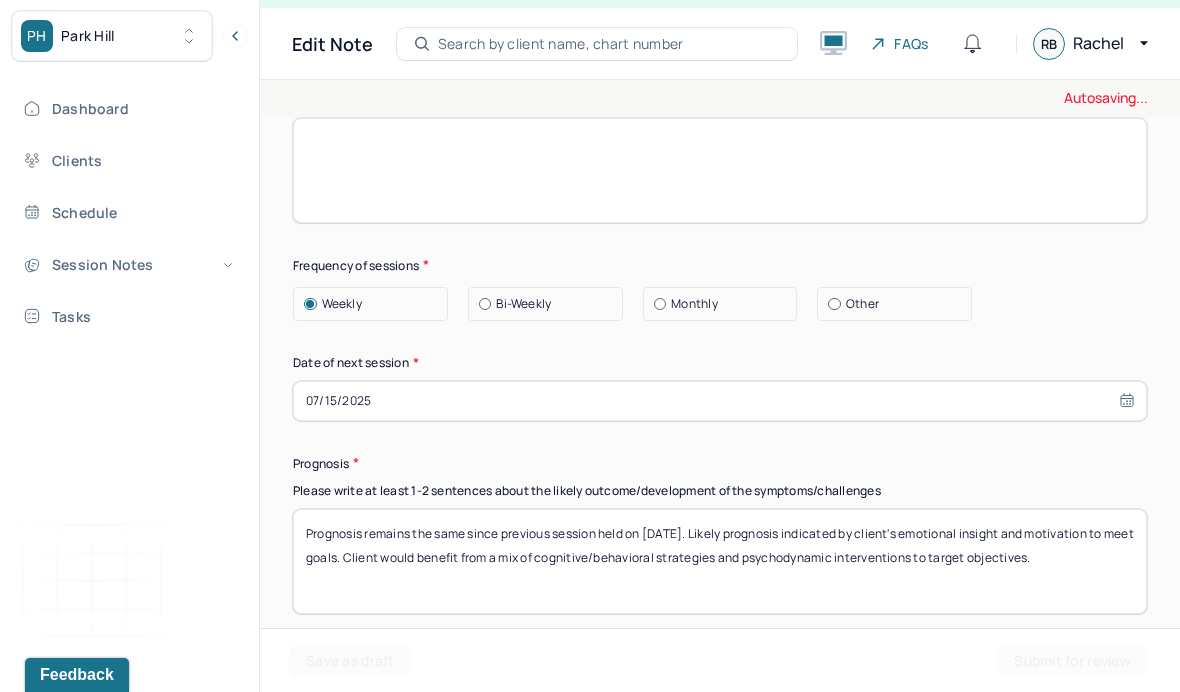 type 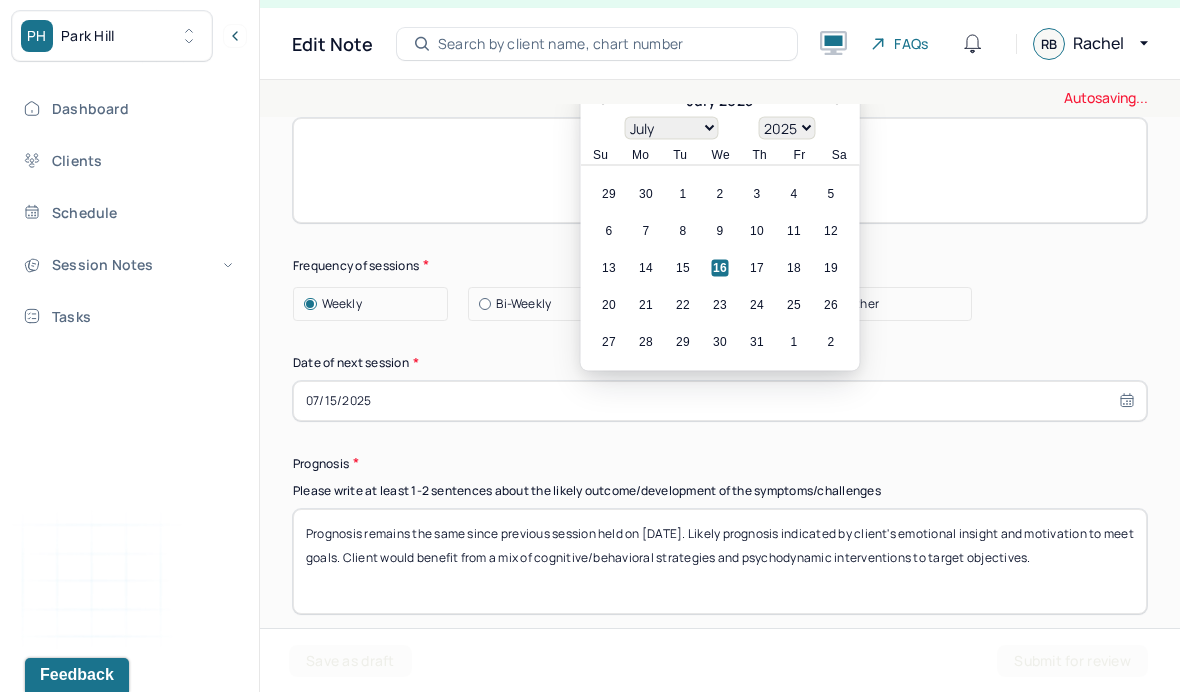 click on "07/15/2025" at bounding box center [720, 401] 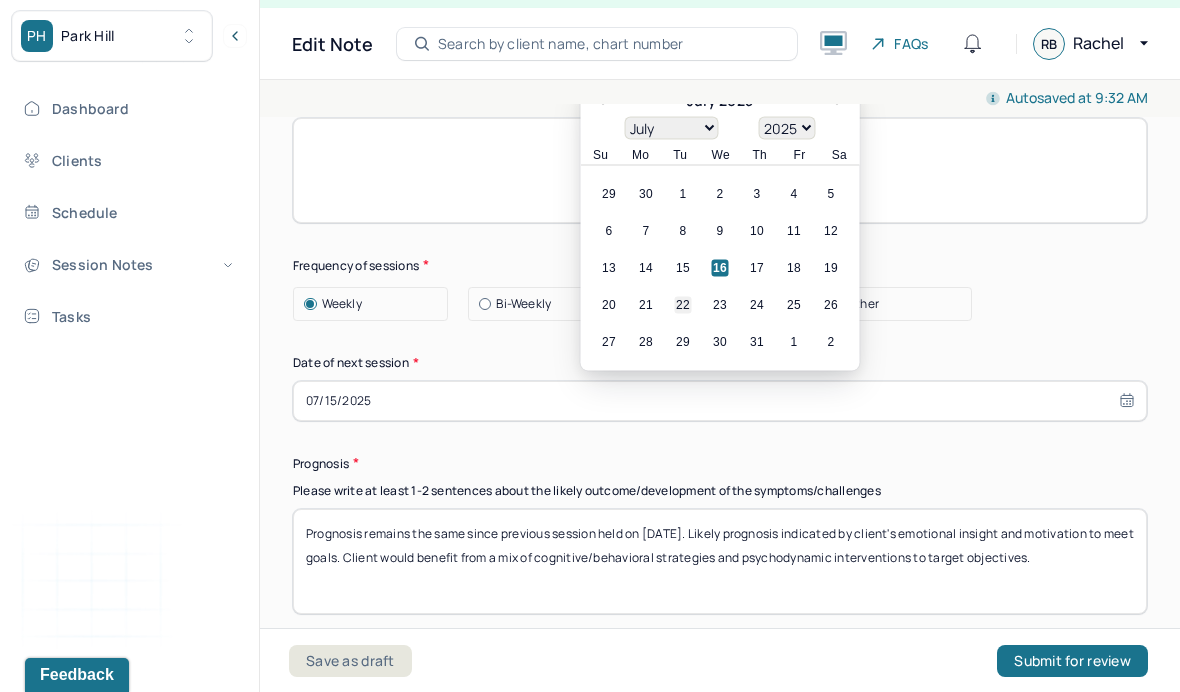 click on "22" at bounding box center (683, 304) 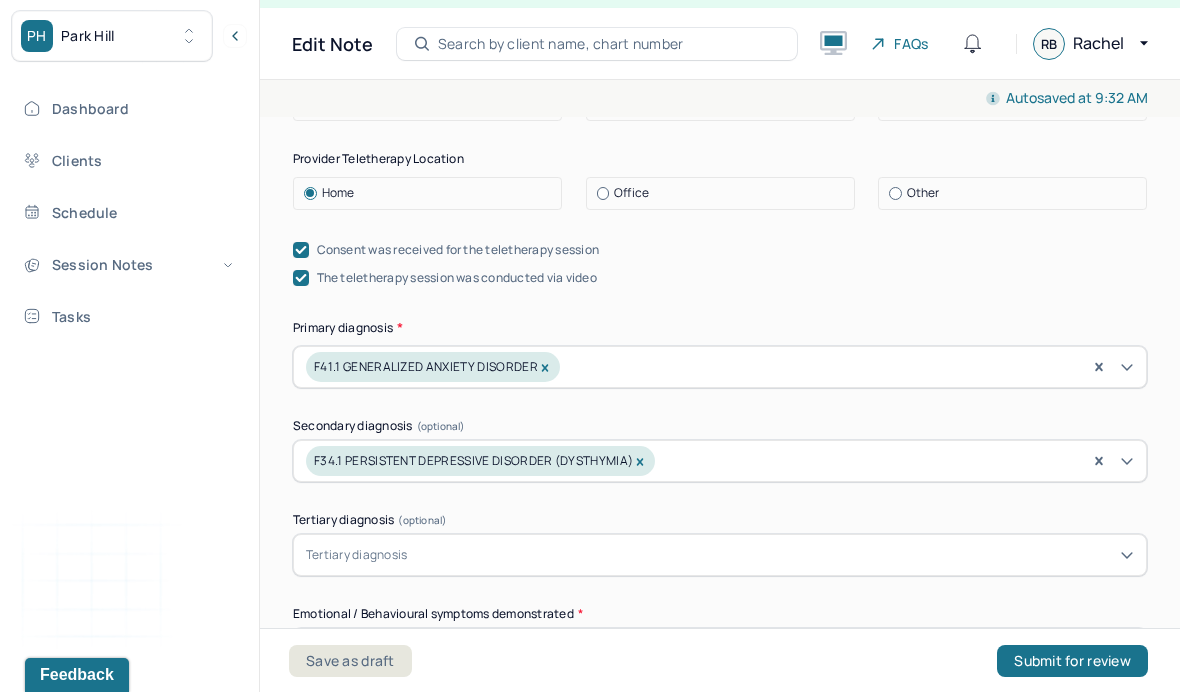 scroll, scrollTop: 0, scrollLeft: 0, axis: both 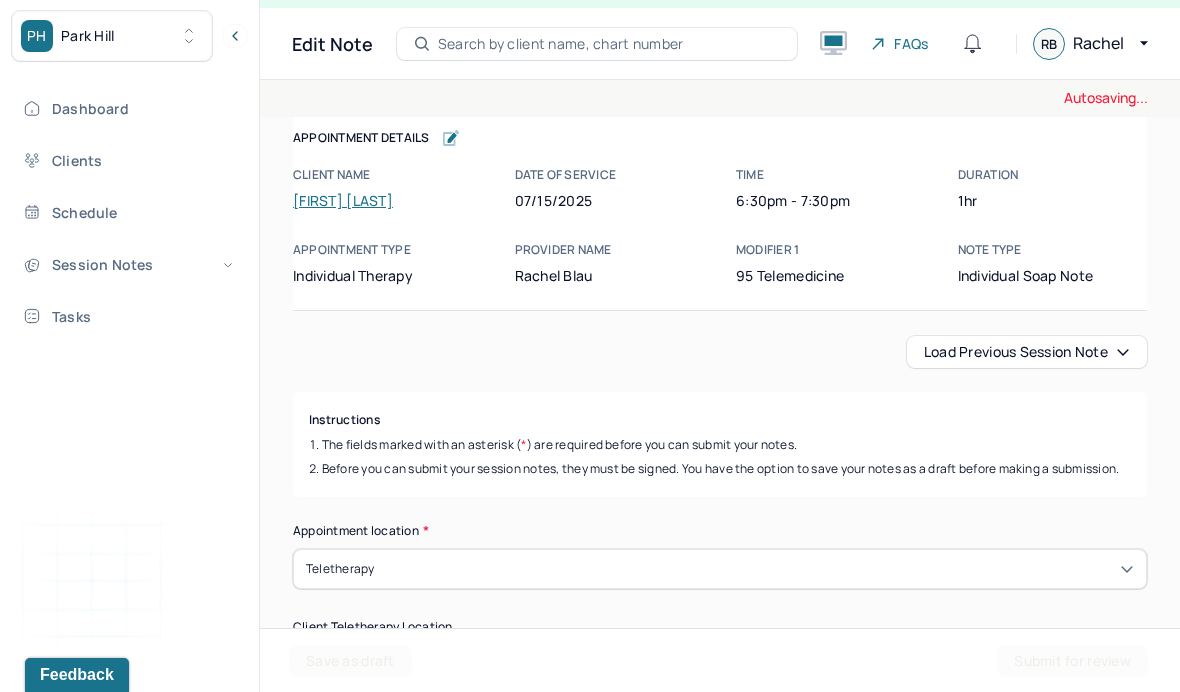 click on "Load previous session note" at bounding box center [1027, 352] 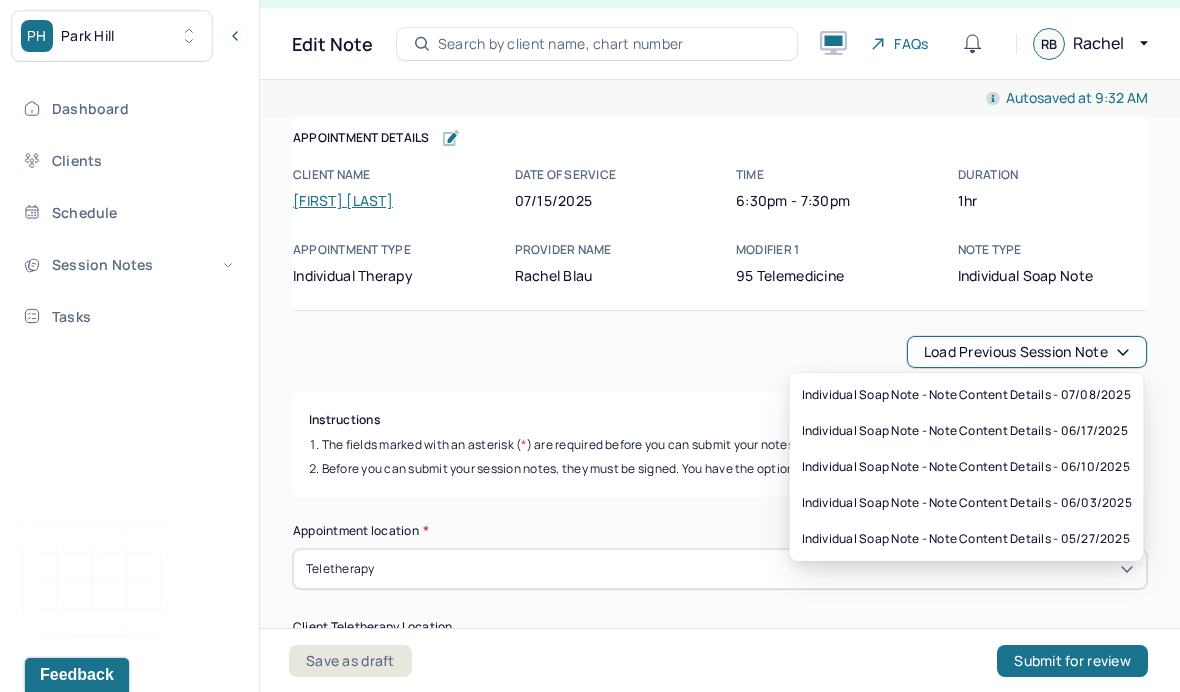 click on "Instructions" at bounding box center [720, 420] 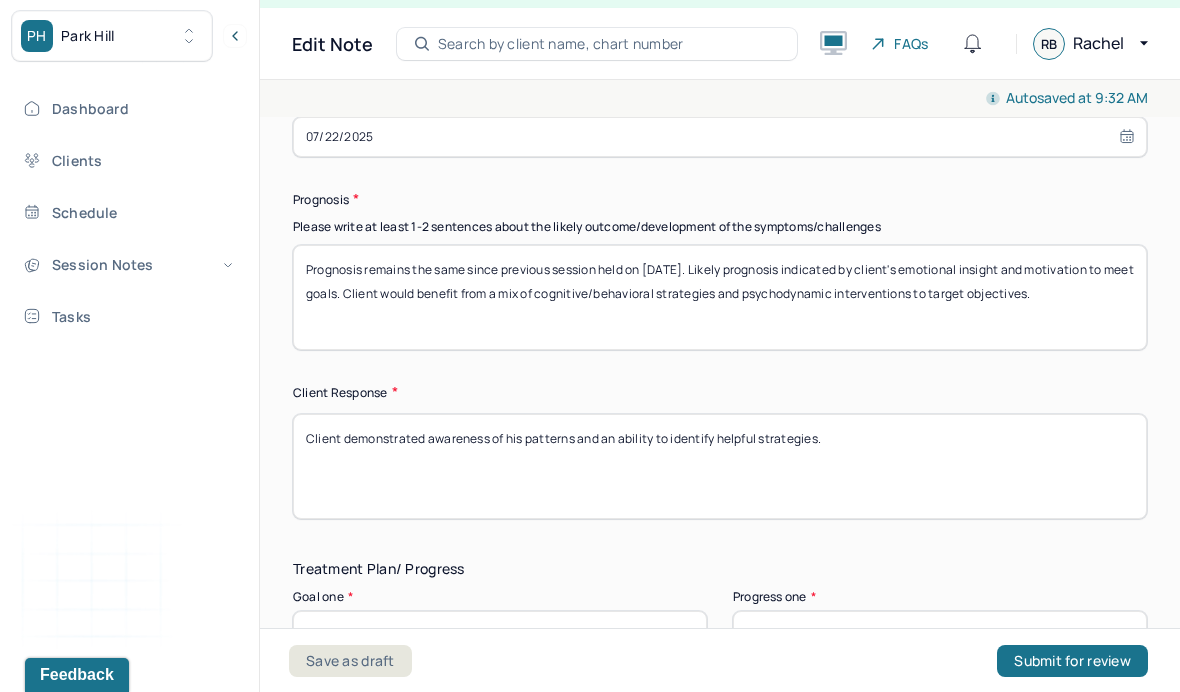 scroll, scrollTop: 3113, scrollLeft: 0, axis: vertical 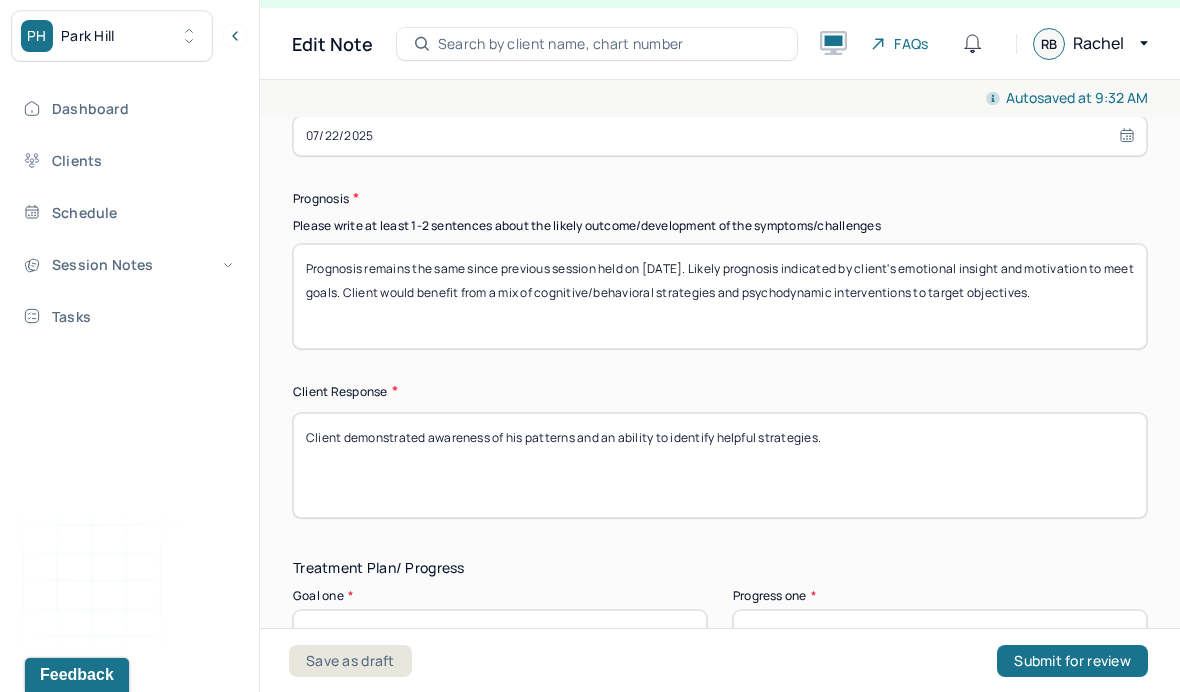 click on "Prognosis remains the same since previous session held on [DATE]. Likely prognosis indicated by client's emotional insight and motivation to meet goals. Client would benefit from a mix of cognitive/behavioral strategies and psychodynamic interventions to target objectives." at bounding box center (720, 296) 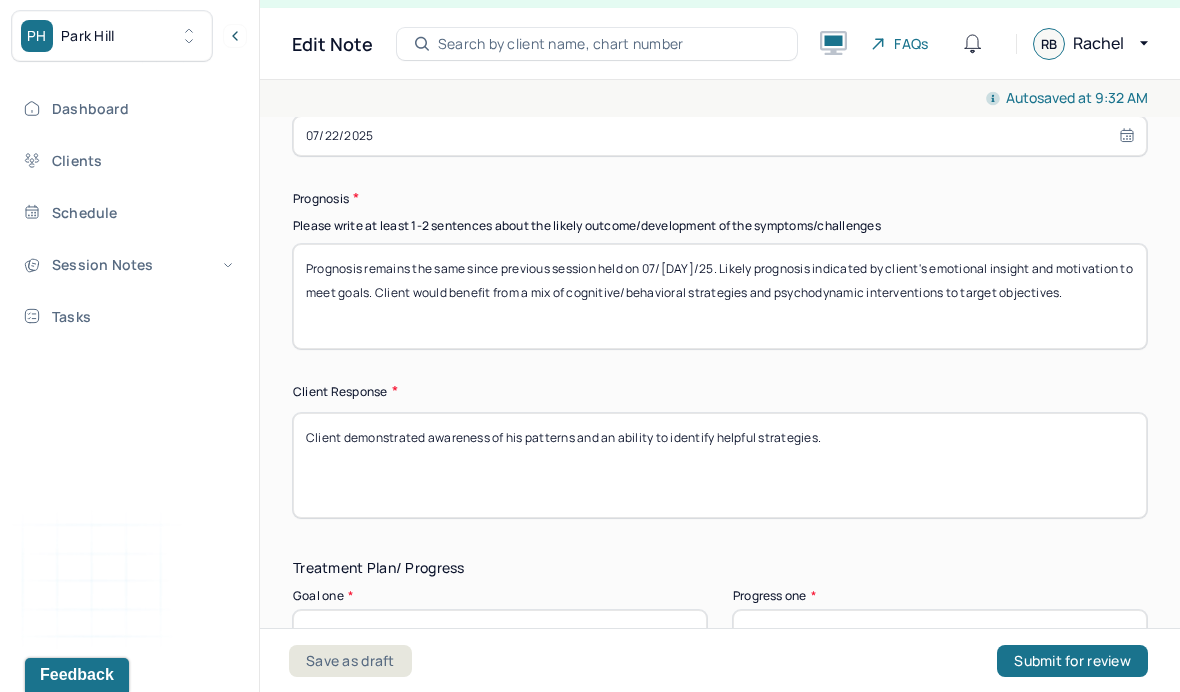 type on "Prognosis remains the same since previous session held on 07/[DAY]/25. Likely prognosis indicated by client's emotional insight and motivation to meet goals. Client would benefit from a mix of cognitive/behavioral strategies and psychodynamic interventions to target objectives." 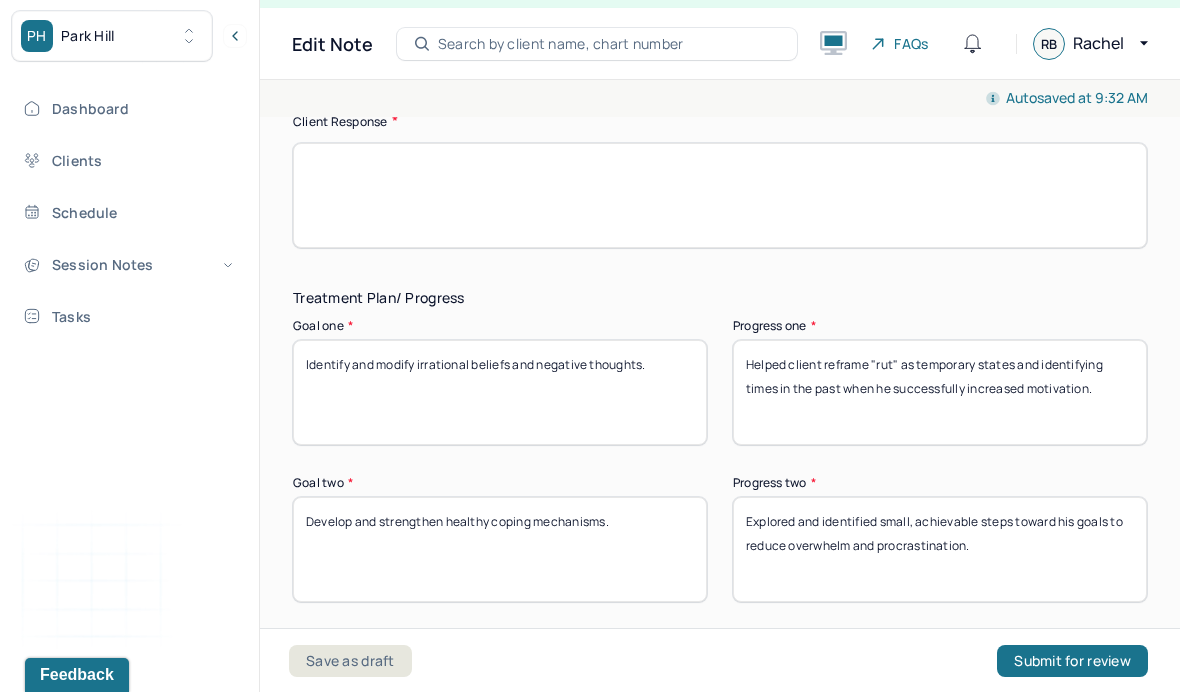 scroll, scrollTop: 3416, scrollLeft: 0, axis: vertical 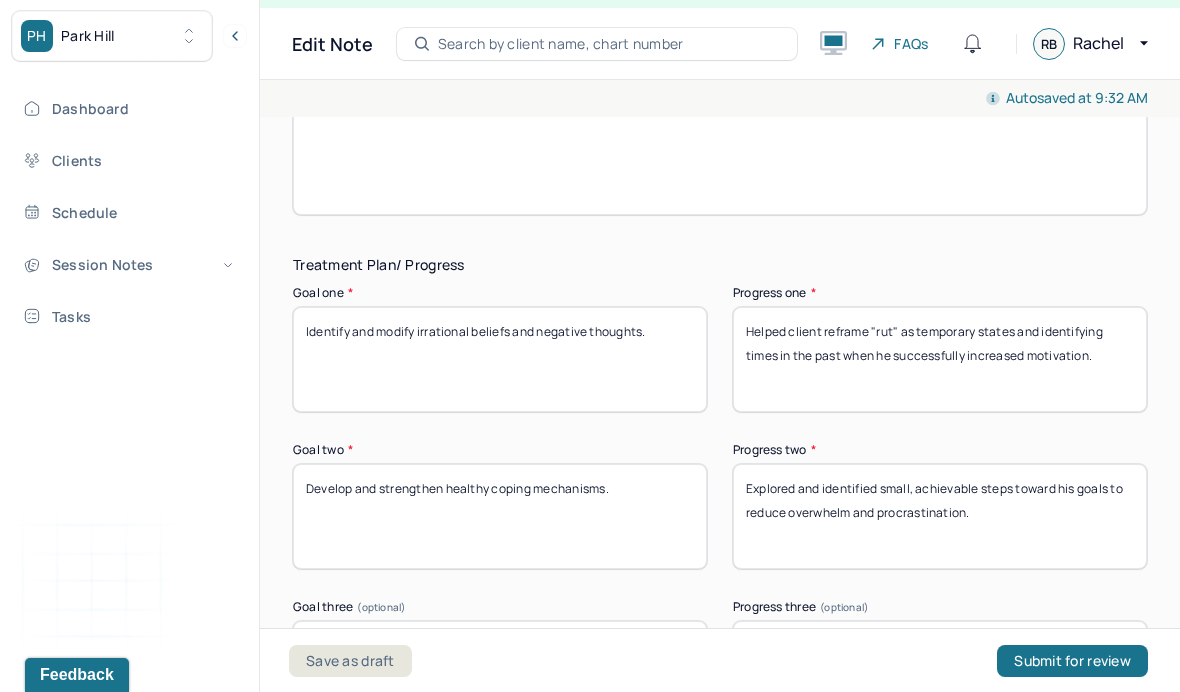 type 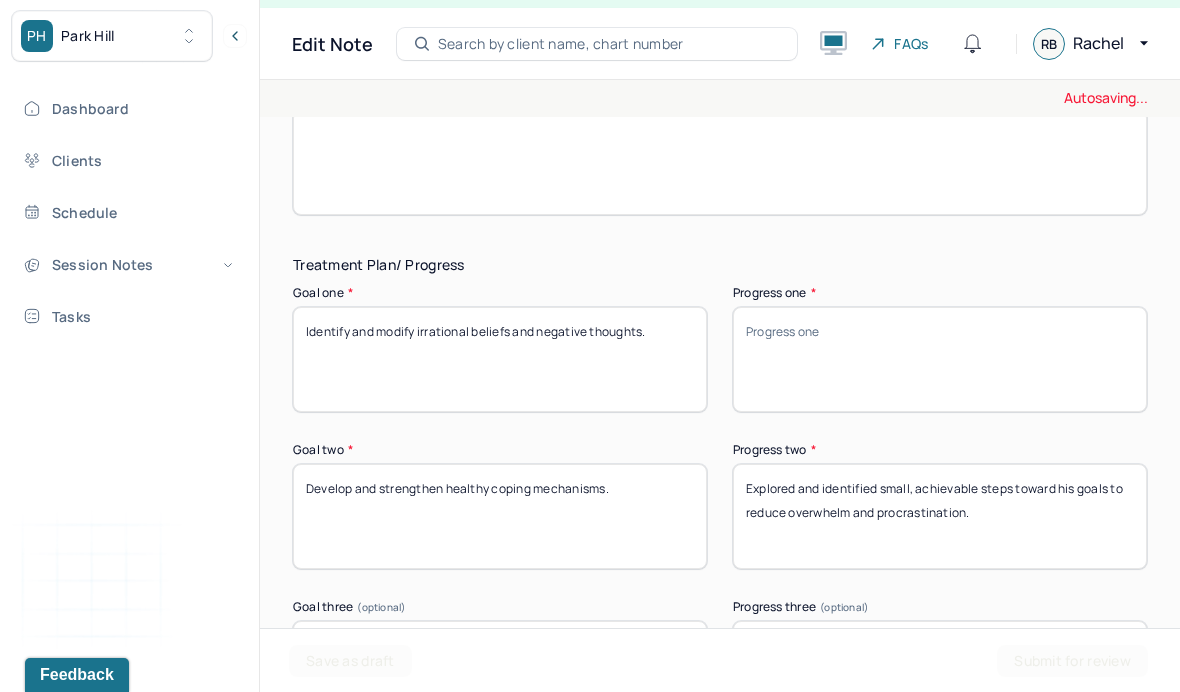 type 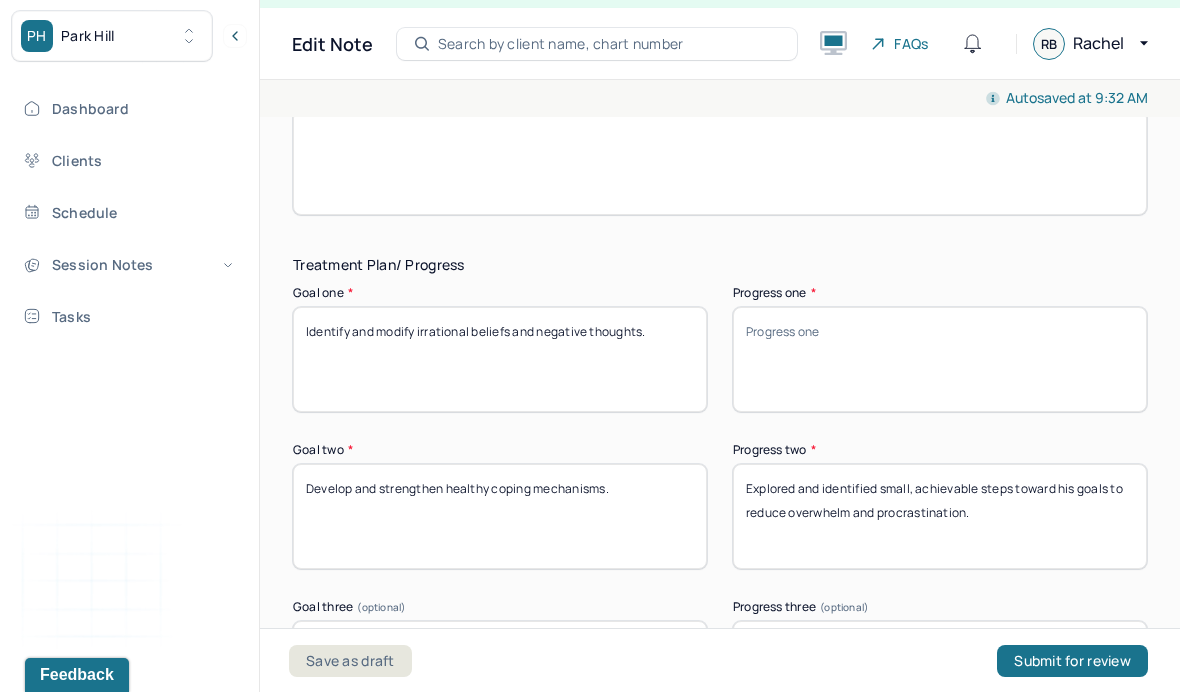 click on "Explored and identified small, achievable steps toward his goals to reduce overwhelm and procrastination." at bounding box center (940, 516) 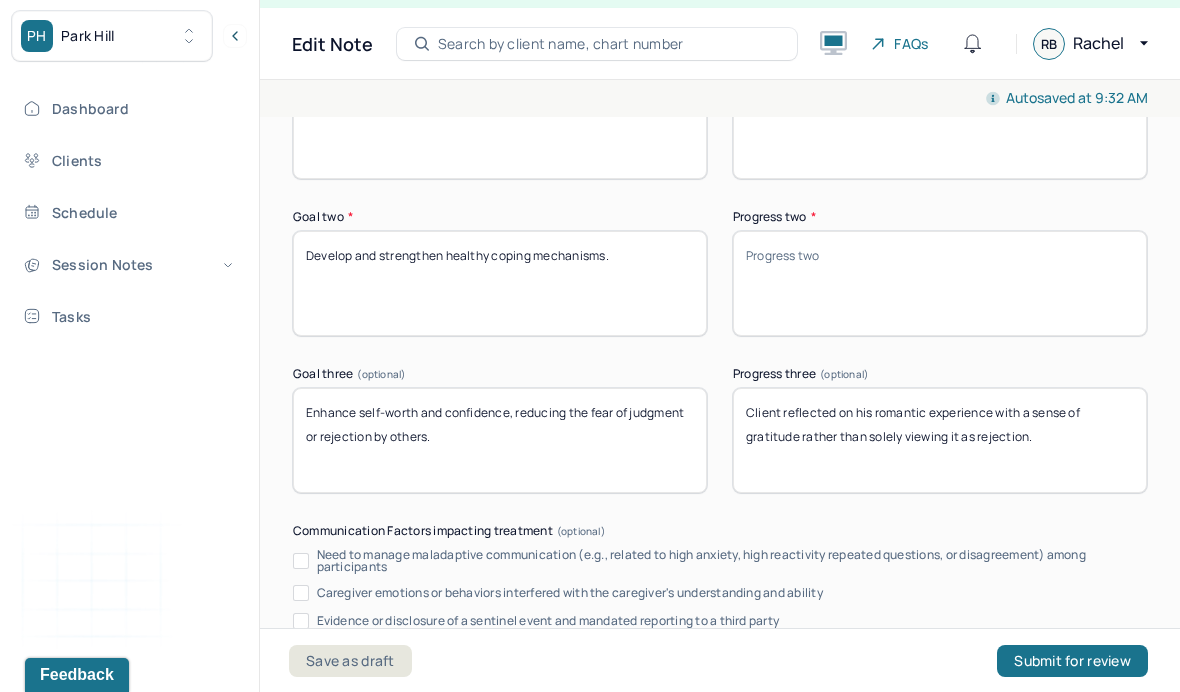 scroll, scrollTop: 3650, scrollLeft: 0, axis: vertical 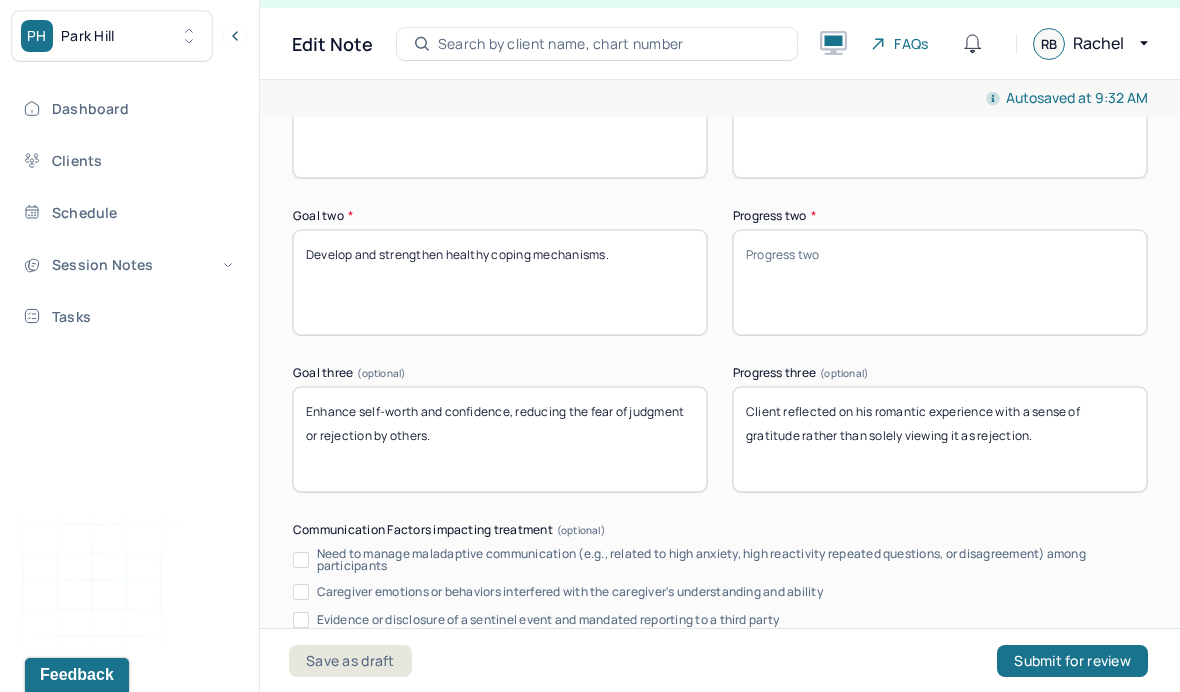 type 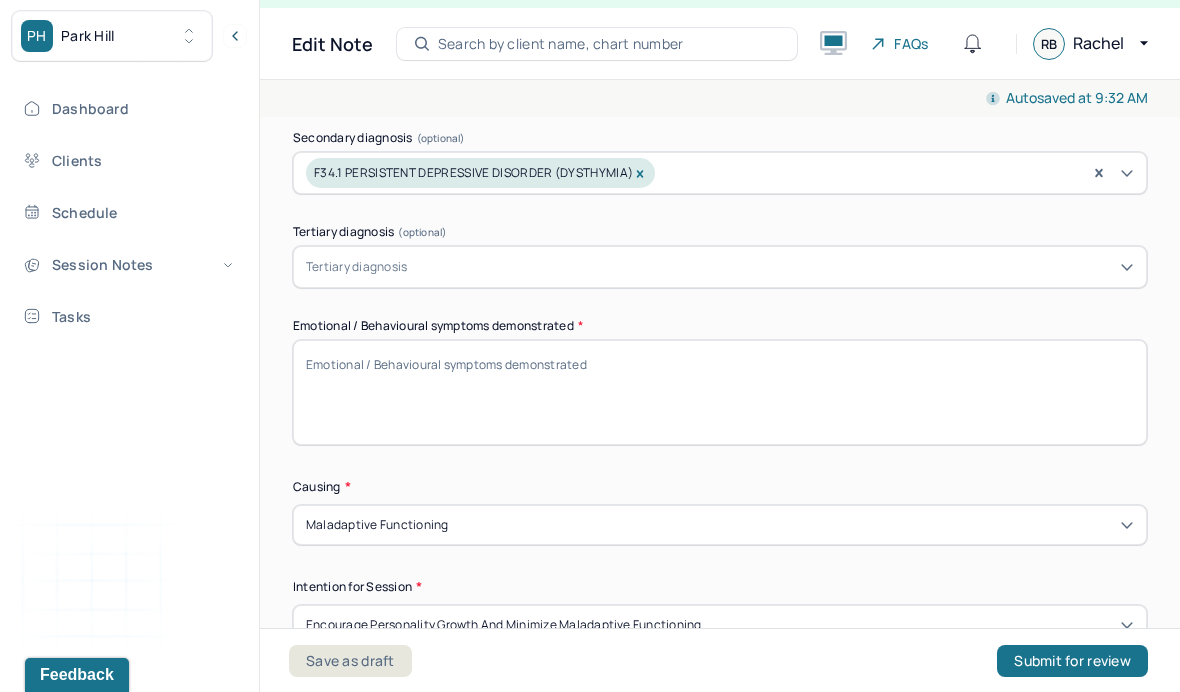 scroll, scrollTop: 0, scrollLeft: 0, axis: both 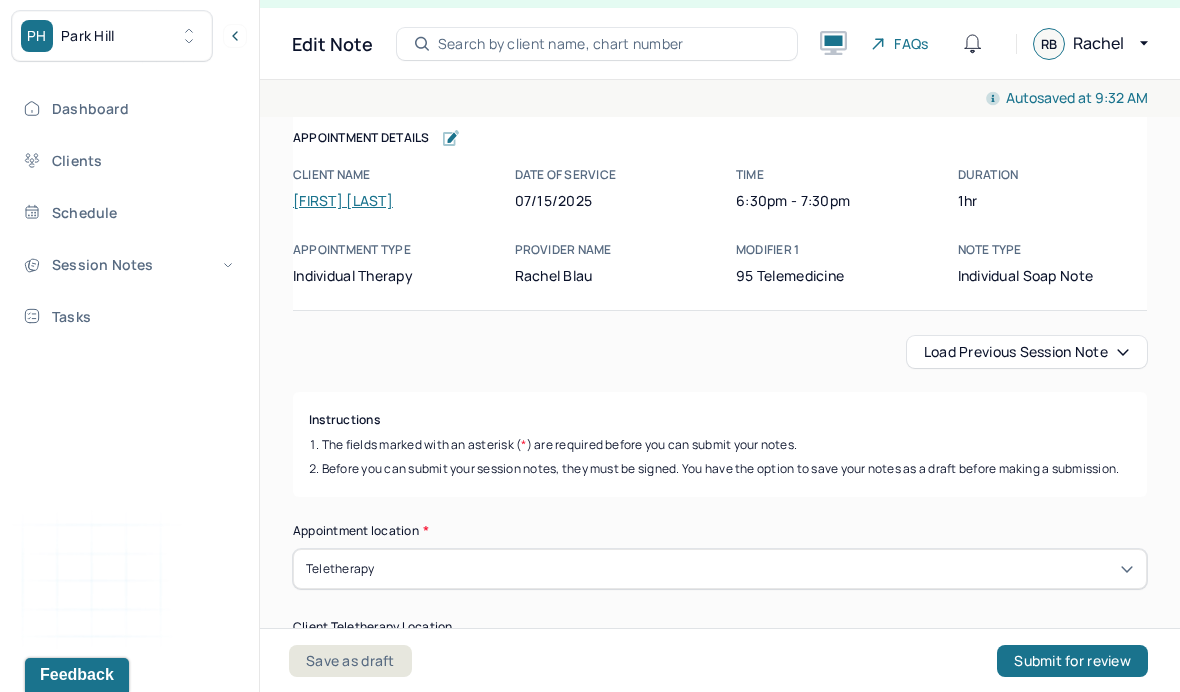 type 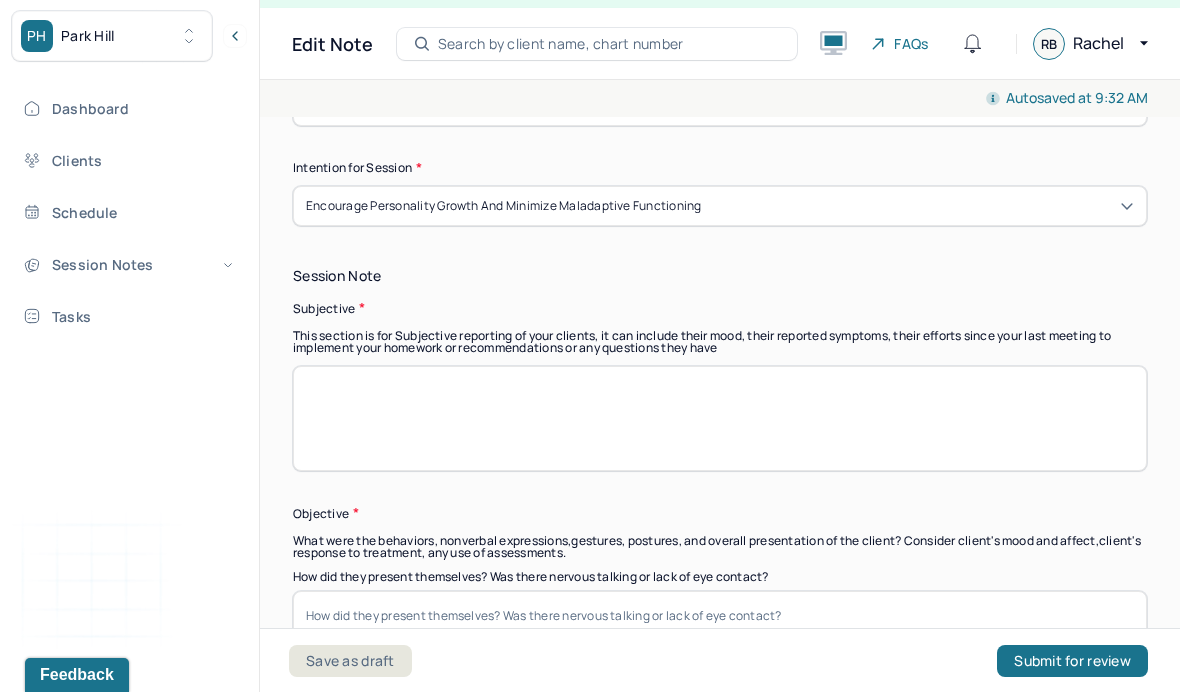 scroll, scrollTop: 1266, scrollLeft: 0, axis: vertical 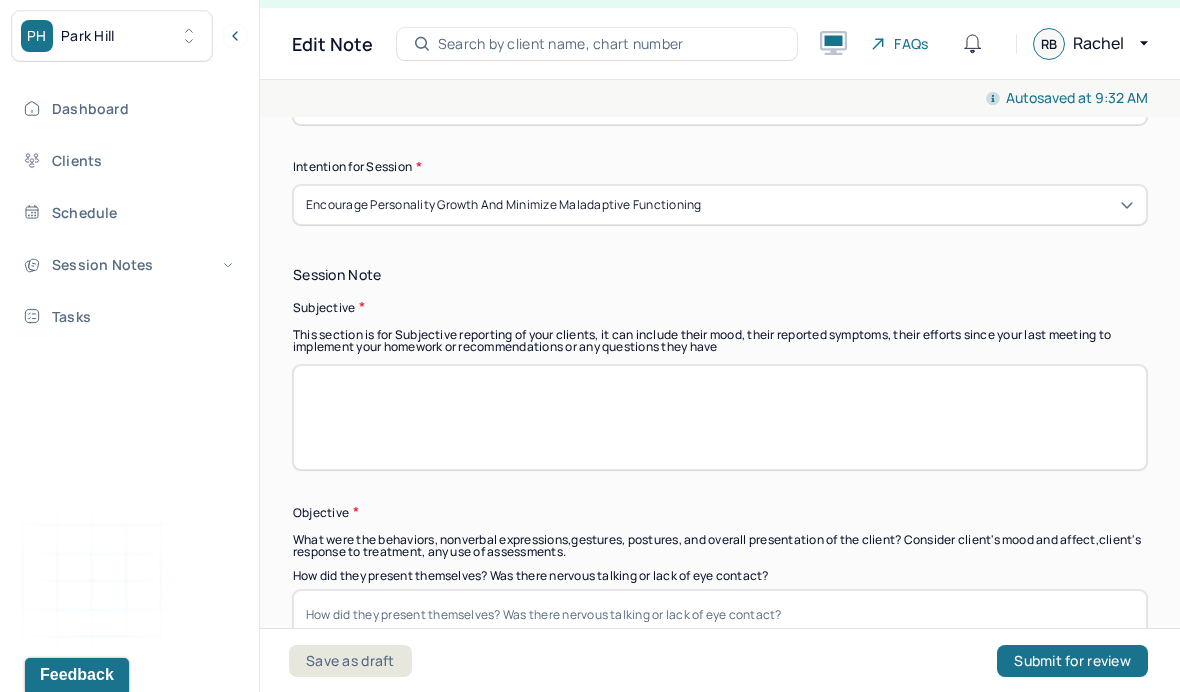 click at bounding box center [720, 417] 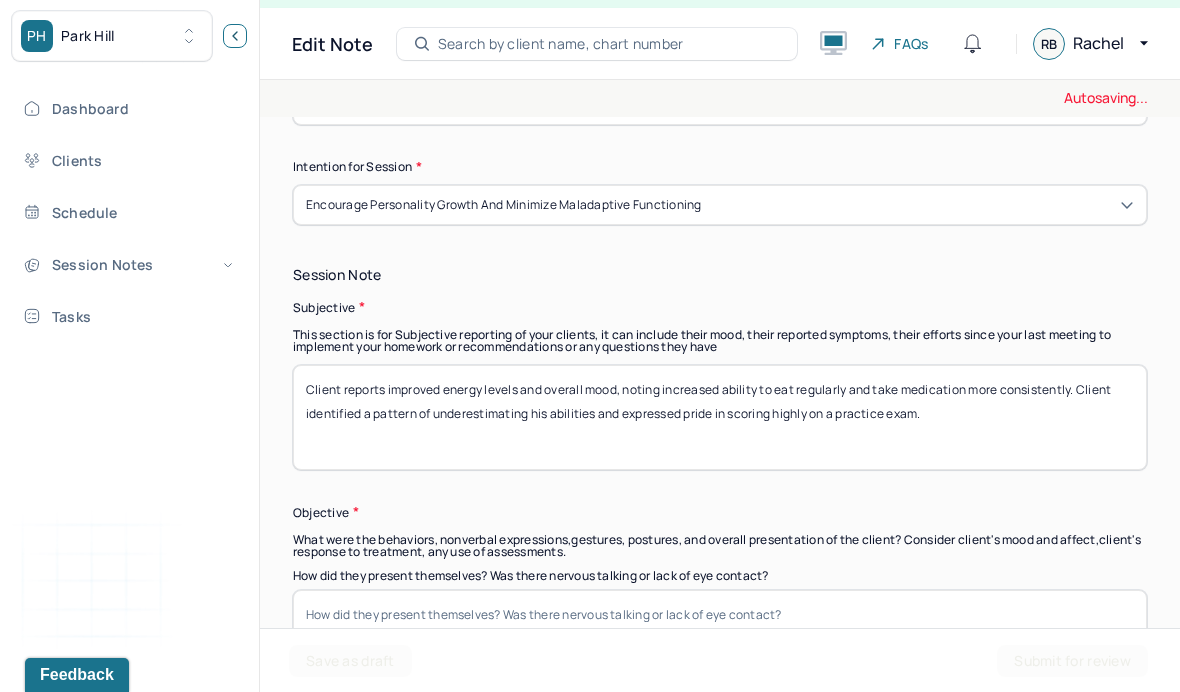 type on "Client reports improved energy levels and overall mood, noting increased ability to eat regularly and take medication more consistently. Client identified a pattern of underestimating his abilities and expressed pride in scoring highly on a practice exam." 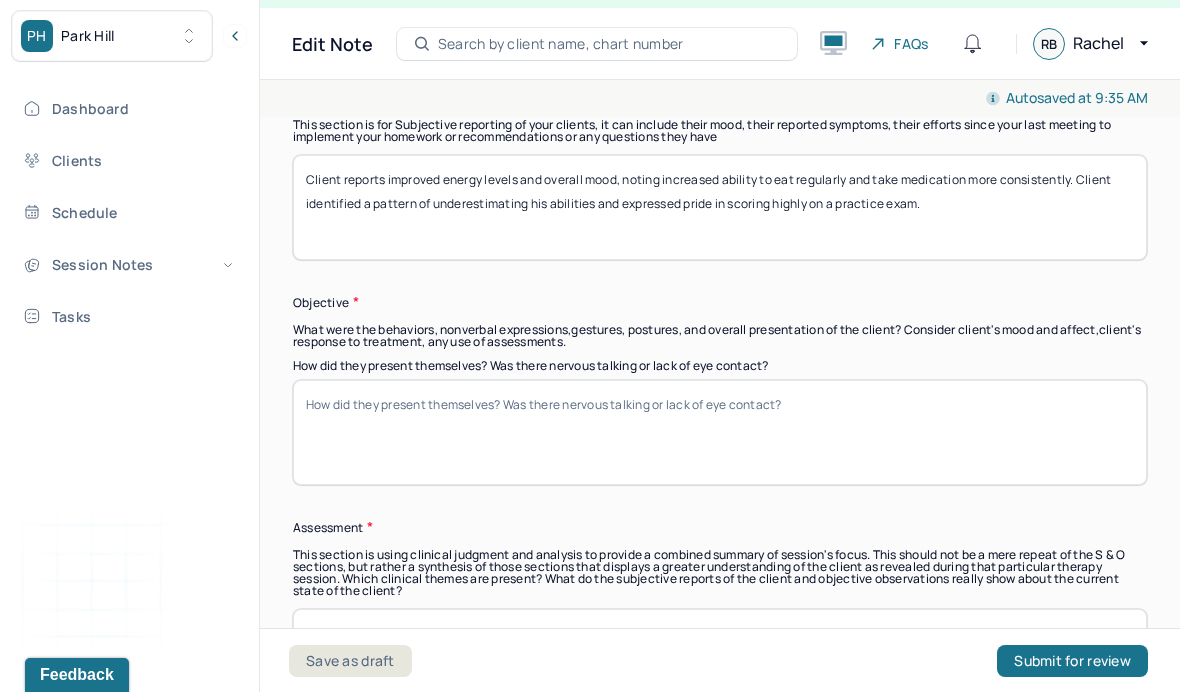 scroll, scrollTop: 1490, scrollLeft: 0, axis: vertical 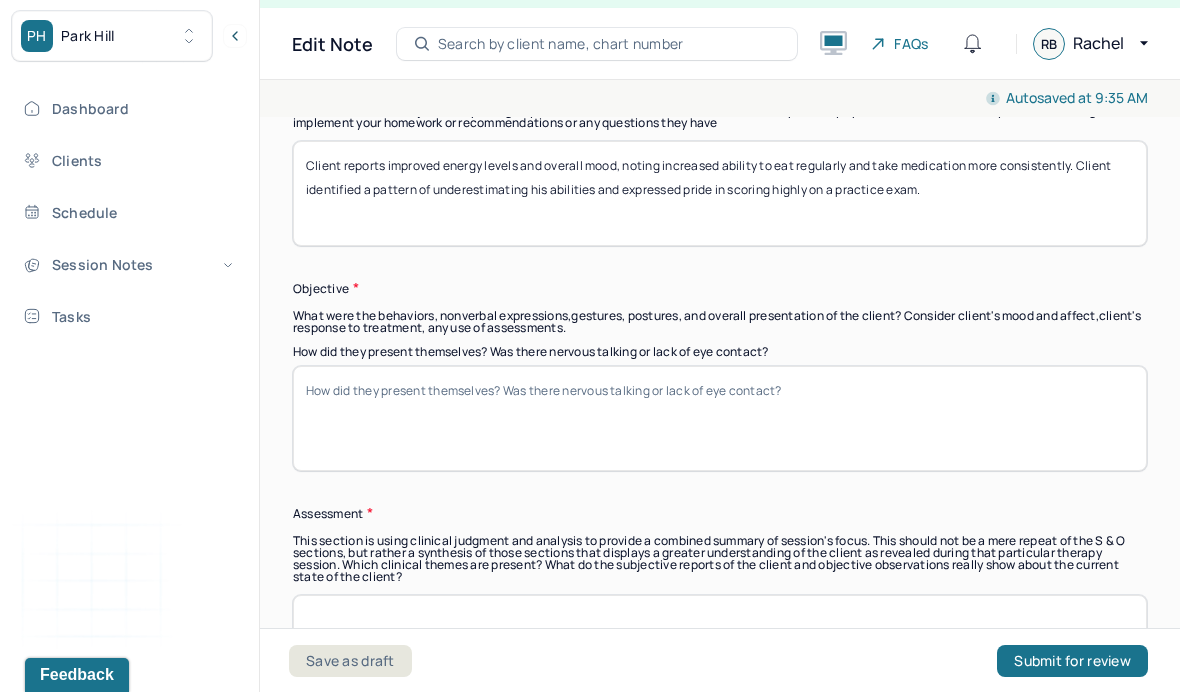 click on "How did they present themselves? Was there nervous talking or lack of eye contact?" at bounding box center (720, 418) 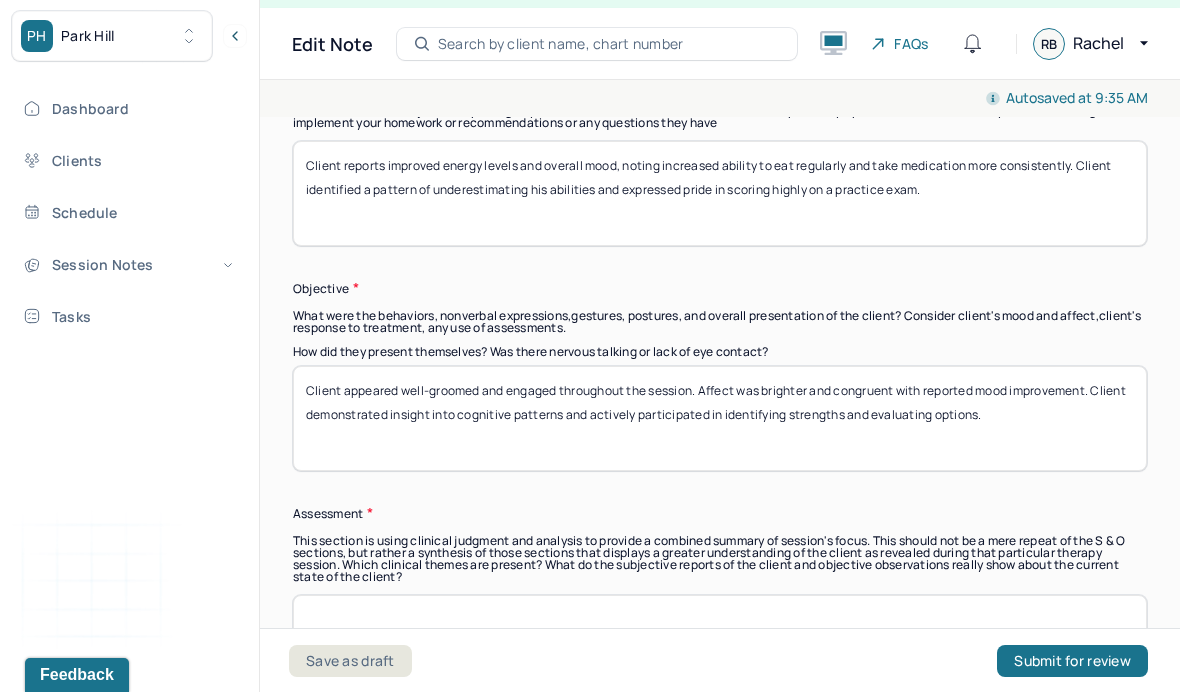 type on "Client appeared well-groomed and engaged throughout the session. Affect was brighter and congruent with reported mood improvement. Client demonstrated insight into cognitive patterns and actively participated in identifying strengths and evaluating options." 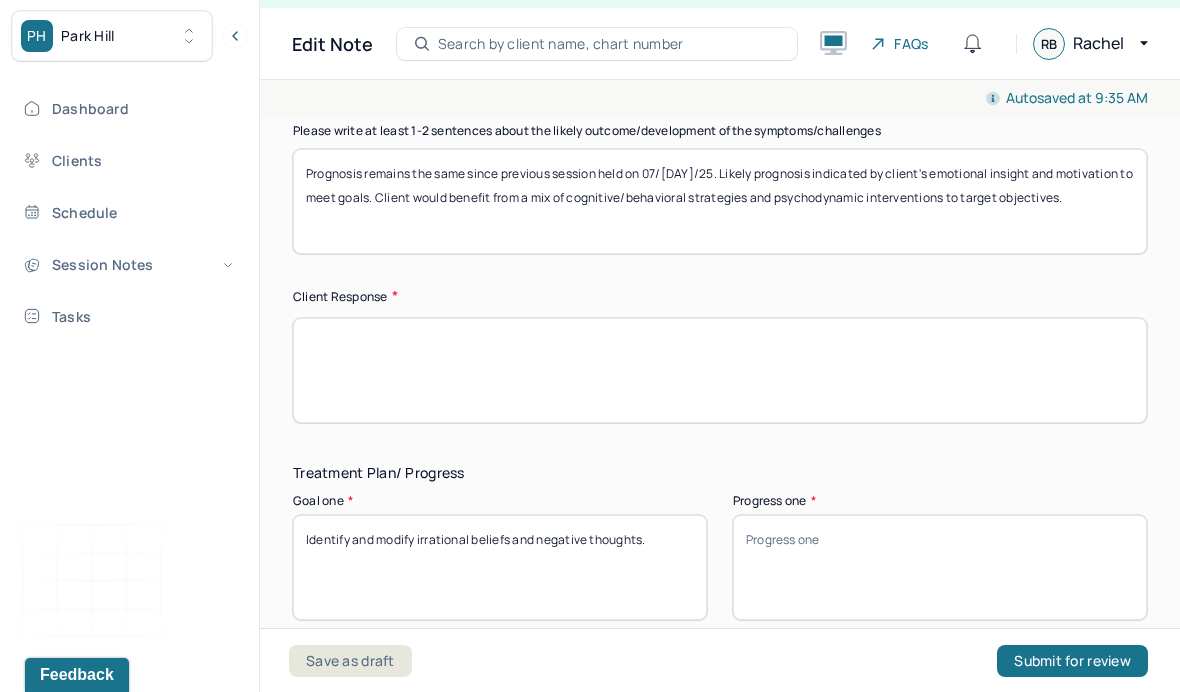 scroll, scrollTop: 3225, scrollLeft: 0, axis: vertical 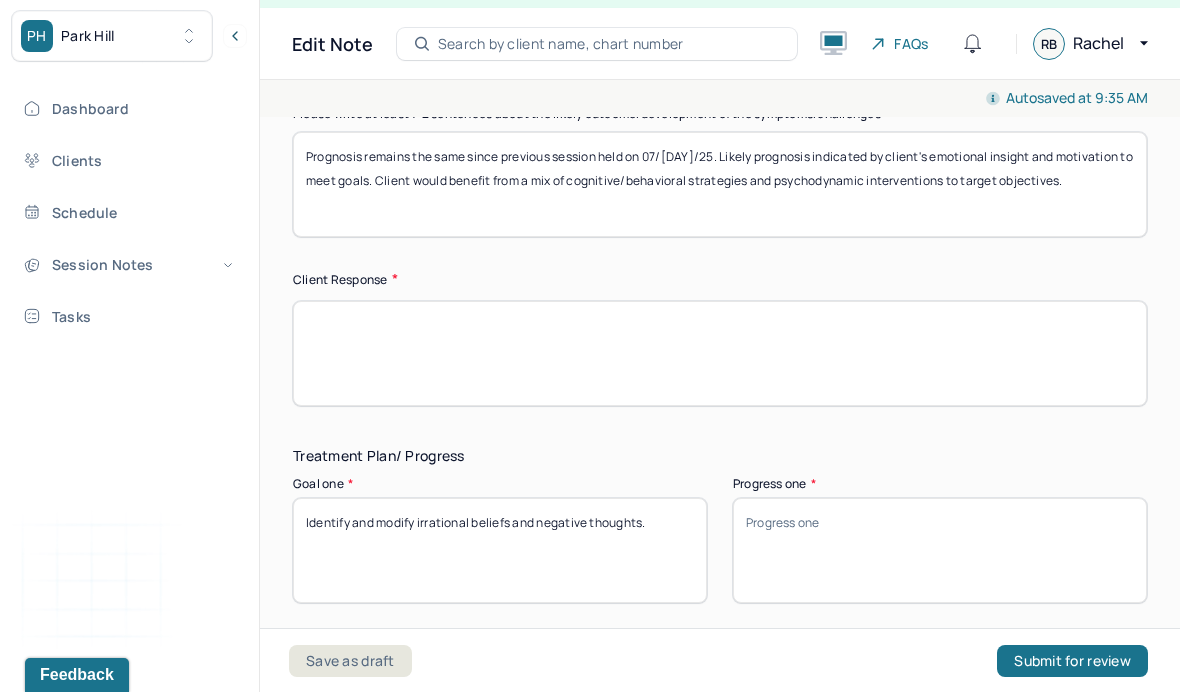 click at bounding box center [720, 353] 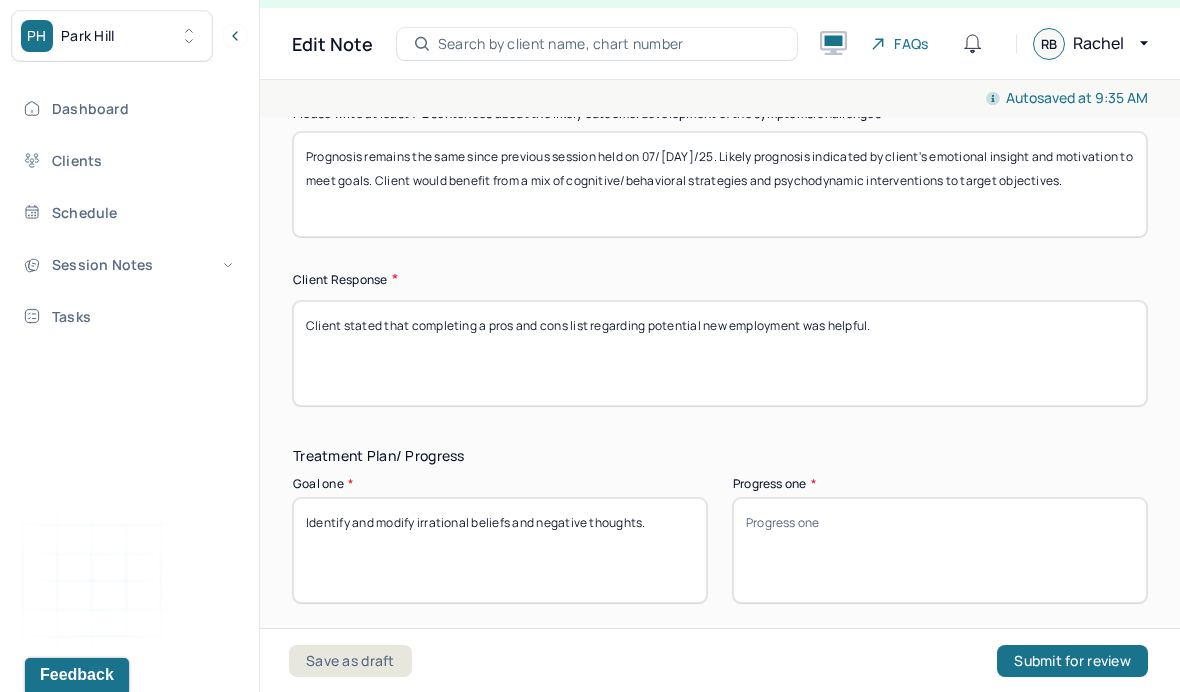 drag, startPoint x: 380, startPoint y: 345, endPoint x: 343, endPoint y: 342, distance: 37.12142 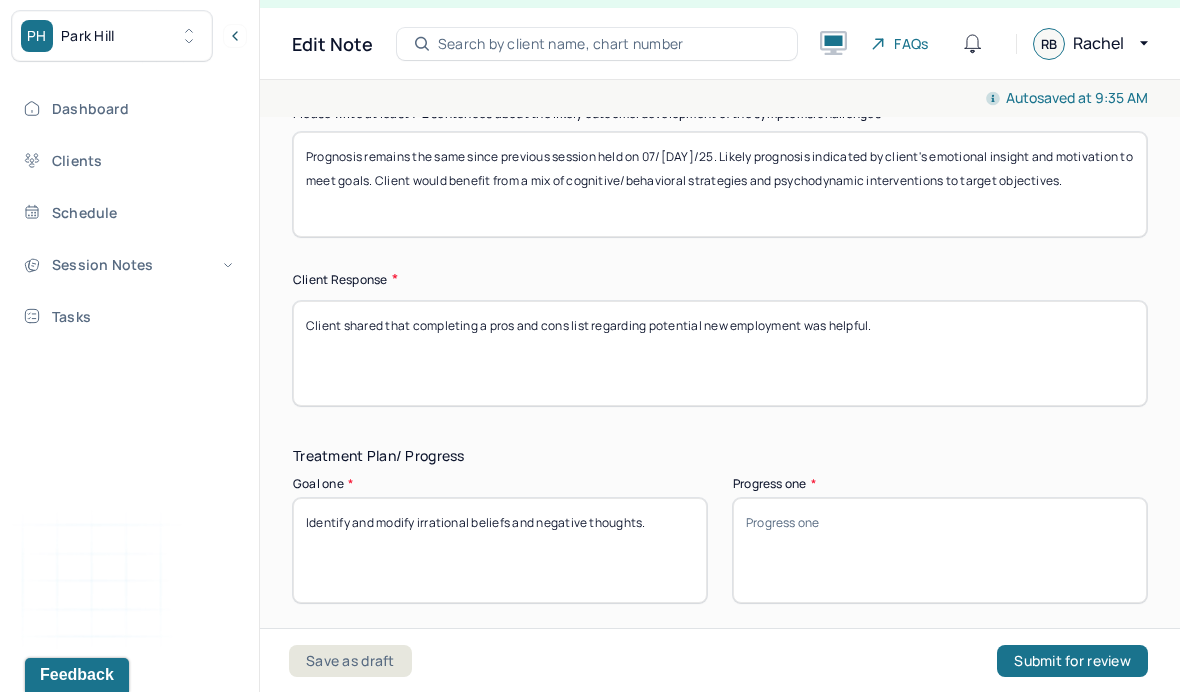 drag, startPoint x: 923, startPoint y: 367, endPoint x: 346, endPoint y: 339, distance: 577.67896 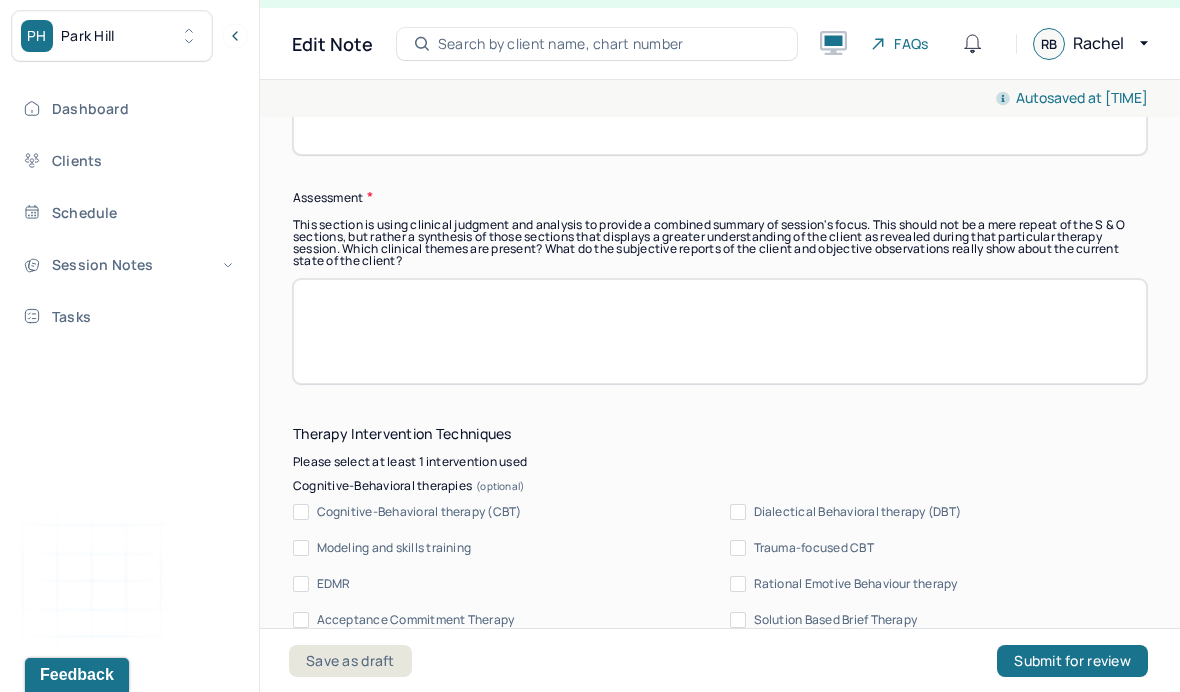 scroll, scrollTop: 1805, scrollLeft: 0, axis: vertical 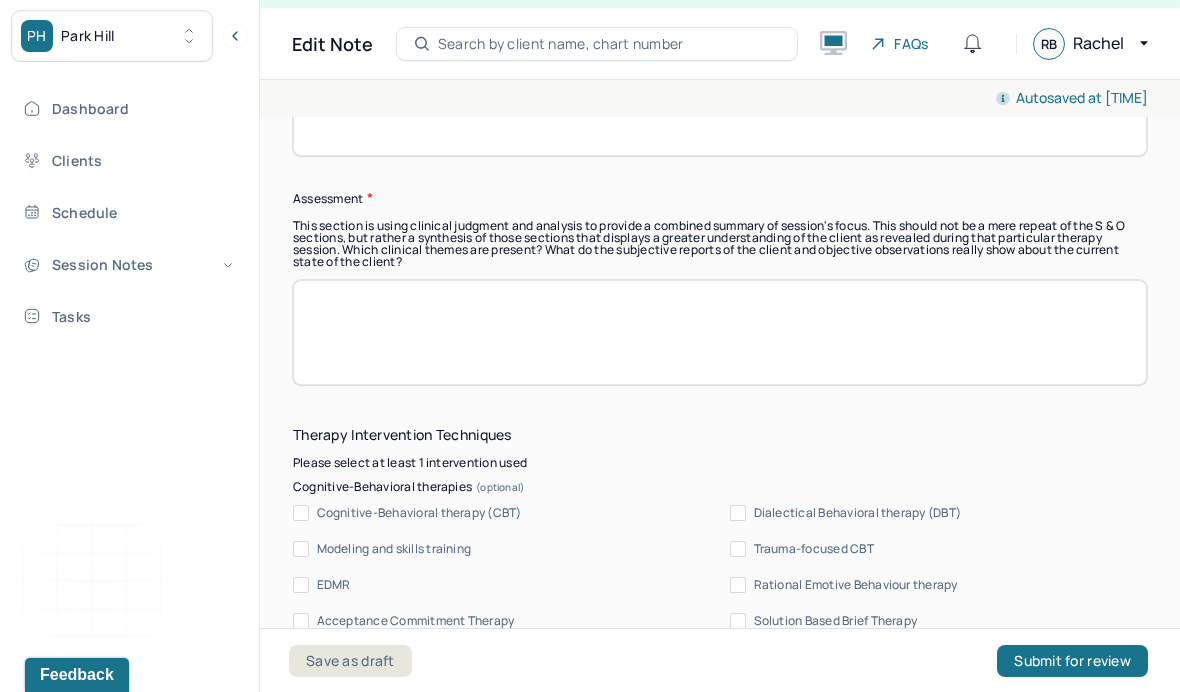 type on "Client responded positively to completion of pros and cons list." 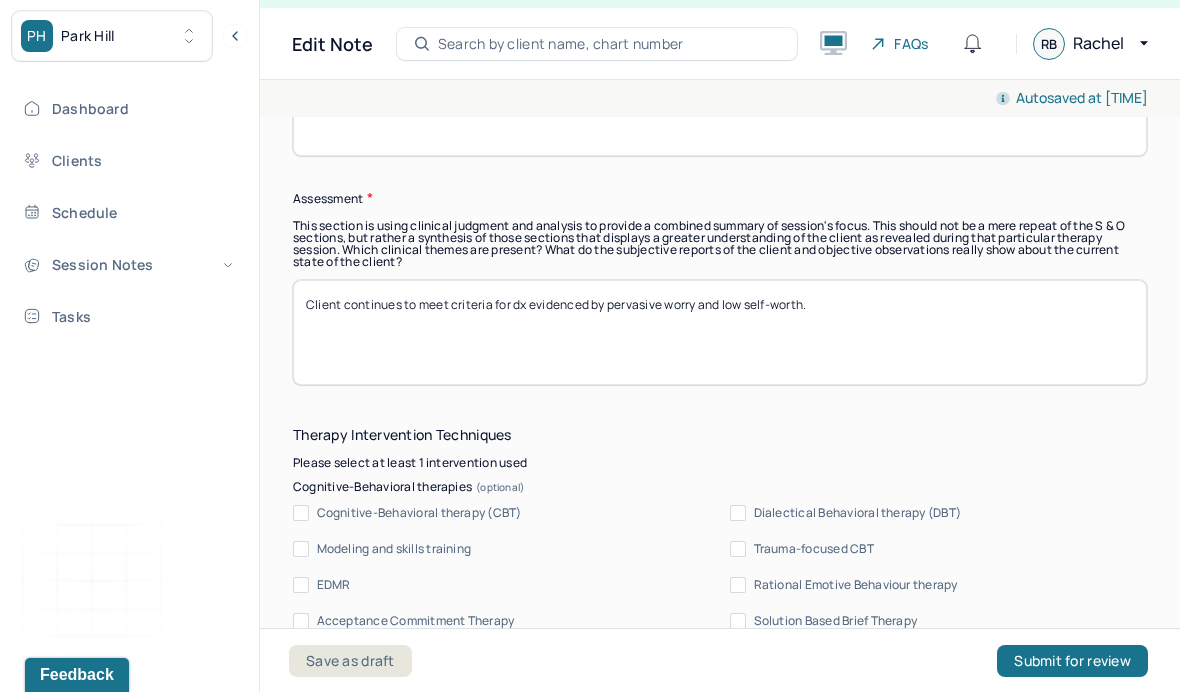 drag, startPoint x: 840, startPoint y: 334, endPoint x: 727, endPoint y: 330, distance: 113.07078 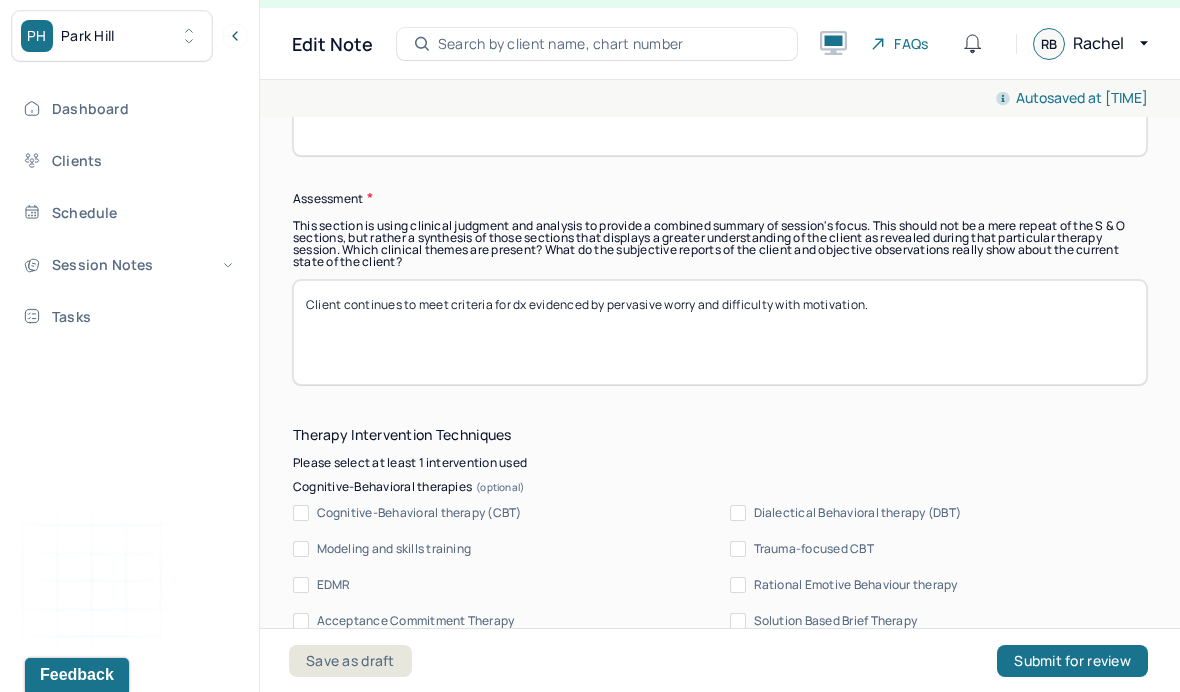 paste on "Cognitive Behavioral Therapy (CBT) techniques, including cognitive restructuring and decision-making tools, were utilized to support progress." 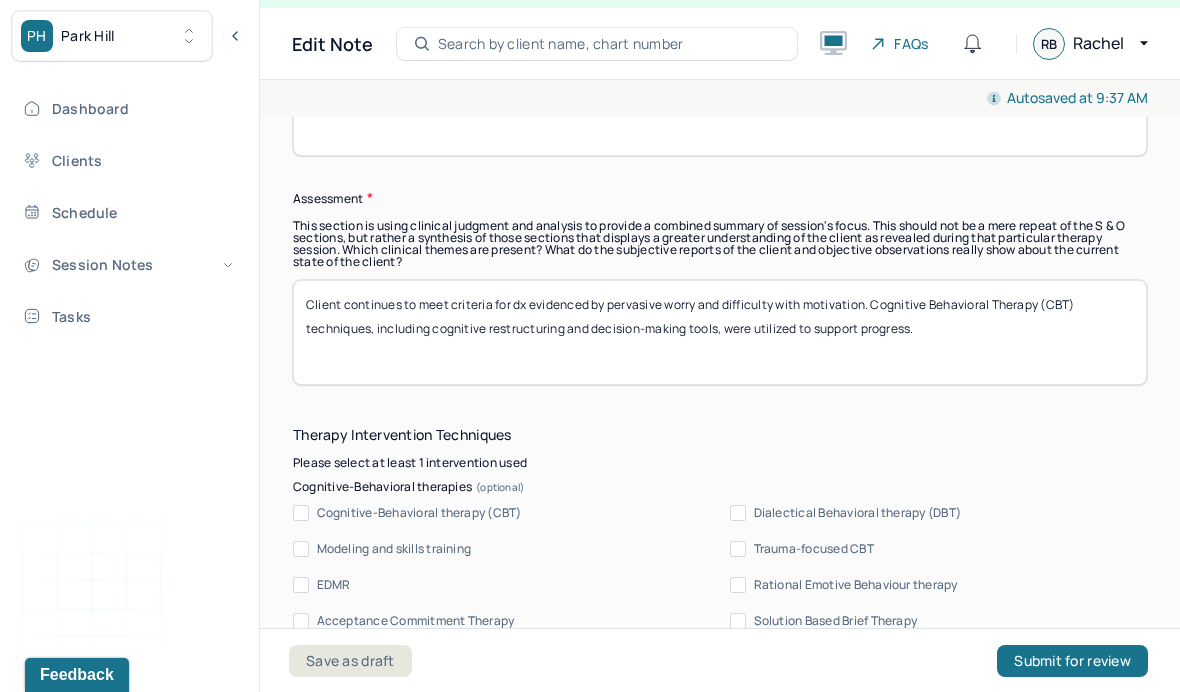 click on "Client continues to meet criteria for dx evidenced by pervasive worry and difficulty with motivation. Cognitive Behavioral Therapy (CBT) techniques, including cognitive restructuring and decision-making tools, were utilized to support progress." at bounding box center (720, 332) 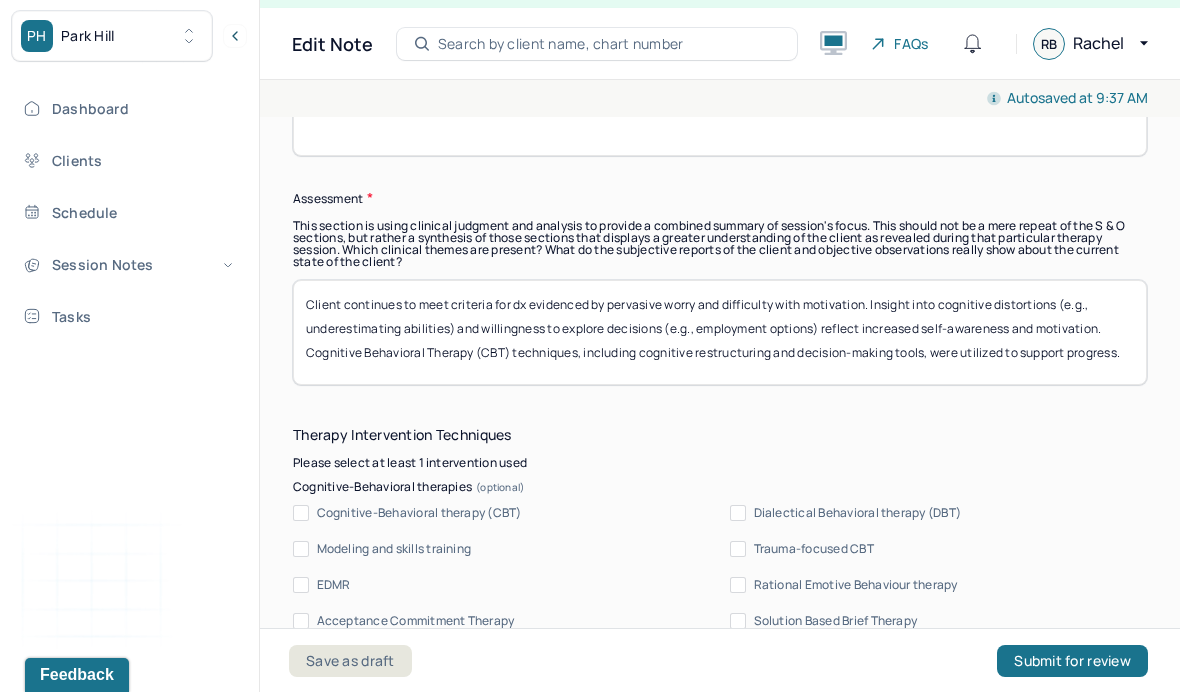 drag, startPoint x: 505, startPoint y: 370, endPoint x: 249, endPoint y: 371, distance: 256.00195 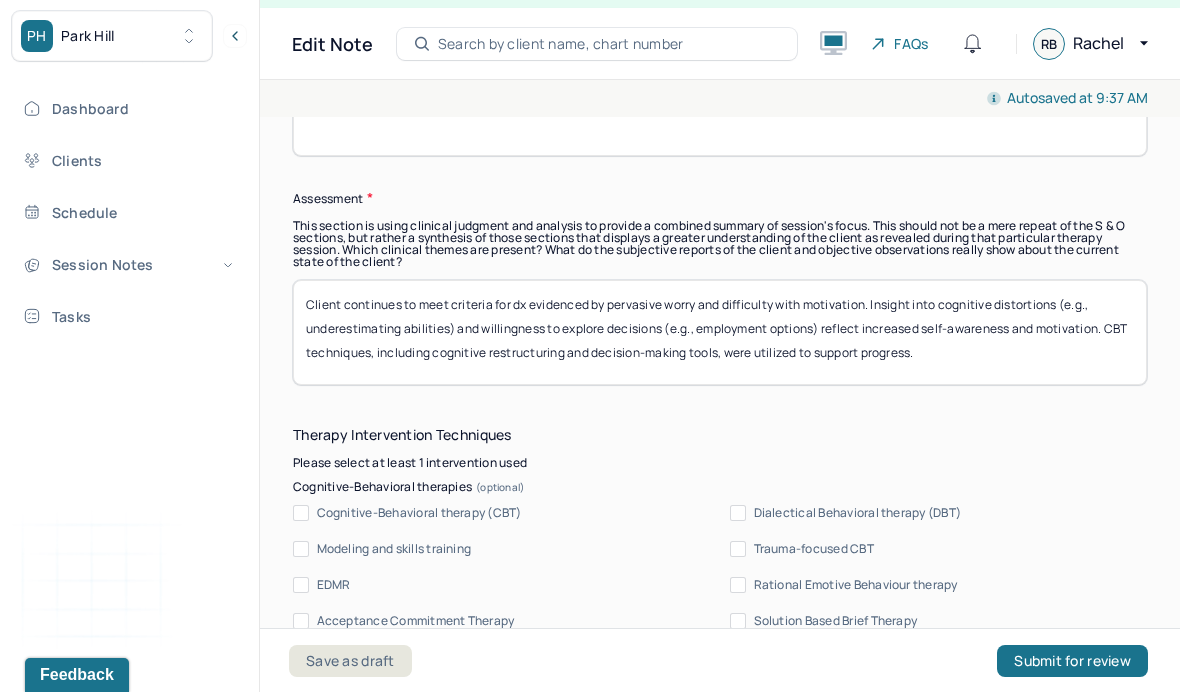 click on "Client continues to meet criteria for dx evidenced by pervasive worry and difficulty with motivation.  Insight into cognitive distortions (e.g., underestimating abilities) and willingness to explore decisions (e.g., employment options) reflect increased self-awareness and motivation. CBT) techniques, including cognitive restructuring and decision-making tools, were utilized to support progress." at bounding box center [720, 332] 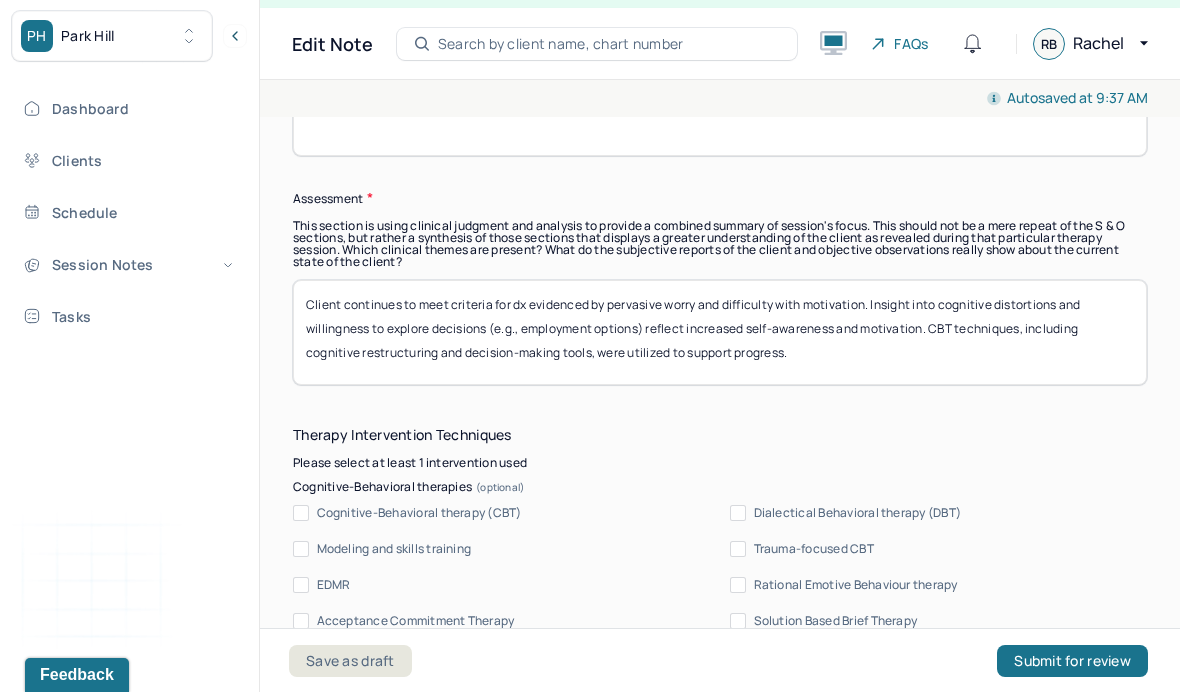 drag, startPoint x: 491, startPoint y: 349, endPoint x: 645, endPoint y: 349, distance: 154 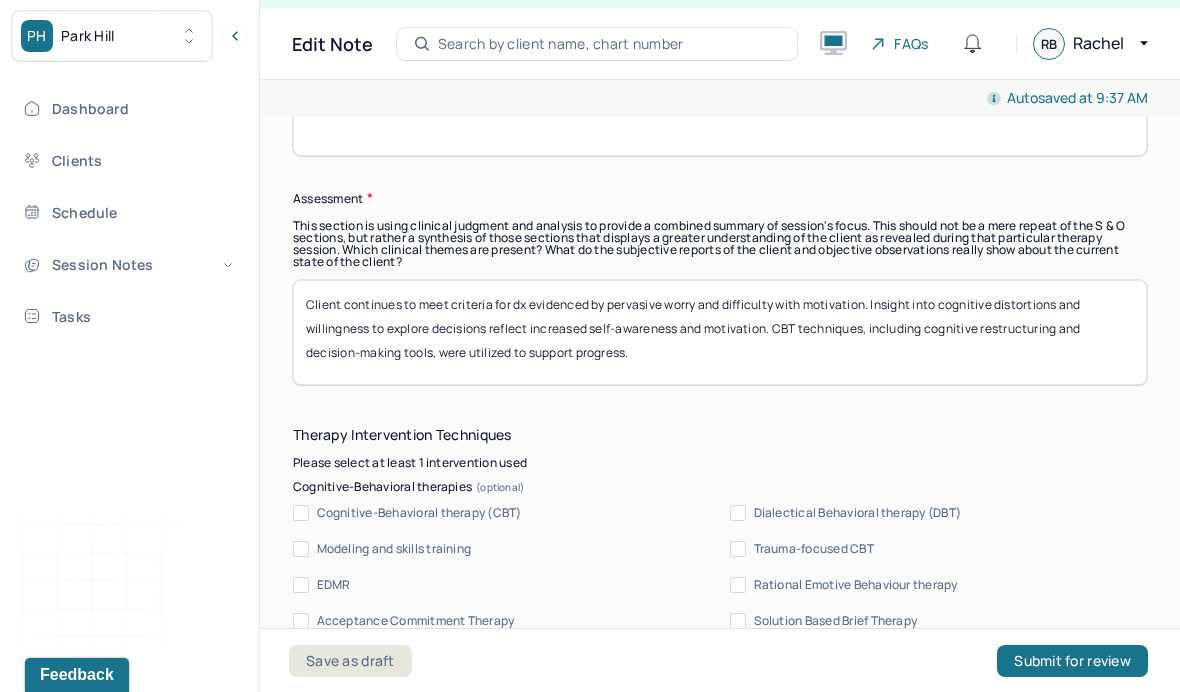 type on "Client continues to meet criteria for dx evidenced by pervasive worry and difficulty with motivation. Insight into cognitive distortions and willingness to explore decisions reflect increased self-awareness and motivation. CBT techniques, including cognitive restructuring and decision-making tools, were utilized to support progress." 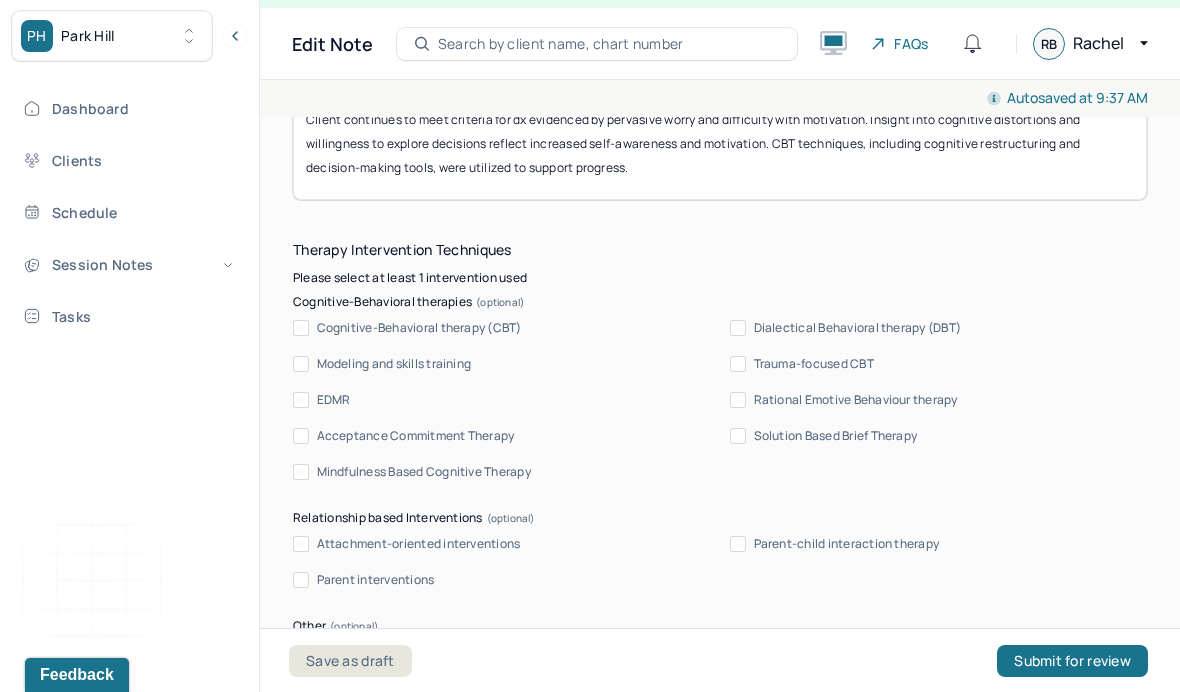 scroll, scrollTop: 1992, scrollLeft: 0, axis: vertical 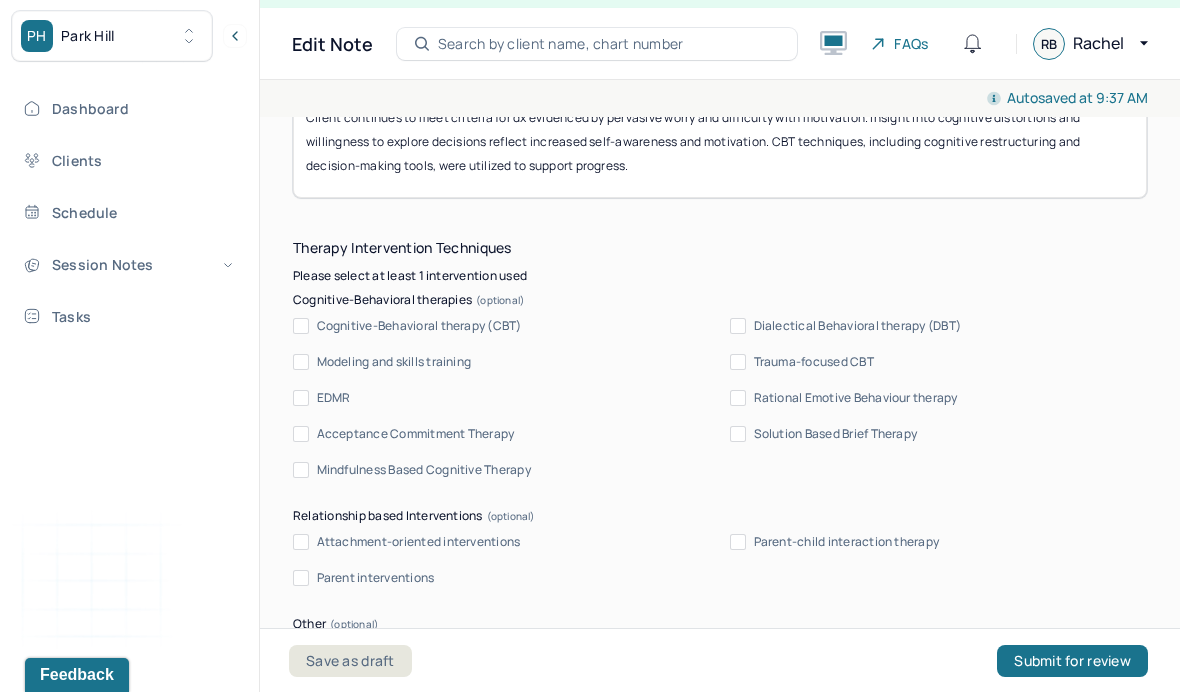click on "Cognitive-Behavioral therapy (CBT) Dialectical Behavioral therapy (DBT) Modeling and skills training Trauma-focused CBT EDMR Rational Emotive Behaviour therapy Acceptance Commitment Therapy Solution Based Brief Therapy Mindfulness Based Cognitive Therapy" at bounding box center (720, 398) 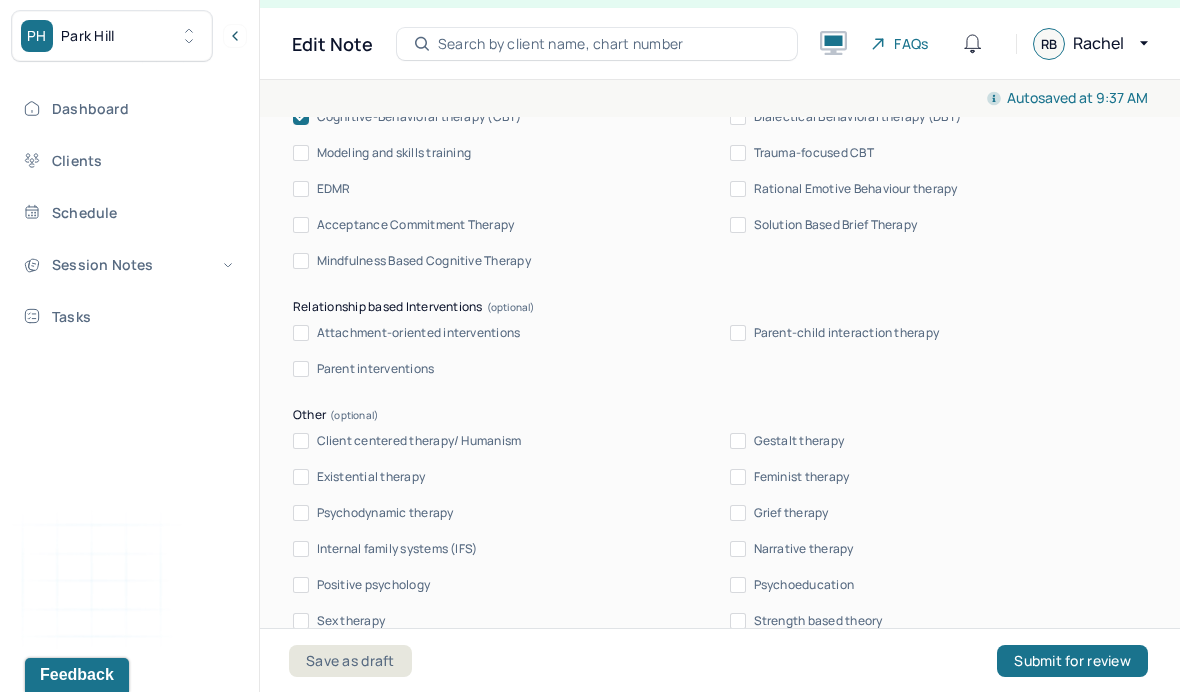 scroll, scrollTop: 2203, scrollLeft: 0, axis: vertical 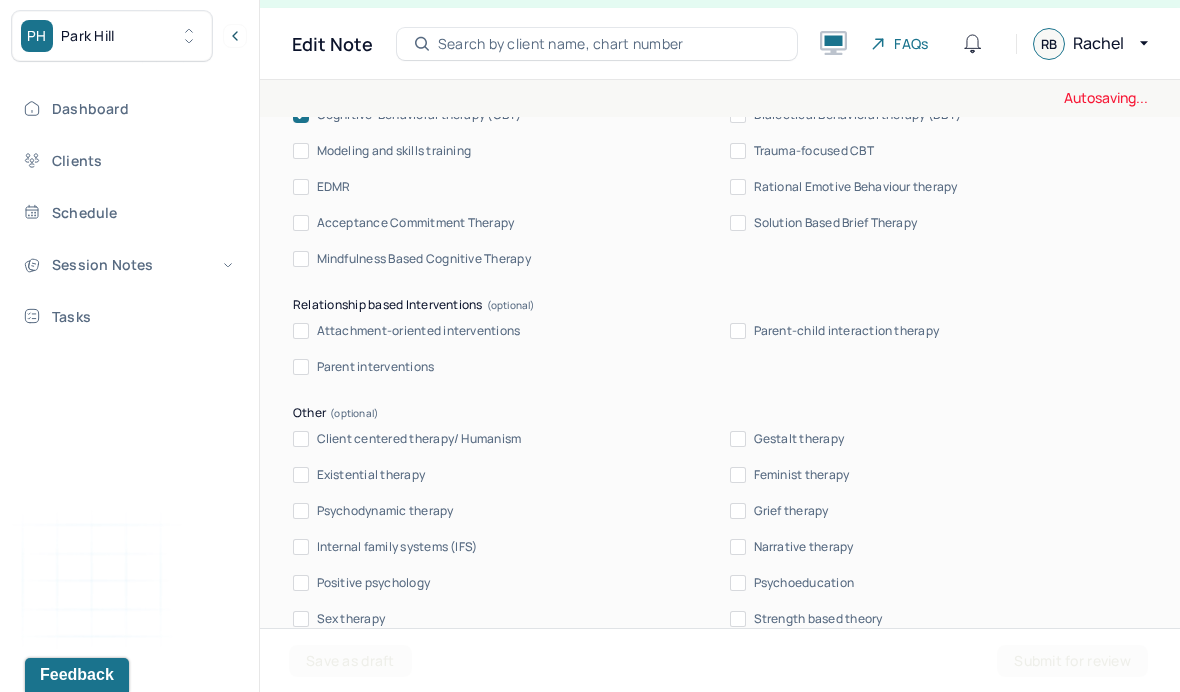 click on "Therapy Intervention Techniques Please select at least 1 intervention used Cognitive-Behavioral therapies Cognitive-Behavioral therapy (CBT) Dialectical Behavioral therapy (DBT) Modeling and skills training Trauma-focused CBT EDMR Rational Emotive Behaviour therapy Acceptance Commitment Therapy Solution Based Brief Therapy Mindfulness Based Cognitive Therapy Relationship based Interventions Attachment-oriented interventions Parent-child interaction therapy Parent interventions Other Client centered therapy/ Humanism Gestalt therapy Existential therapy Feminist therapy Psychodynamic therapy Grief therapy Internal family systems (IFS) Narrative therapy Positive psychology Psychoeducation Sex therapy Strength based theory Career Counseling Multisystemic family theory Plan What specific steps has the client committed to work on as homework or during the next session? What specific interventions or treatment plan changes will the clinician be focused on in the upcoming sessions? Frequency of sessions Weekly Other" at bounding box center (720, 727) 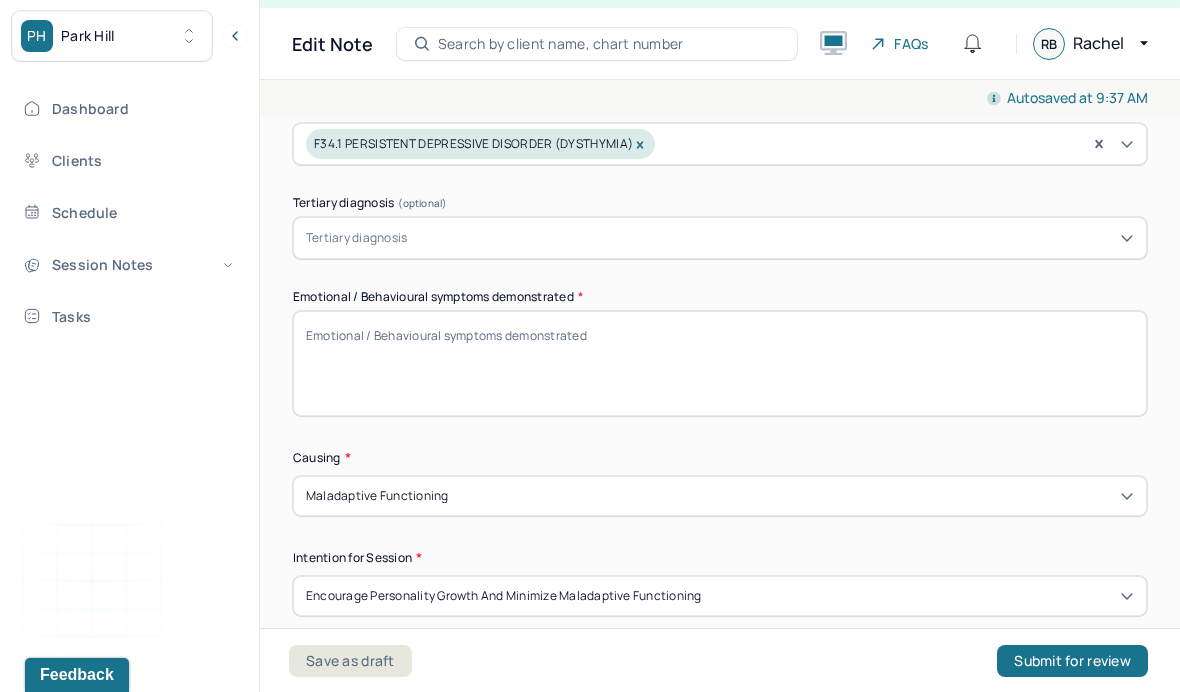scroll, scrollTop: 876, scrollLeft: 0, axis: vertical 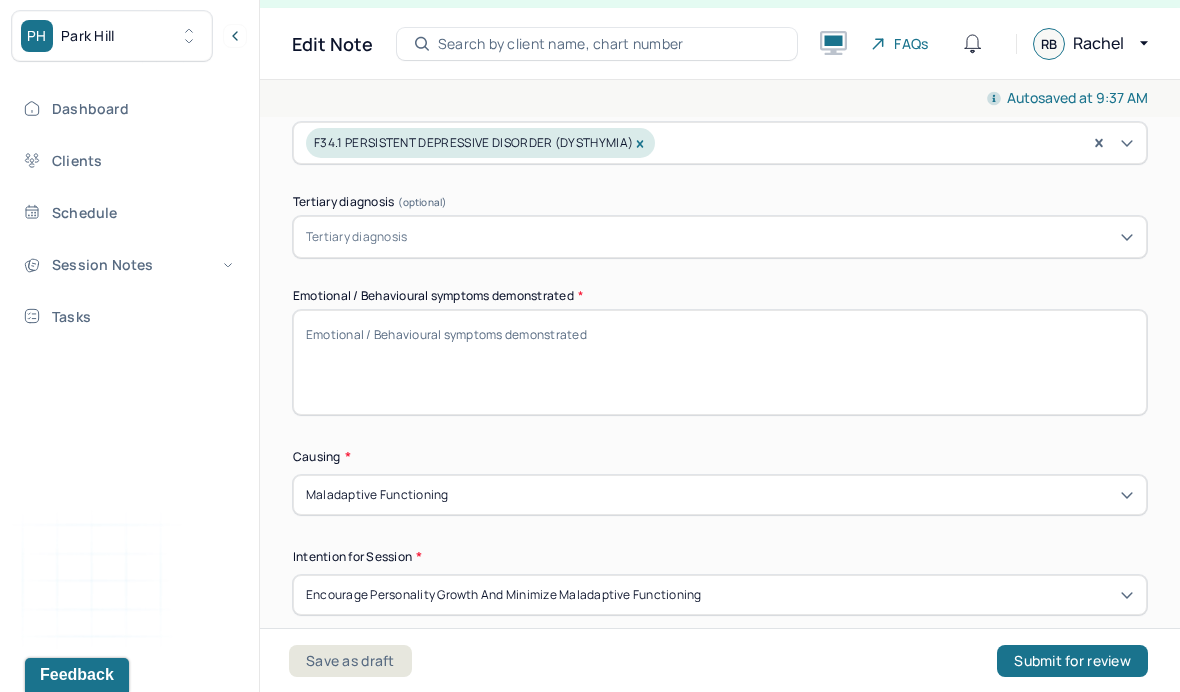 click on "Emotional / Behavioural symptoms demonstrated *" at bounding box center [720, 362] 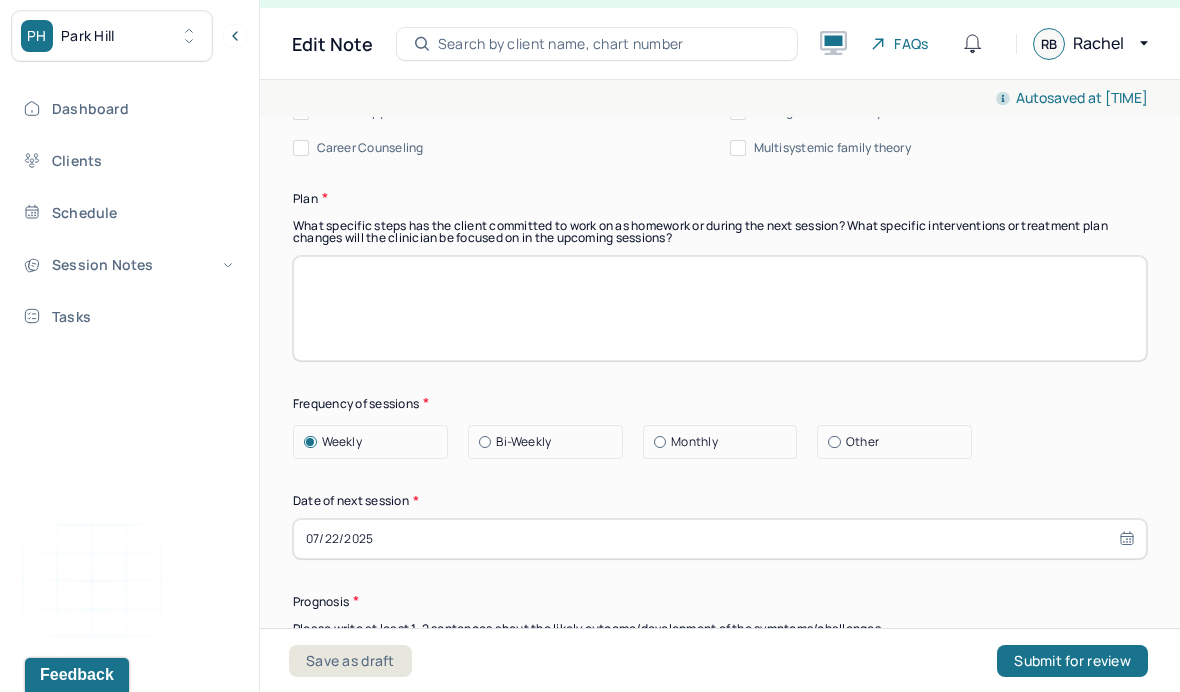 scroll, scrollTop: 2694, scrollLeft: 0, axis: vertical 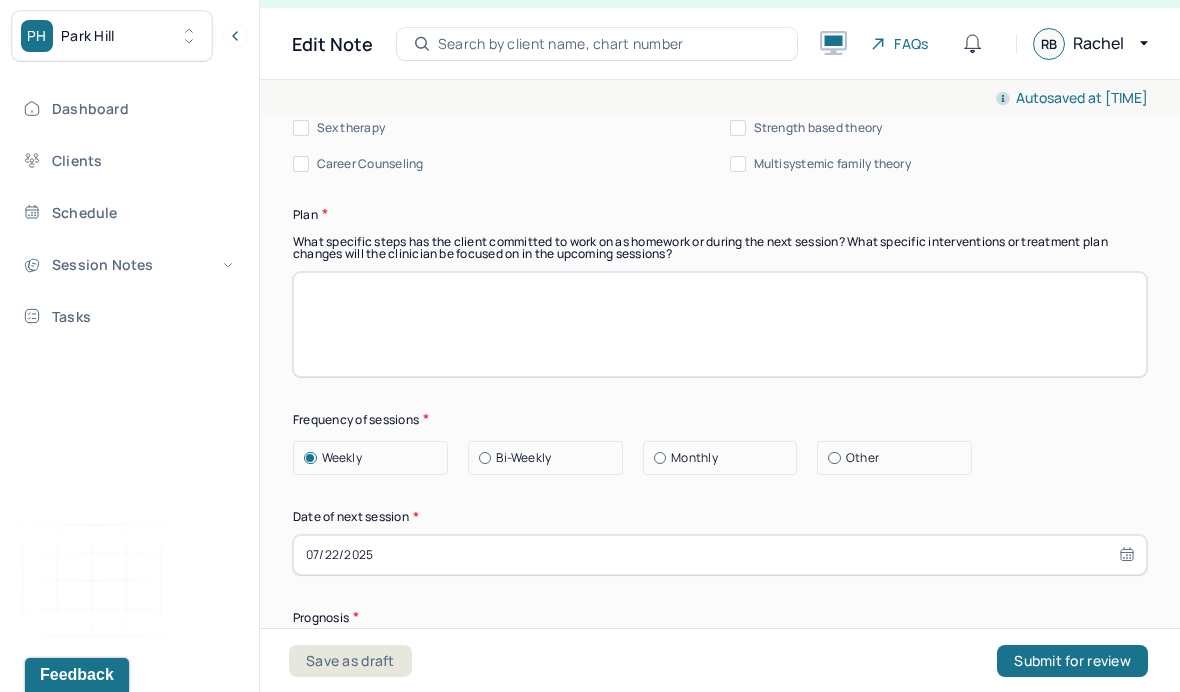 type on "Affect was brighter and congruent with reported mood improvement." 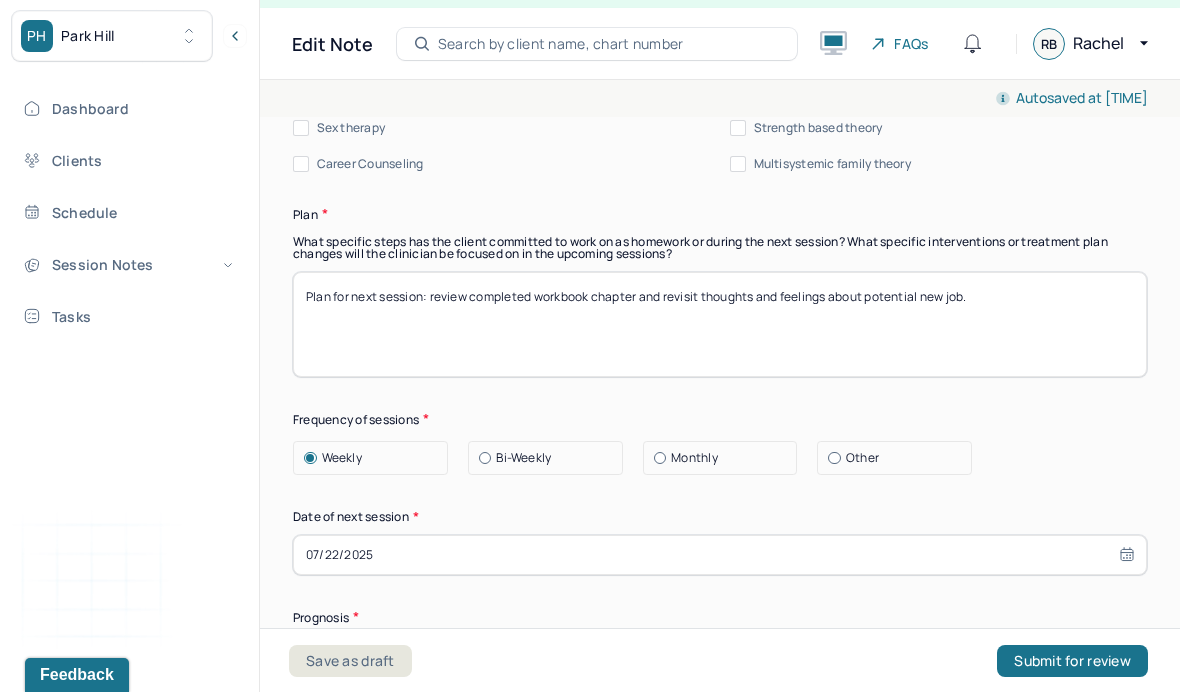 drag, startPoint x: 434, startPoint y: 313, endPoint x: 279, endPoint y: 288, distance: 157.00319 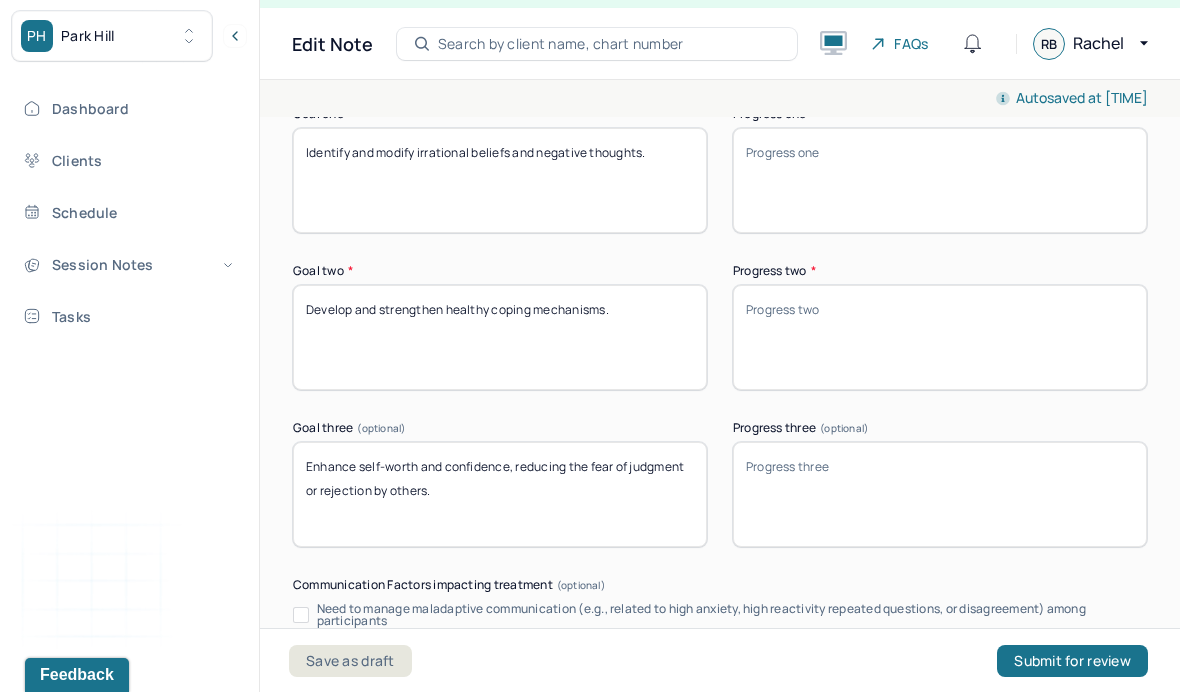 scroll, scrollTop: 3594, scrollLeft: 0, axis: vertical 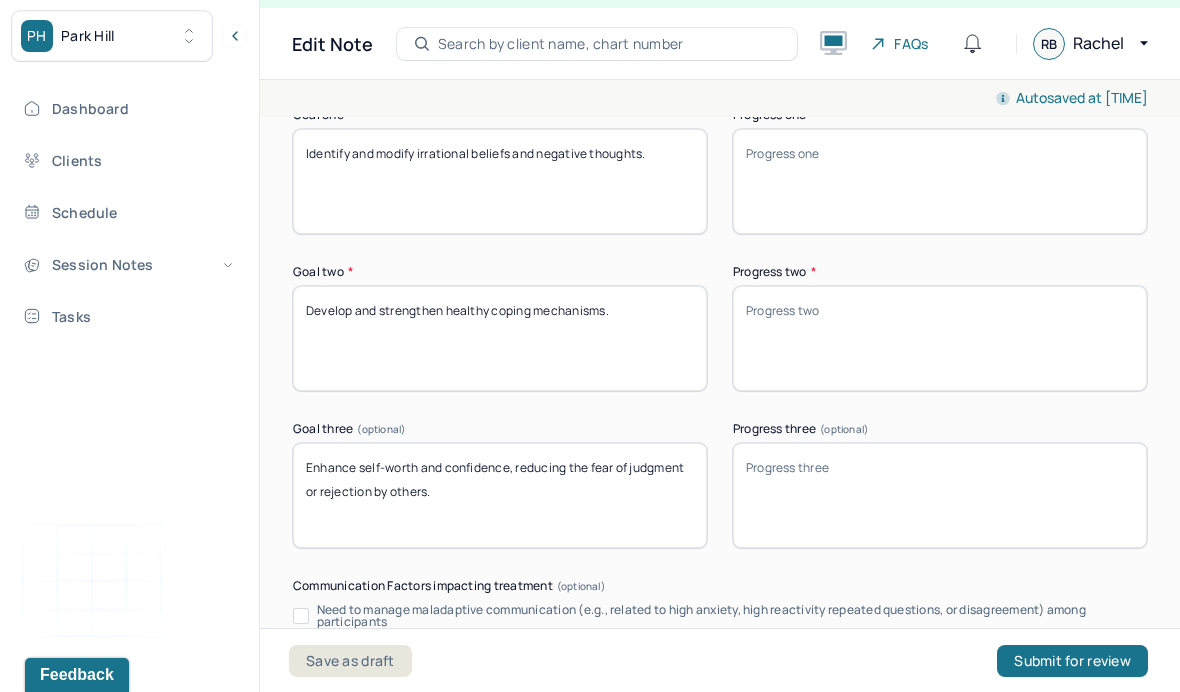 type on "Review completed workbook chapter and revisit thoughts and feelings about potential new job. Treatment goals remain appropriate." 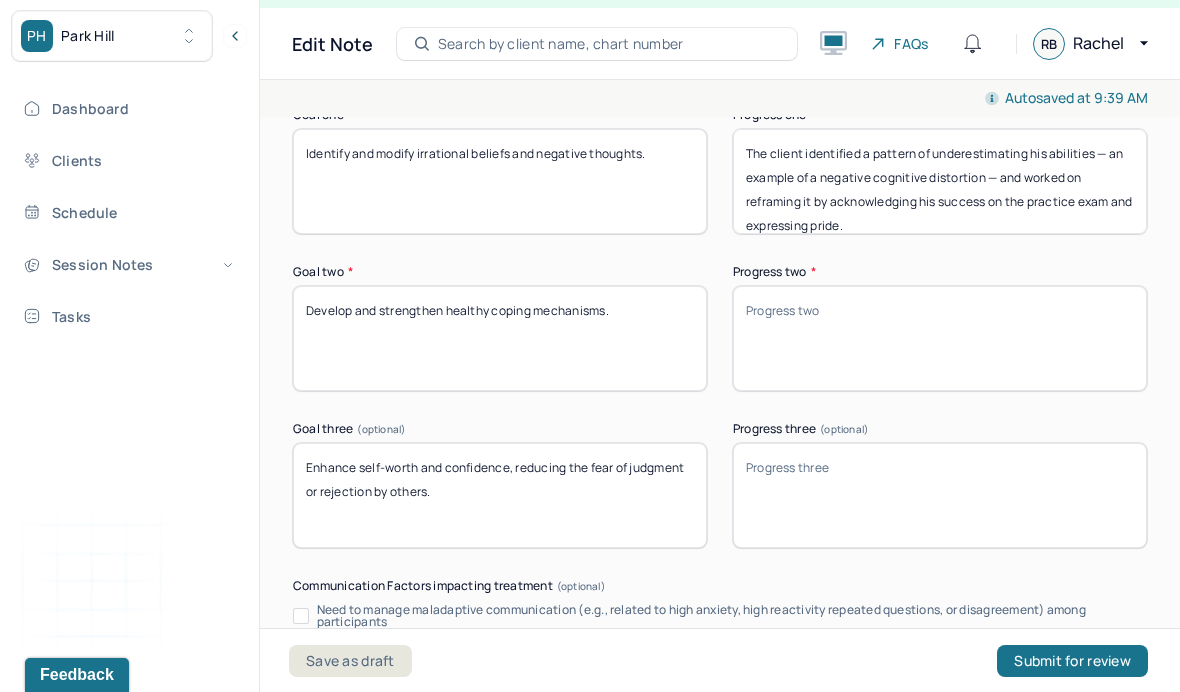 drag, startPoint x: 999, startPoint y: 192, endPoint x: 1094, endPoint y: 171, distance: 97.29337 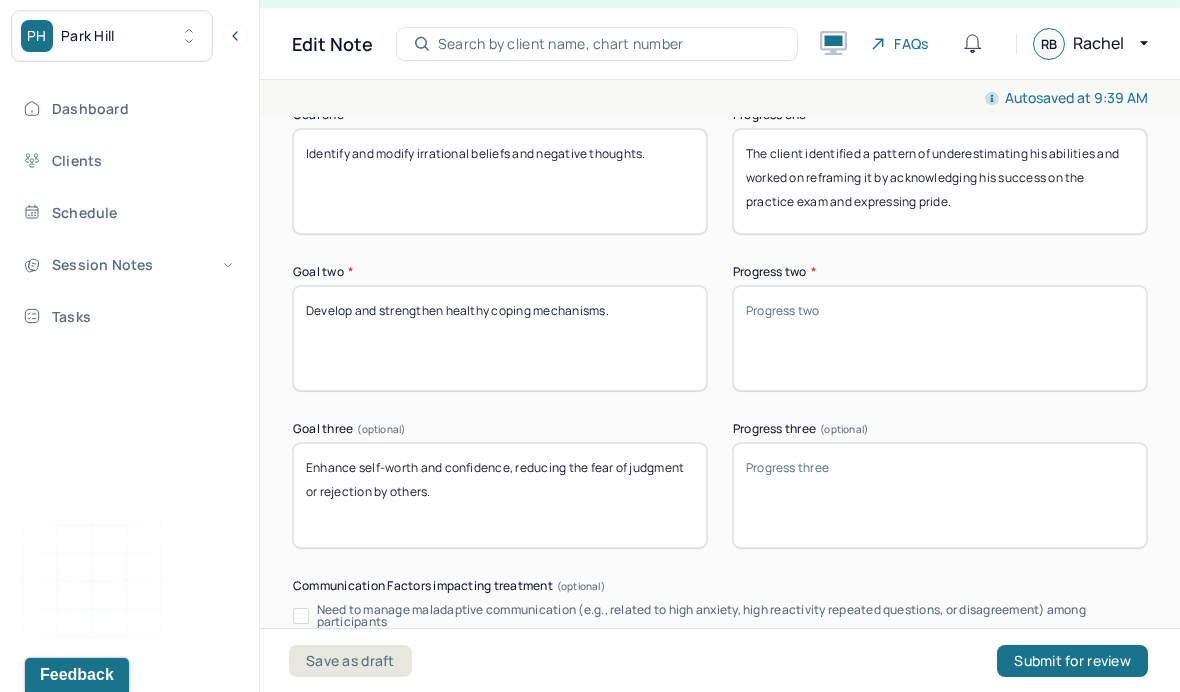 drag, startPoint x: 1009, startPoint y: 227, endPoint x: 876, endPoint y: 187, distance: 138.88484 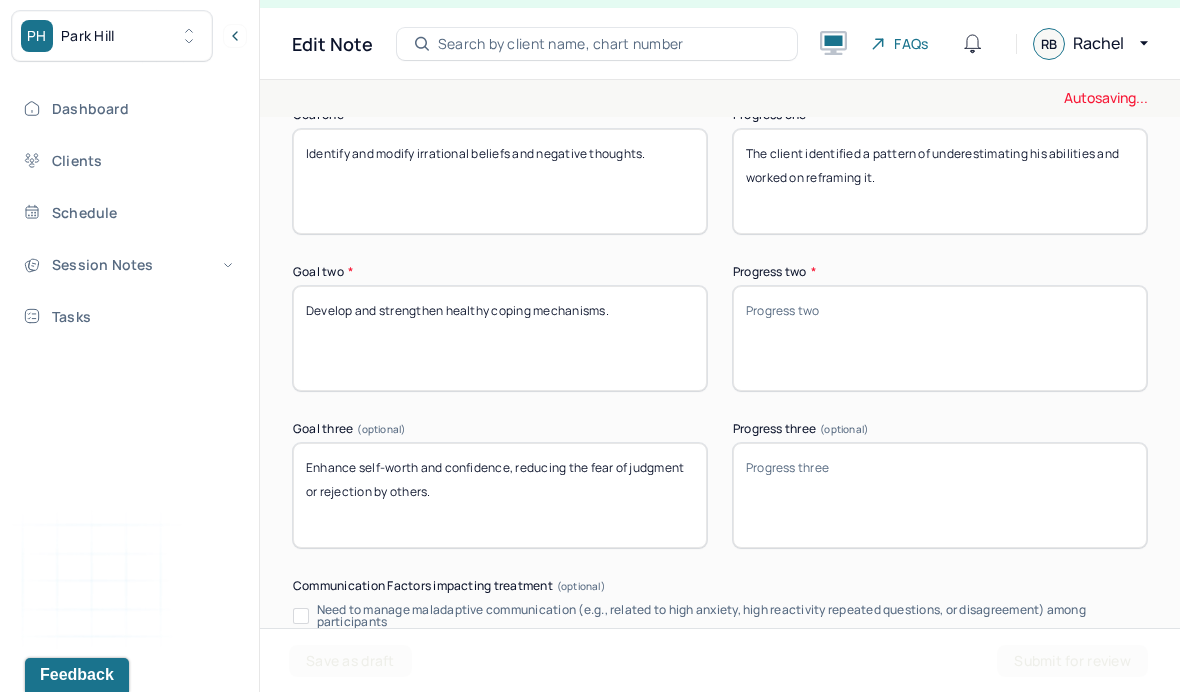 type on "The client identified a pattern of underestimating his abilities and worked on reframing it." 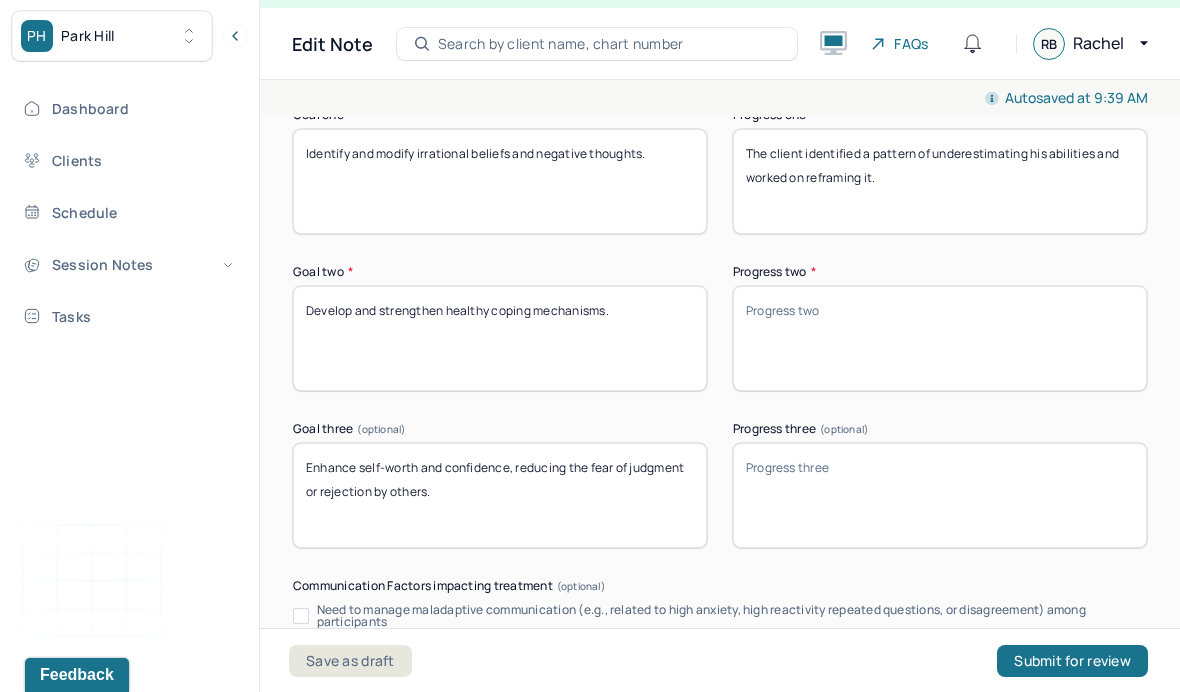 click on "Progress two *" at bounding box center [940, 338] 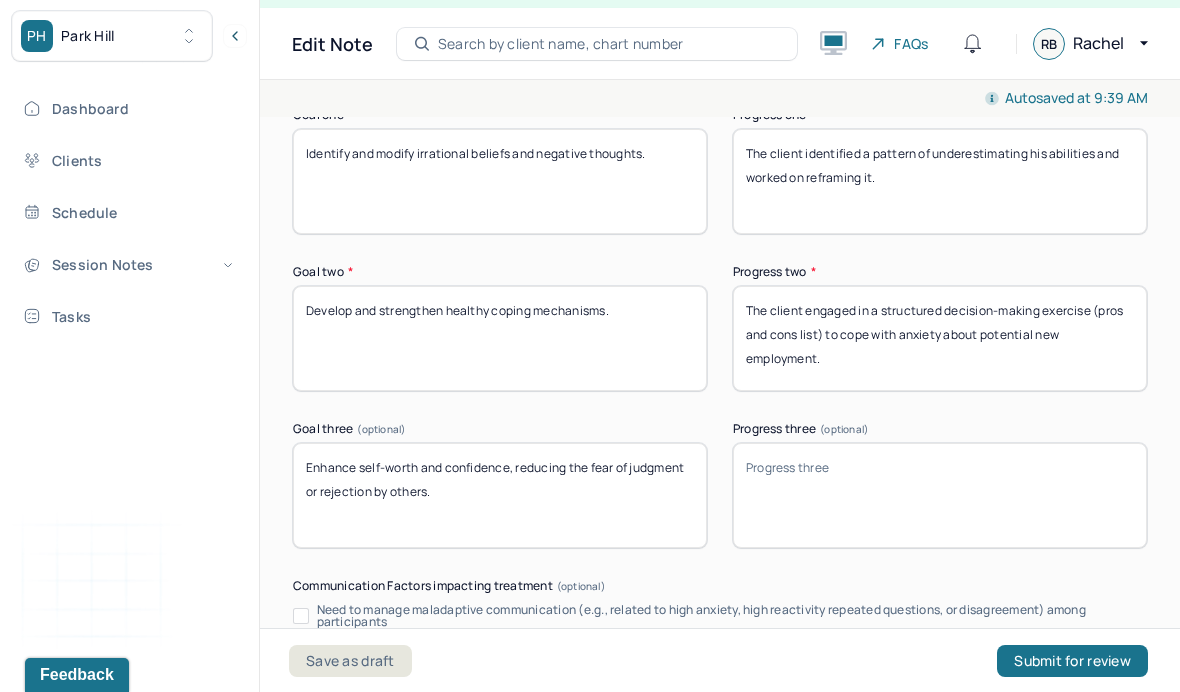 drag, startPoint x: 823, startPoint y: 353, endPoint x: 1088, endPoint y: 328, distance: 266.17664 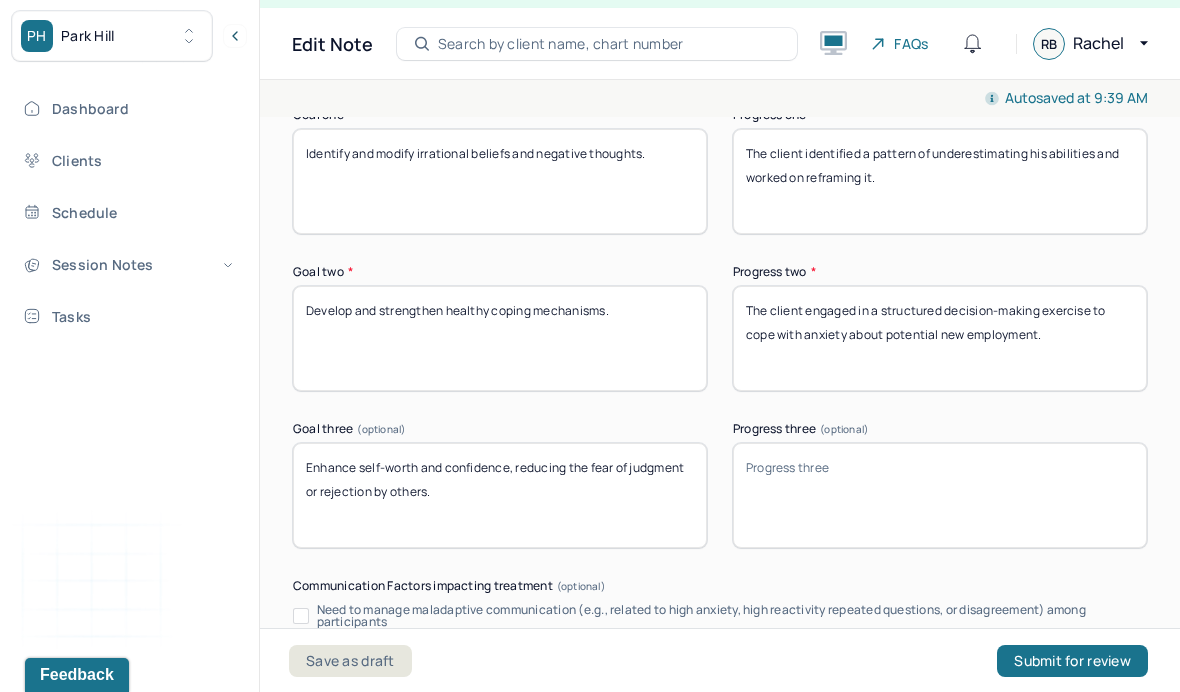 type on "The client engaged in a structured decision-making exercise to cope with anxiety about potential new employment." 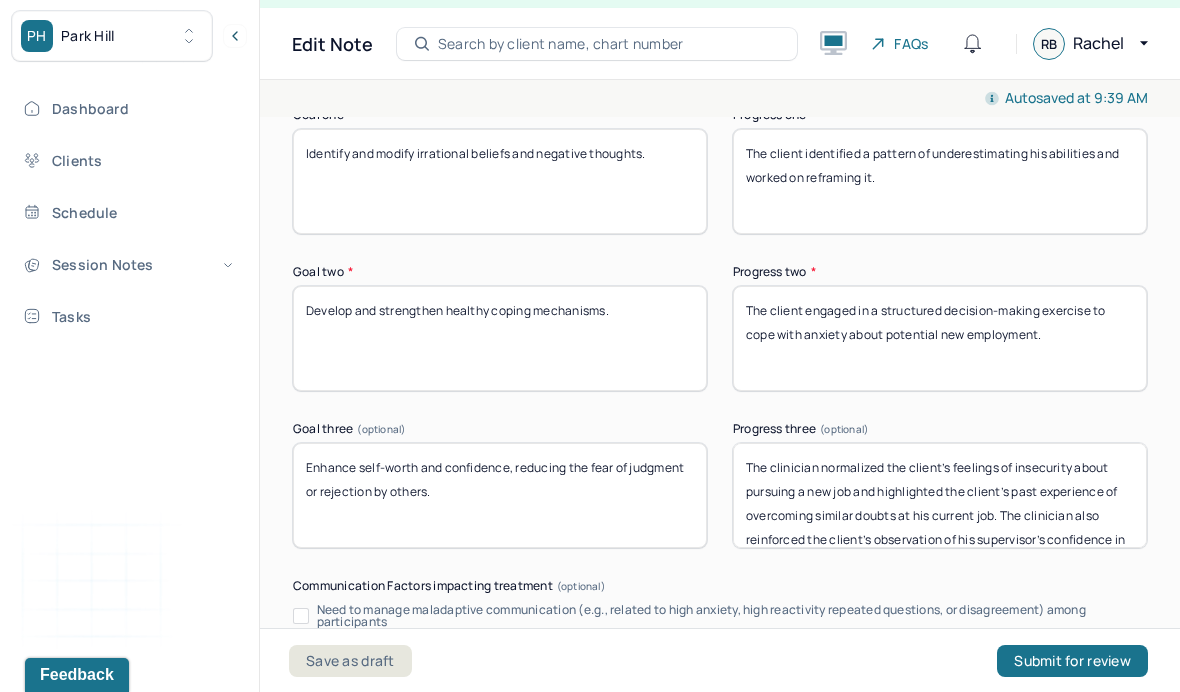 scroll, scrollTop: 1, scrollLeft: 0, axis: vertical 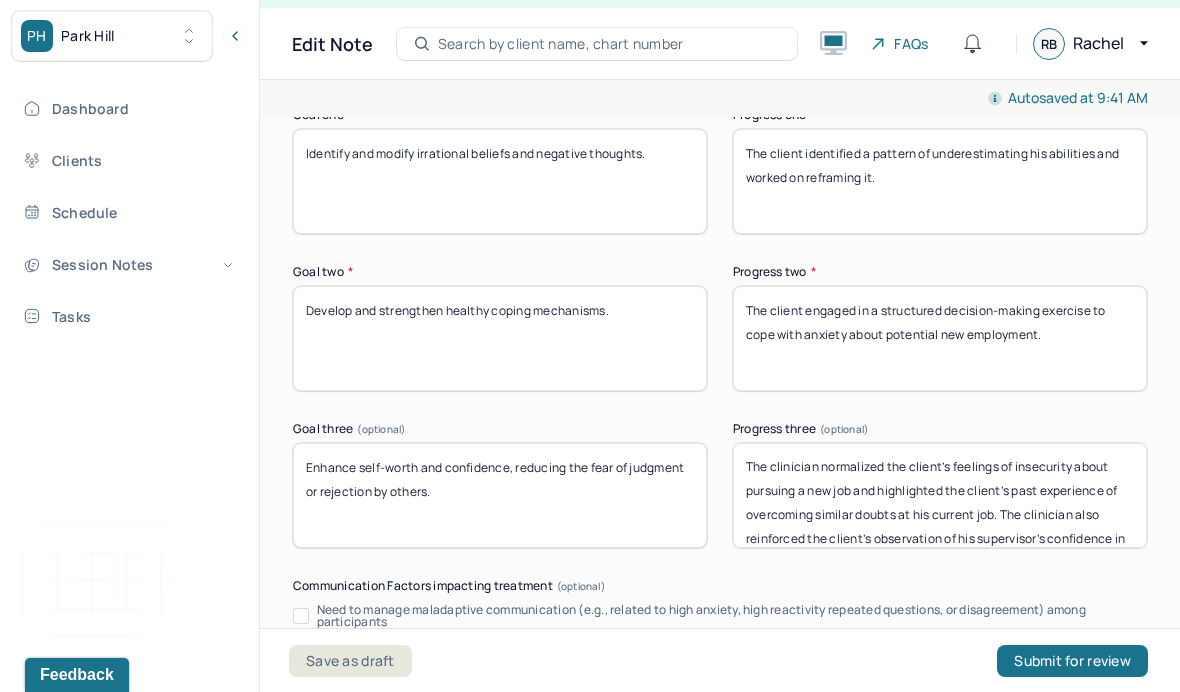 drag, startPoint x: 826, startPoint y: 480, endPoint x: 675, endPoint y: 470, distance: 151.33076 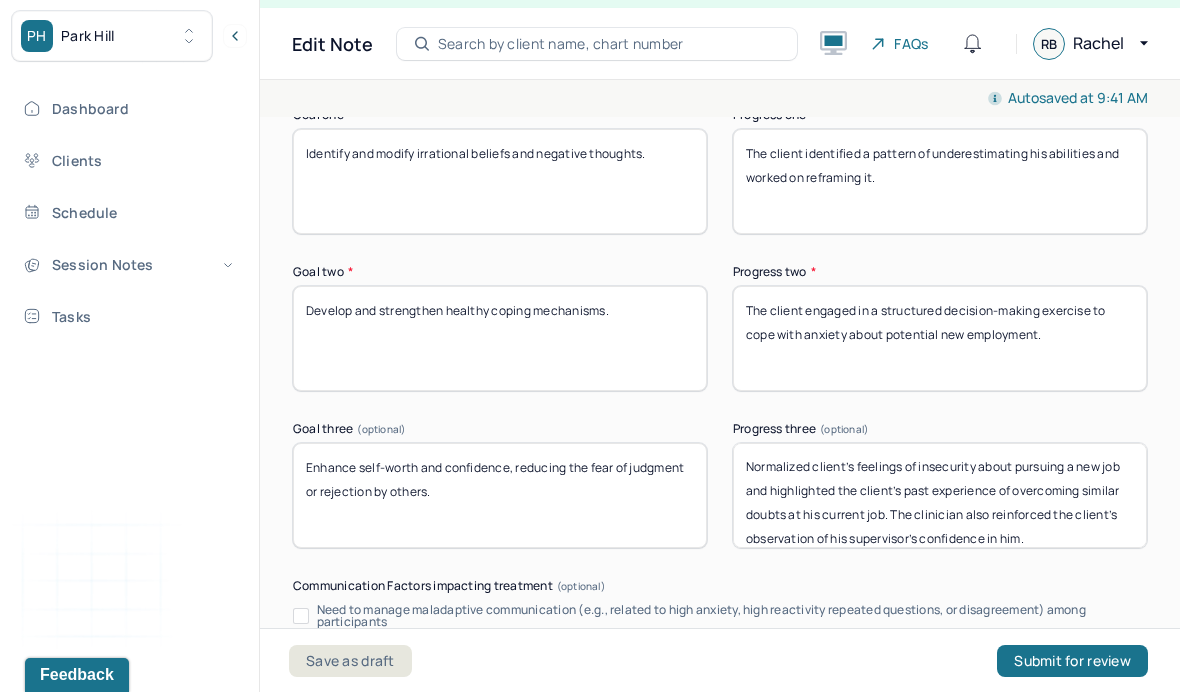 drag, startPoint x: 901, startPoint y: 508, endPoint x: 834, endPoint y: 506, distance: 67.02985 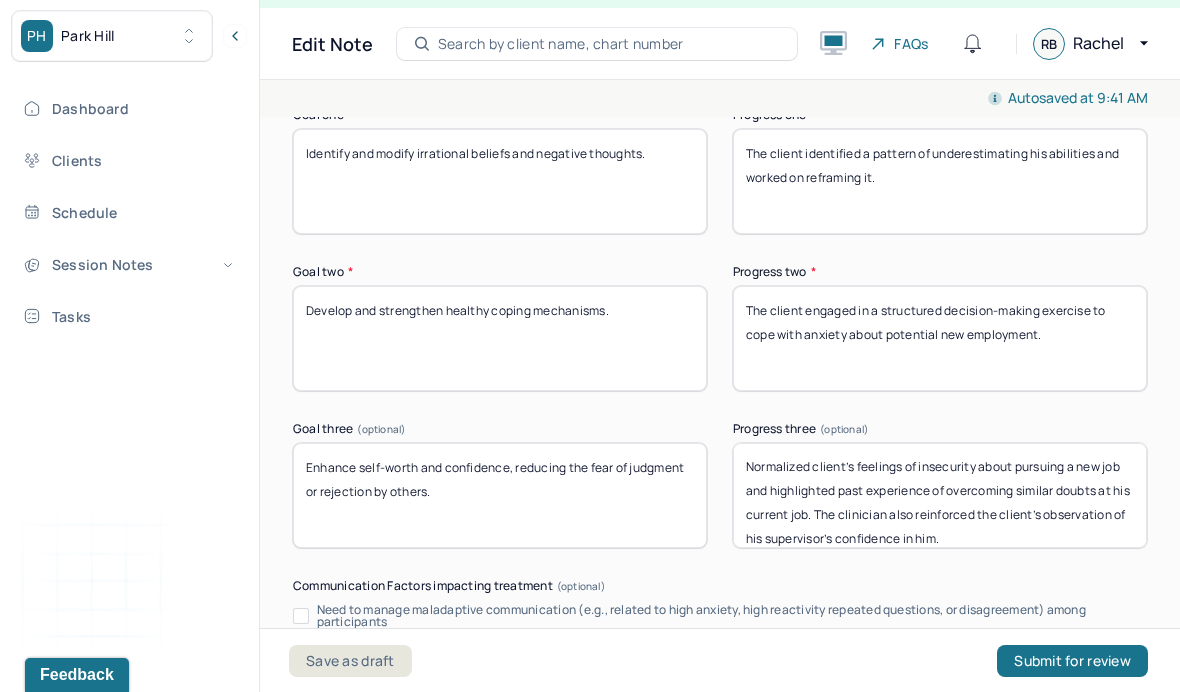 drag, startPoint x: 1100, startPoint y: 511, endPoint x: 816, endPoint y: 533, distance: 284.85083 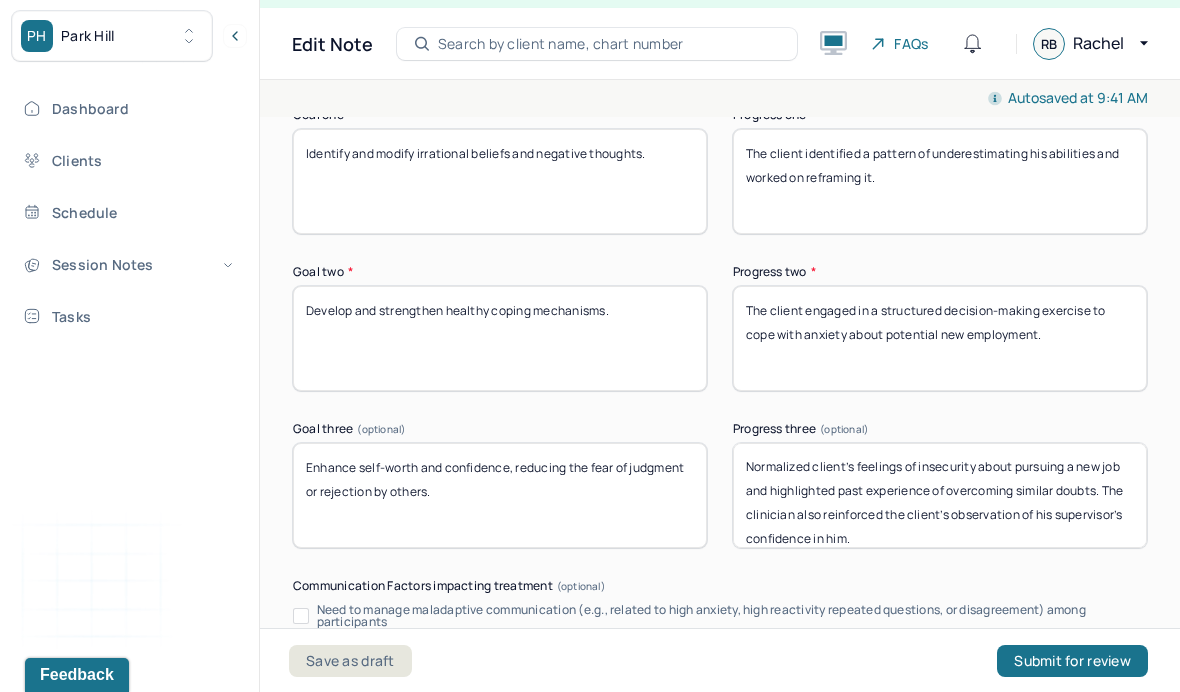 drag, startPoint x: 824, startPoint y: 531, endPoint x: 1105, endPoint y: 507, distance: 282.02304 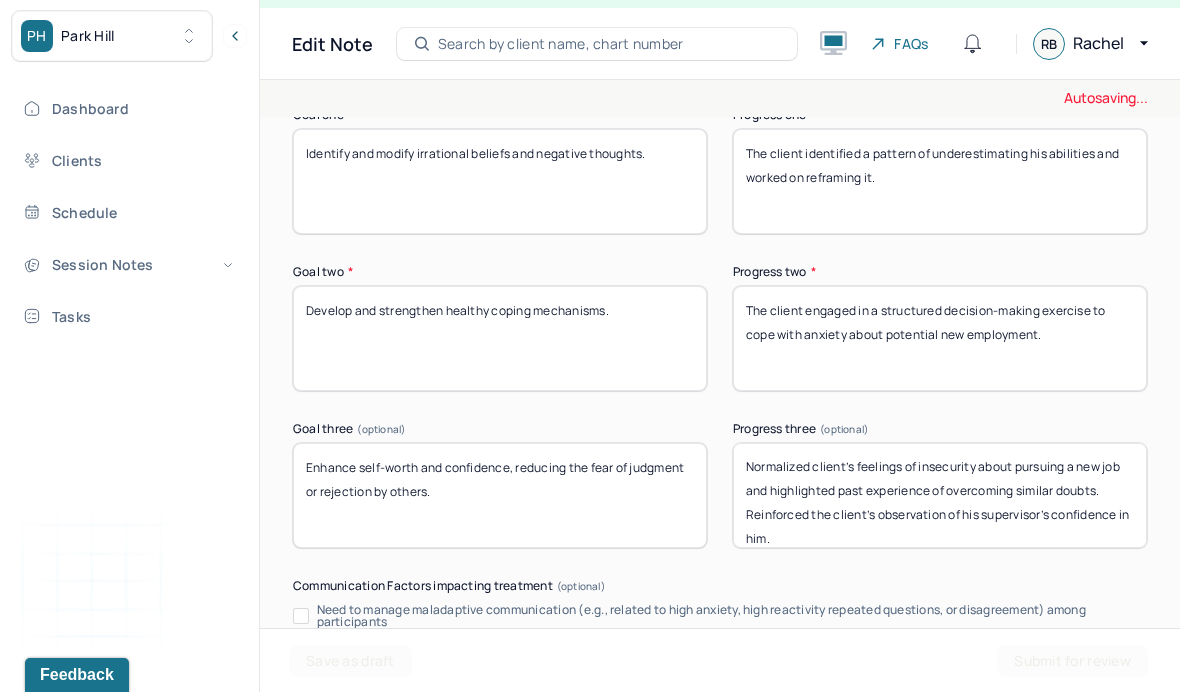 scroll, scrollTop: 16, scrollLeft: 0, axis: vertical 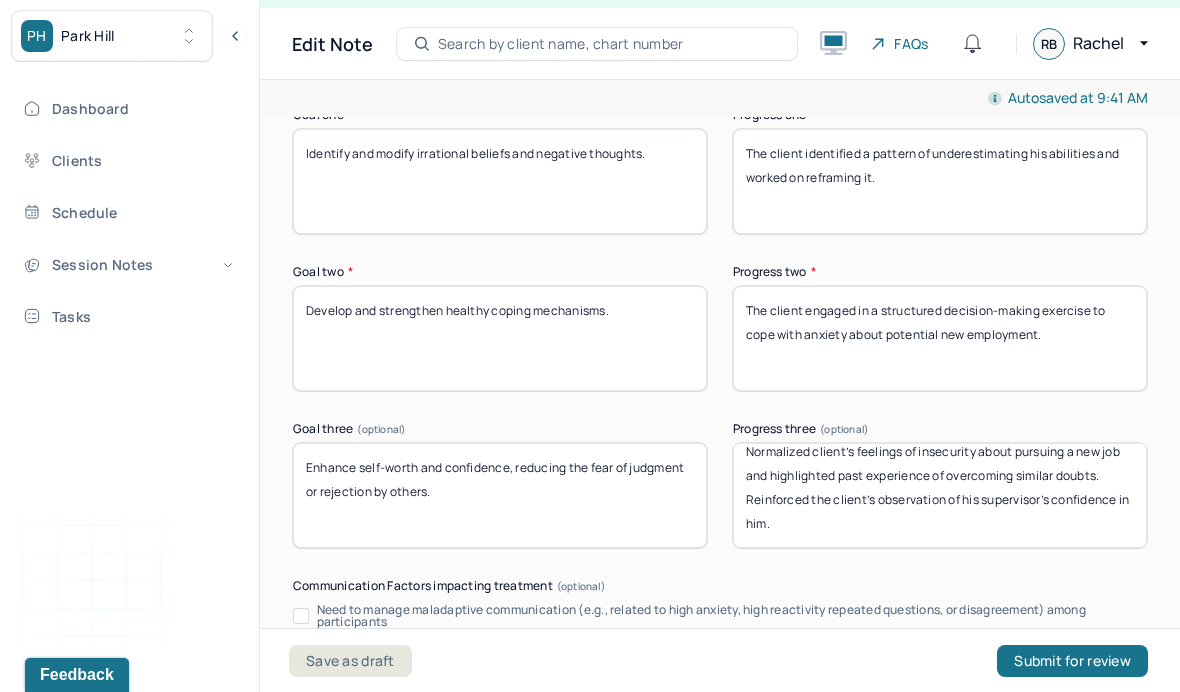 click on "Normalized client’s feelings of insecurity about pursuing a new job and highlighted past experience of overcoming similar doubts. Reinforced the client’s observation of his supervisor’s confidence in him." at bounding box center [940, 495] 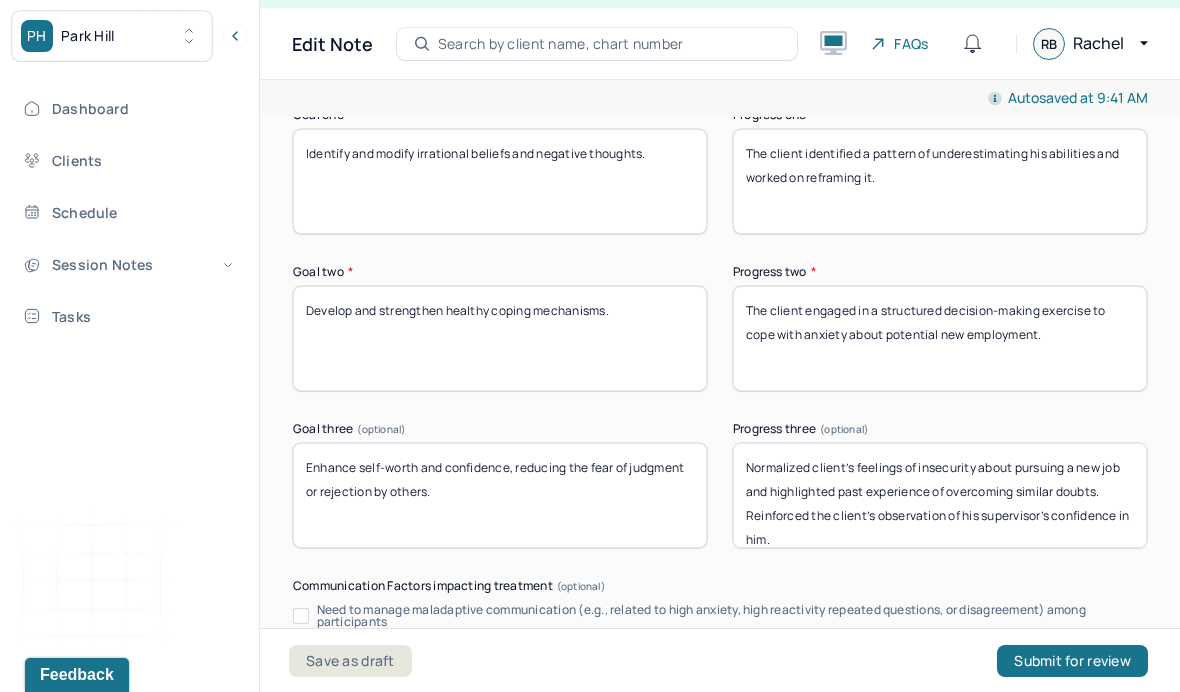type on "Normalized client’s feelings of insecurity about pursuing a new job and highlighted past experience of overcoming similar doubts. Reinforced the client’s observation of his supervisor’s confidence in him." 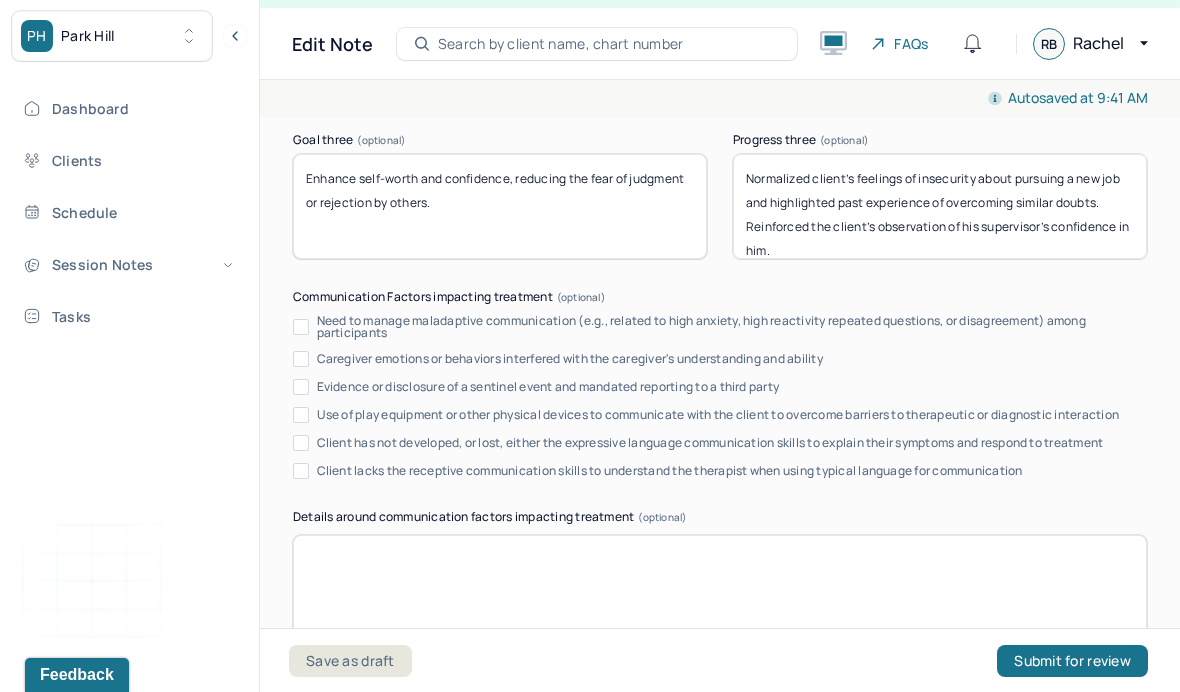 scroll, scrollTop: 4191, scrollLeft: 0, axis: vertical 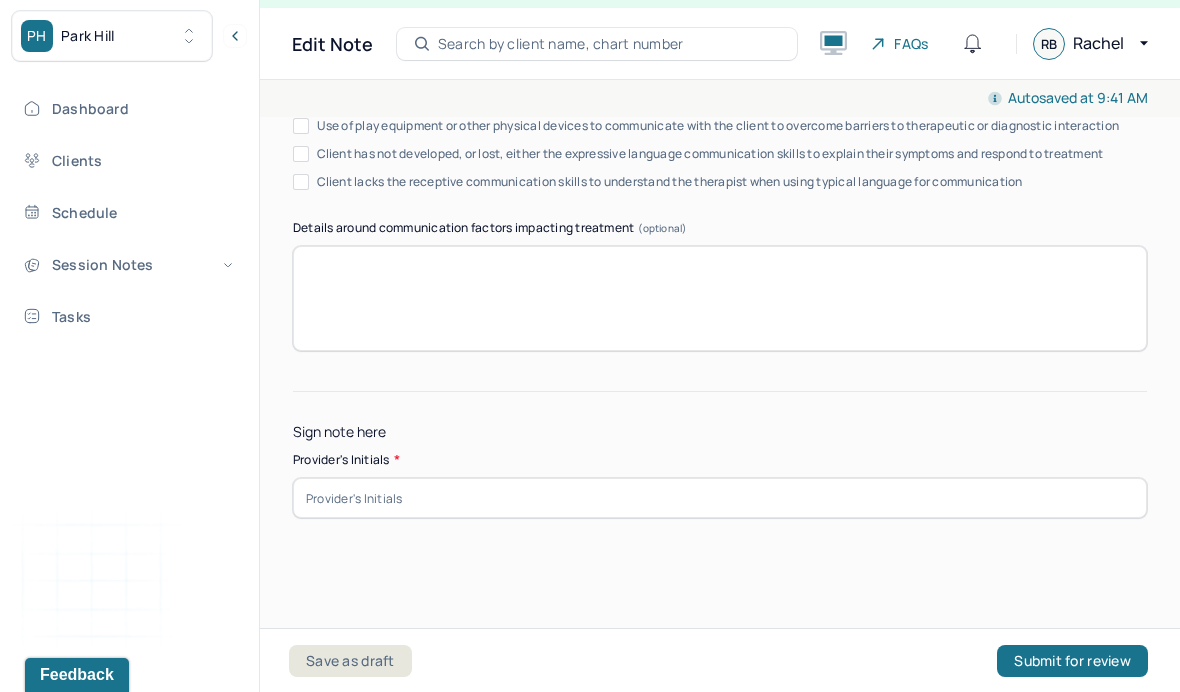 click at bounding box center [720, 498] 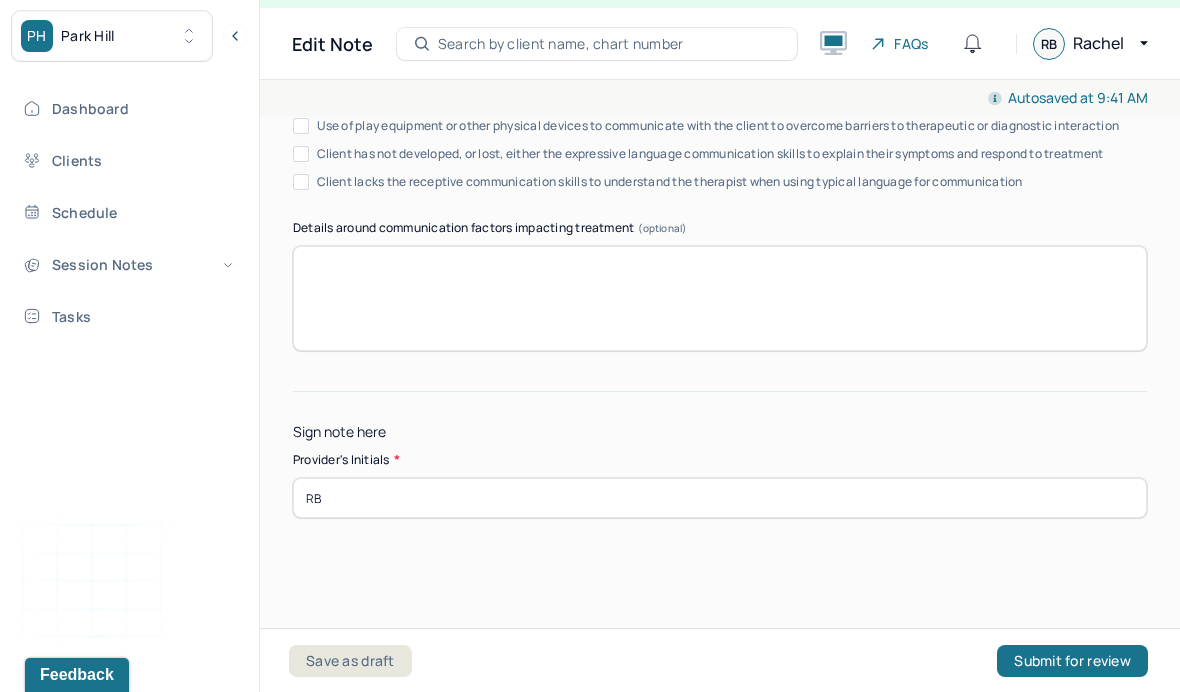 type on "RB" 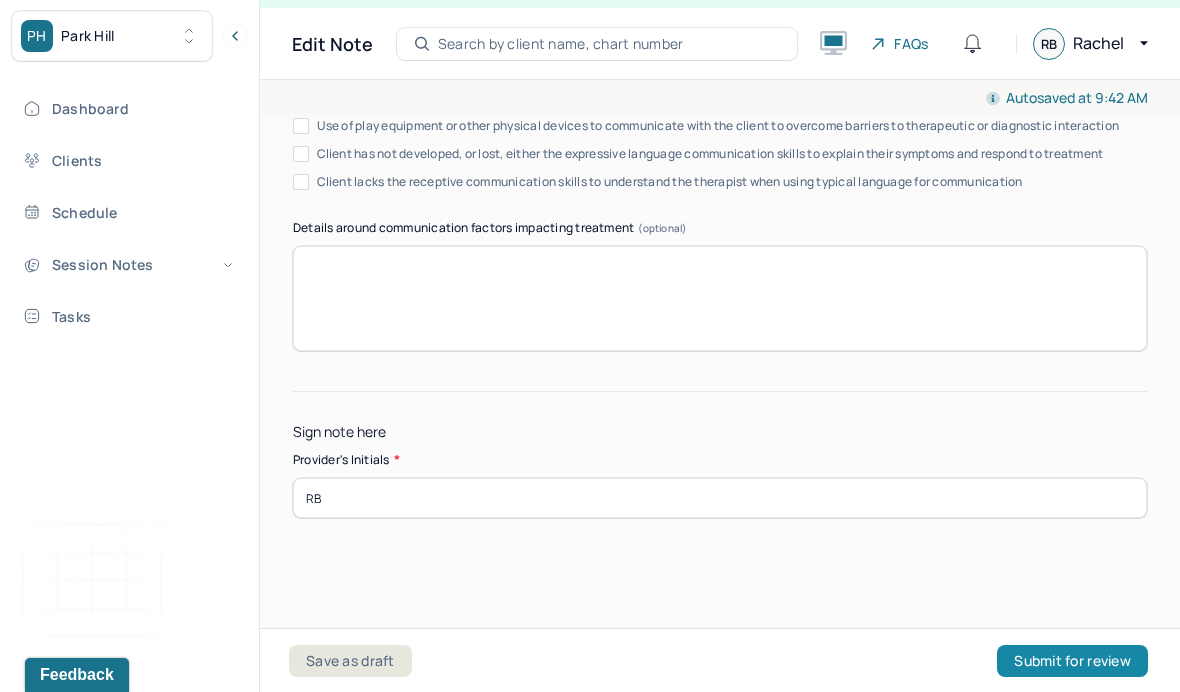 click on "Submit for review" at bounding box center [1072, 661] 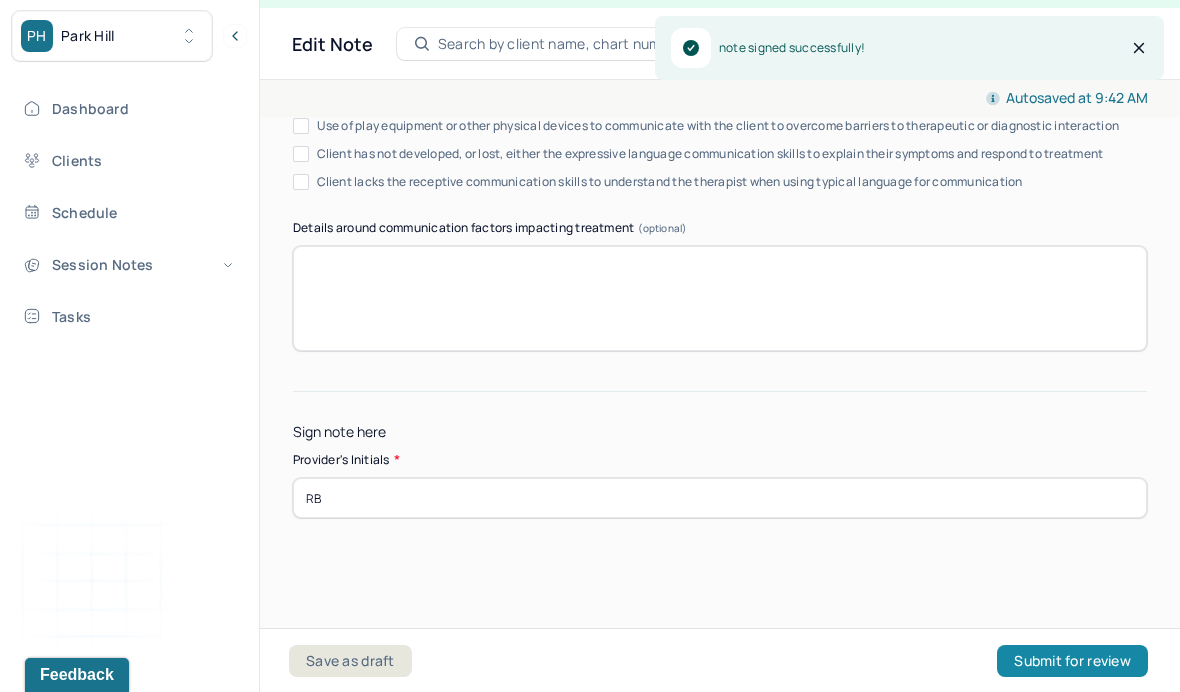scroll, scrollTop: 0, scrollLeft: 0, axis: both 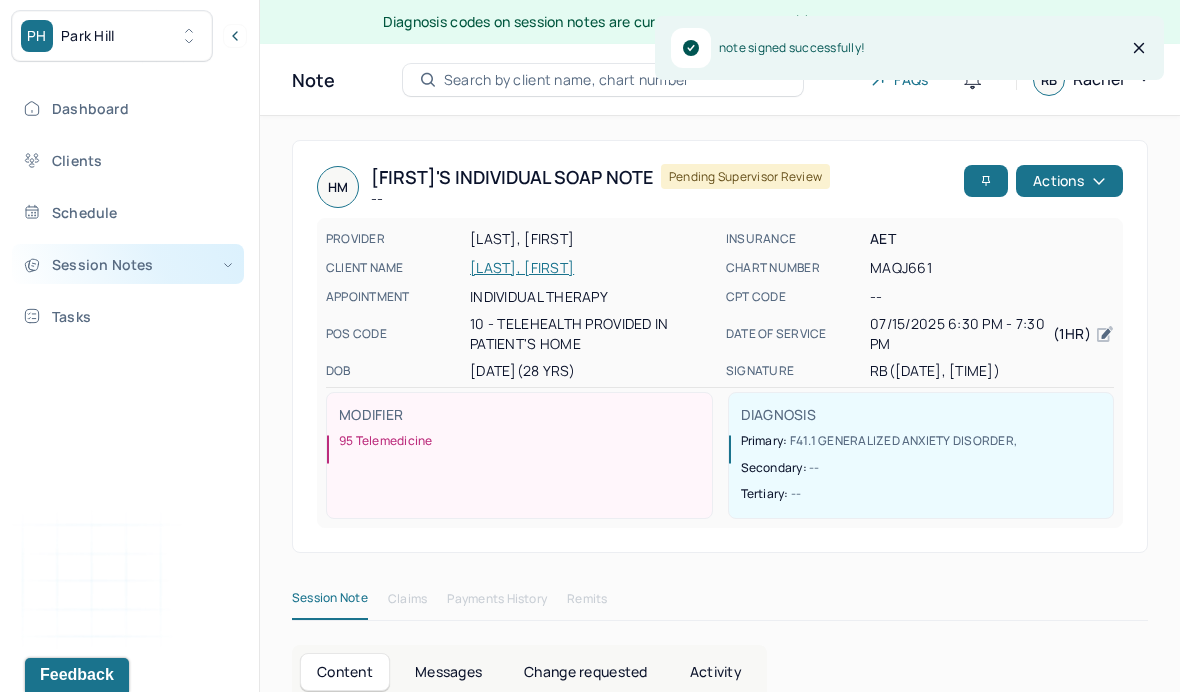click on "Session Notes" at bounding box center (128, 264) 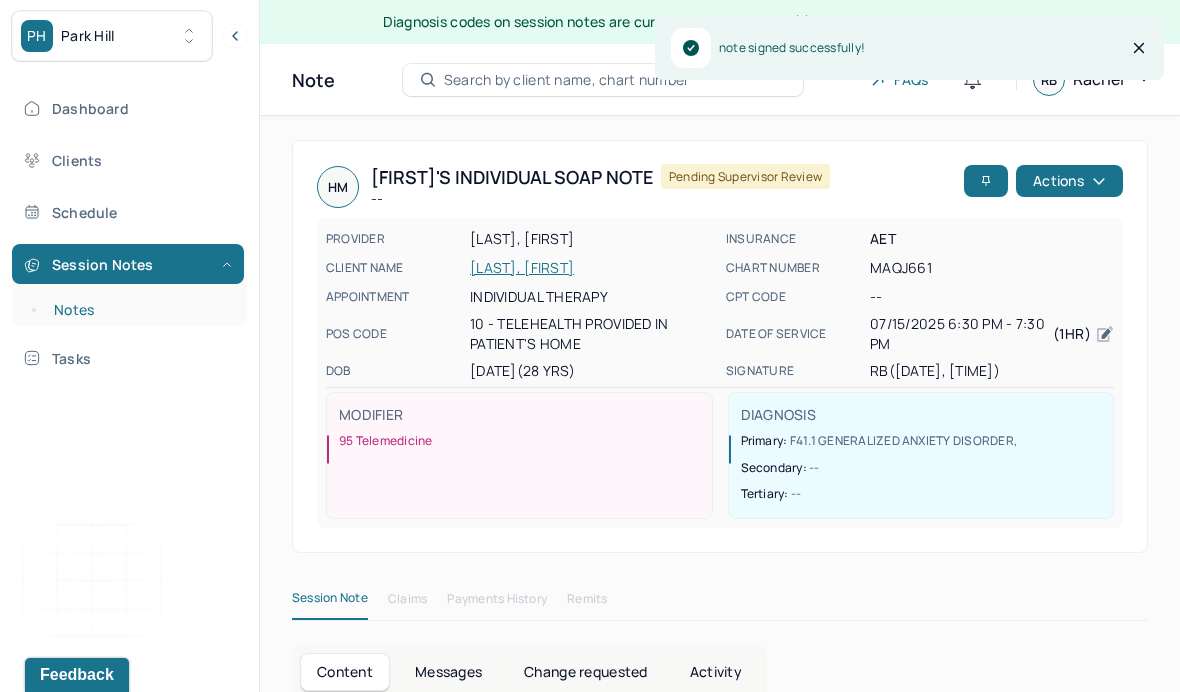 click on "Notes" at bounding box center [139, 310] 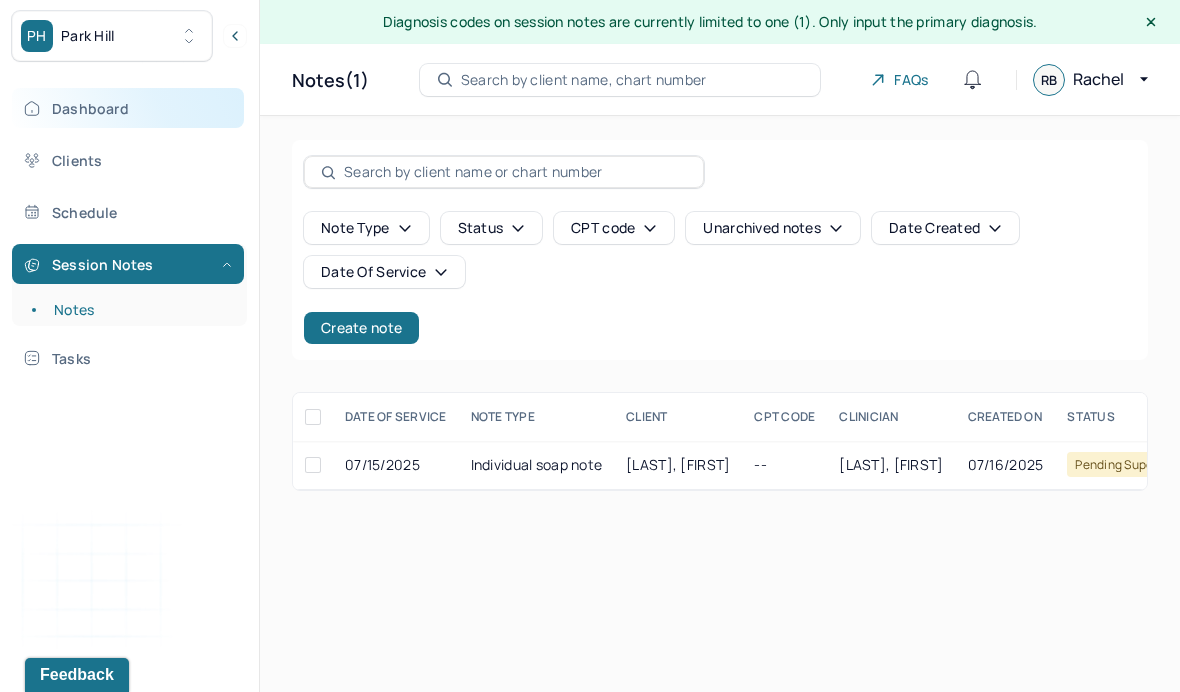 click on "Dashboard" at bounding box center (128, 108) 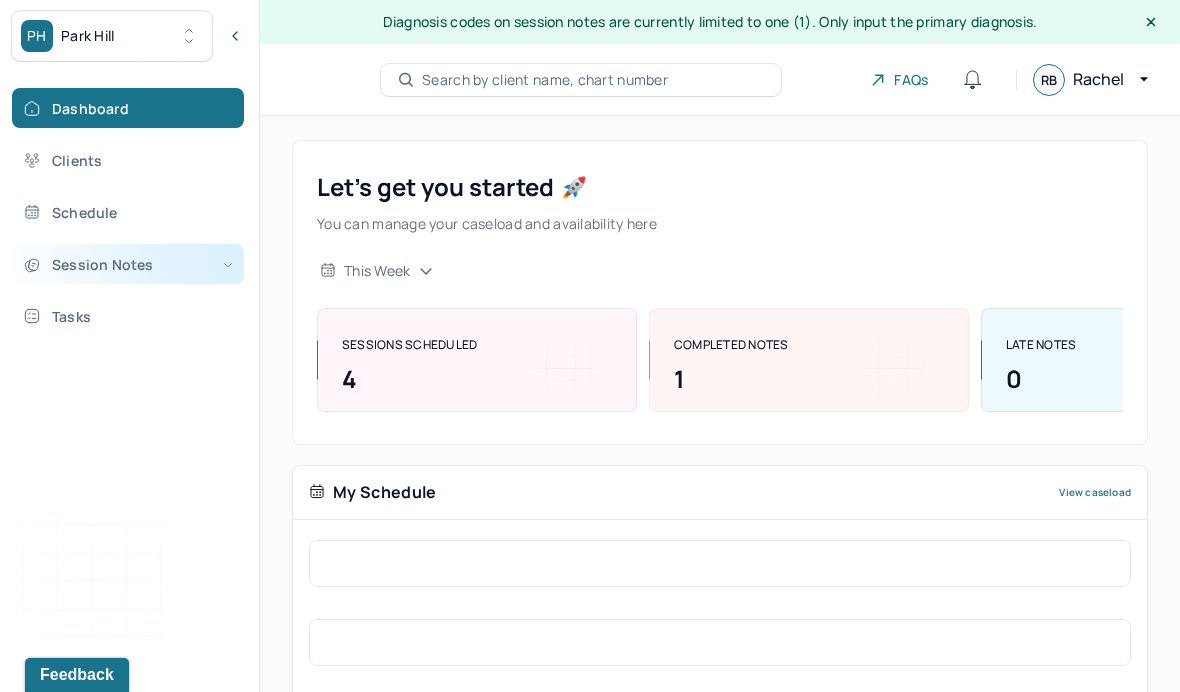 click on "Session Notes" at bounding box center (128, 264) 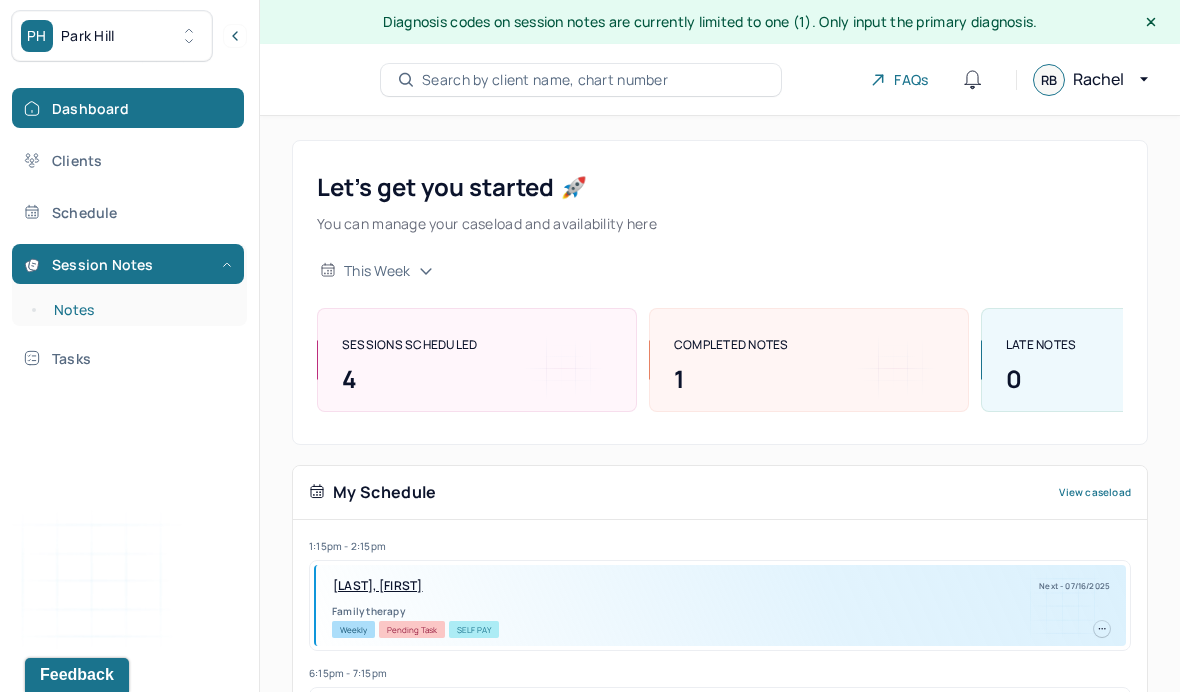 click on "Notes" at bounding box center (139, 310) 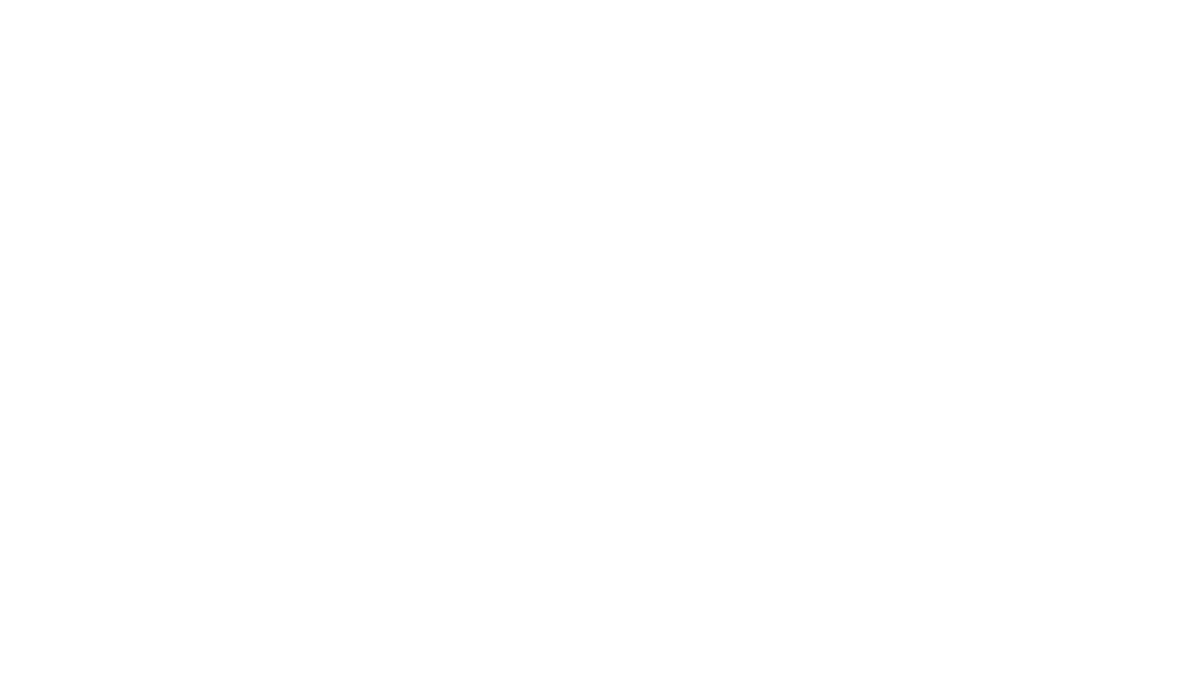 scroll, scrollTop: 0, scrollLeft: 0, axis: both 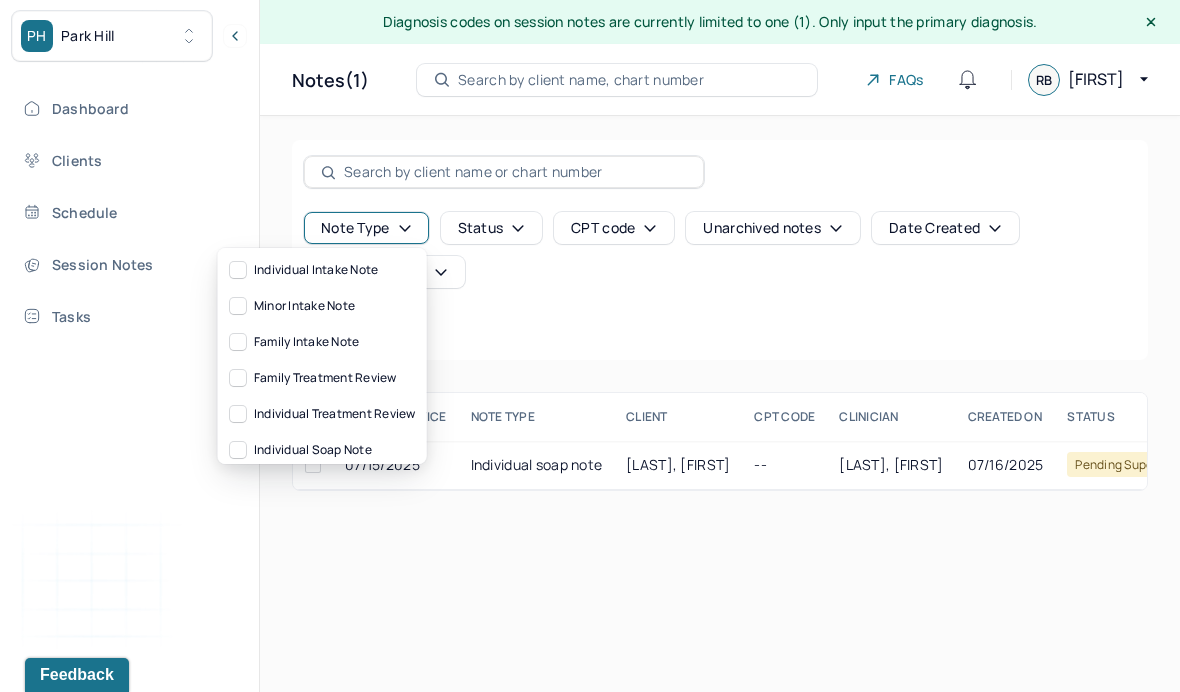 click on "Note type" at bounding box center [366, 228] 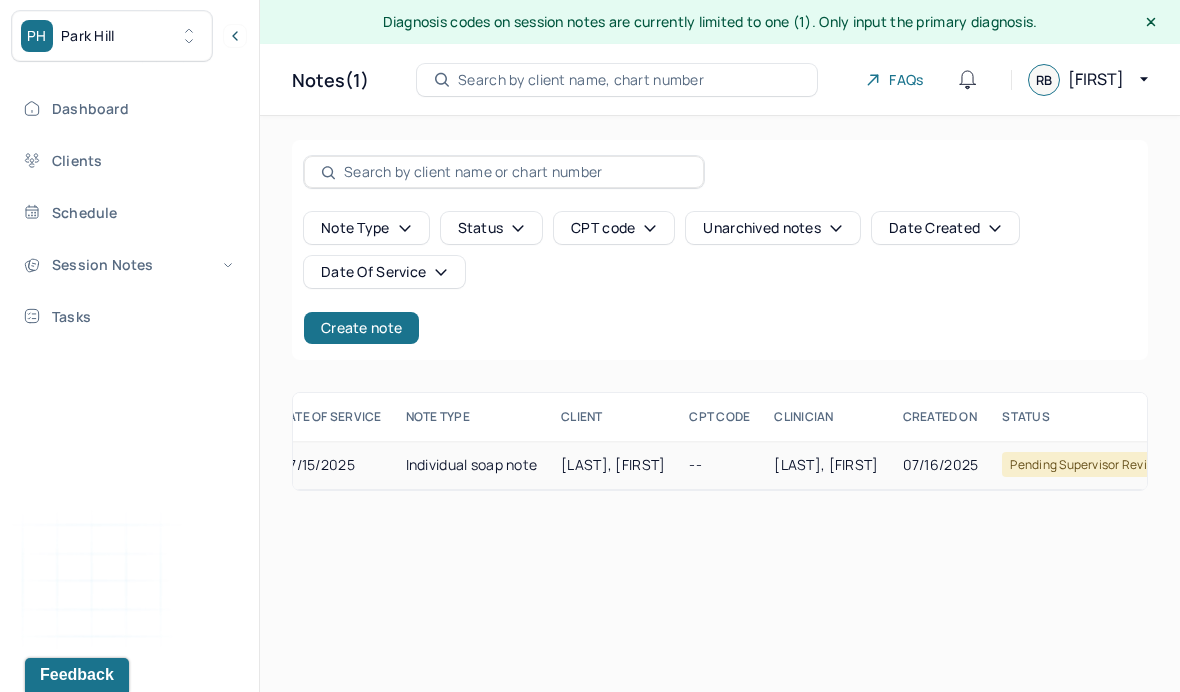 scroll, scrollTop: 0, scrollLeft: 0, axis: both 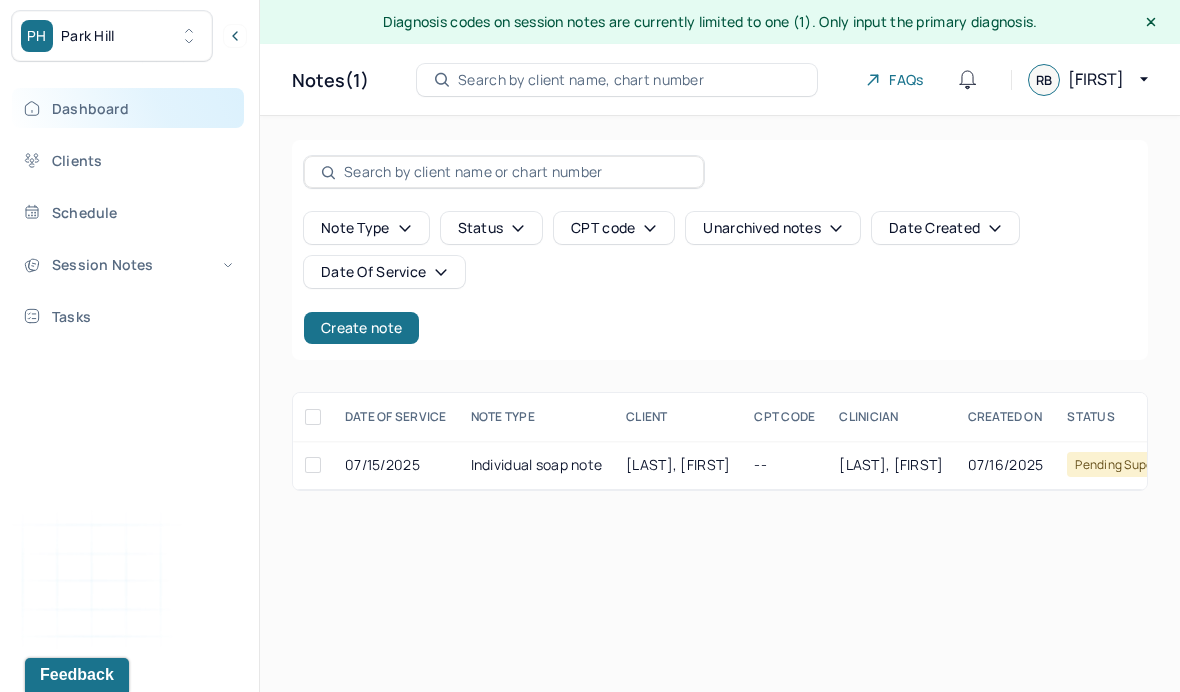 click on "Dashboard" at bounding box center (128, 108) 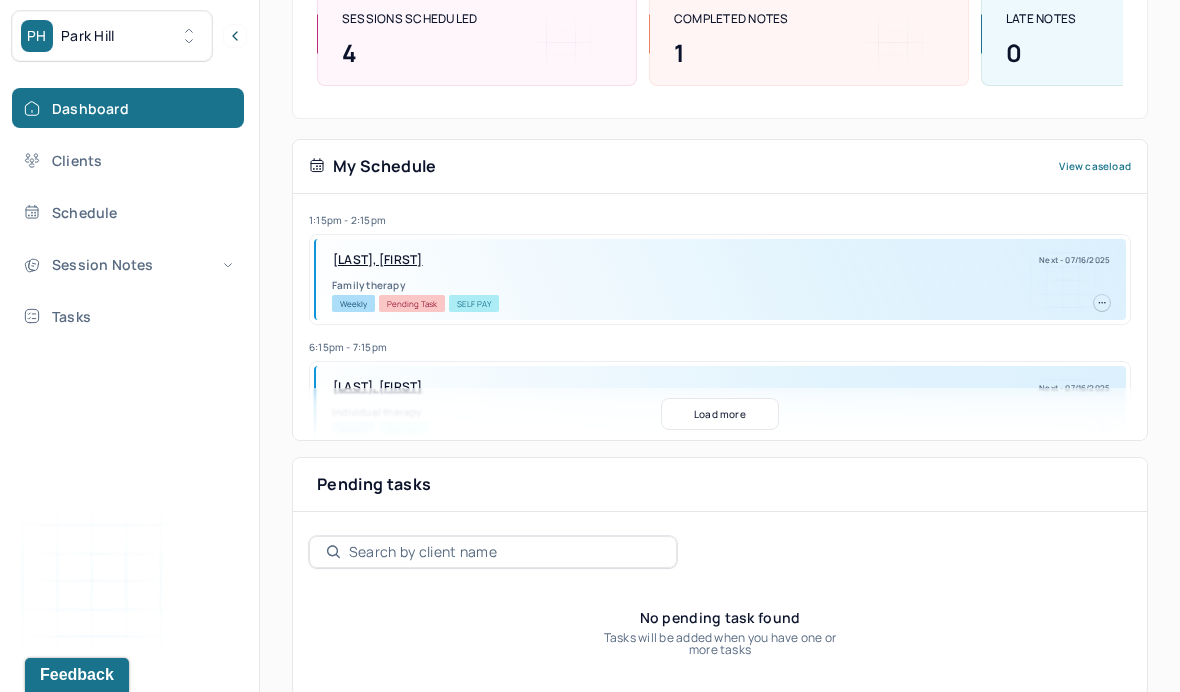 scroll, scrollTop: 328, scrollLeft: 0, axis: vertical 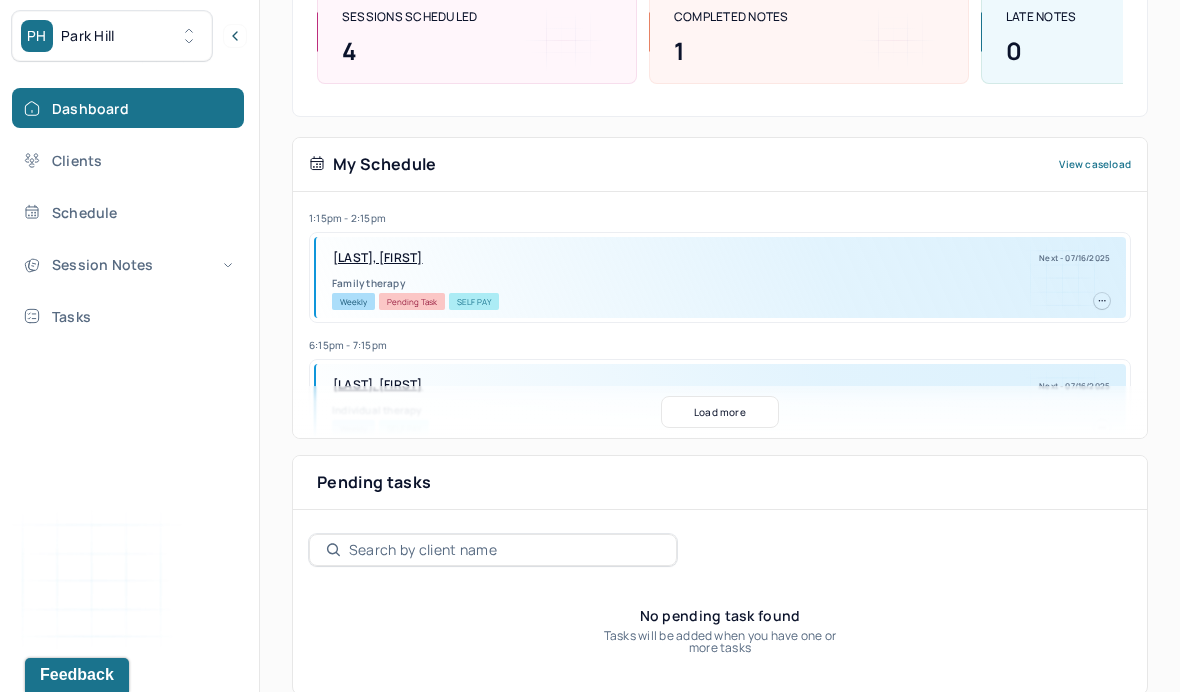 click on "Load more" at bounding box center [720, 412] 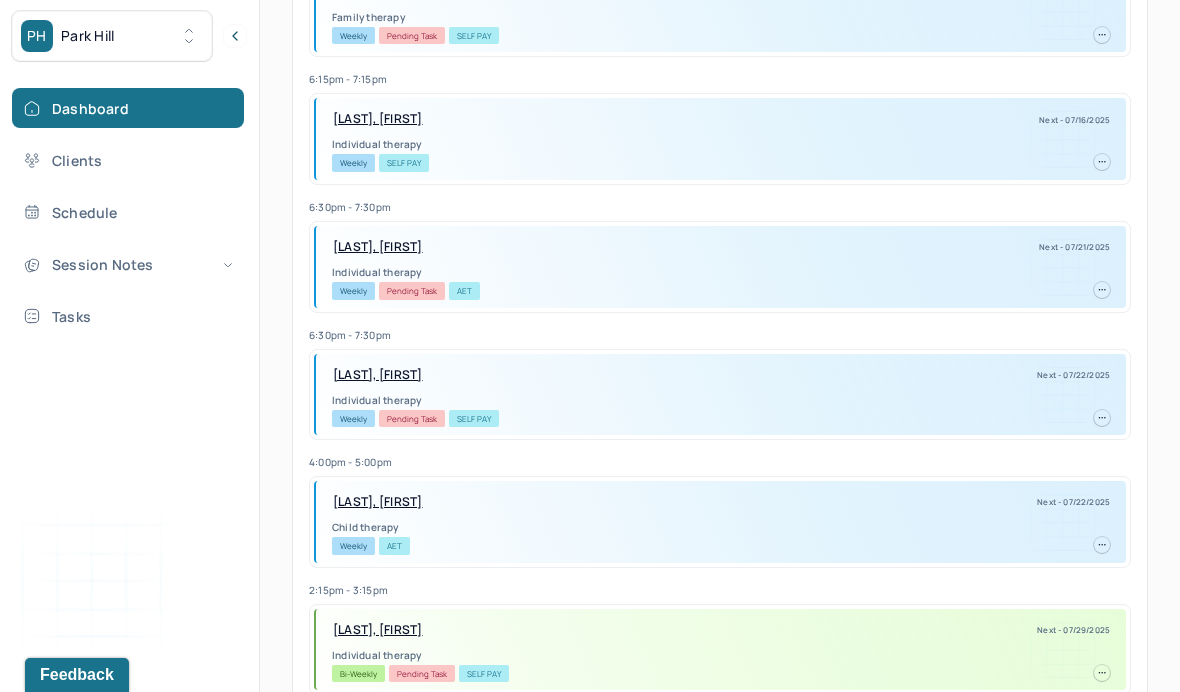 scroll, scrollTop: 595, scrollLeft: 0, axis: vertical 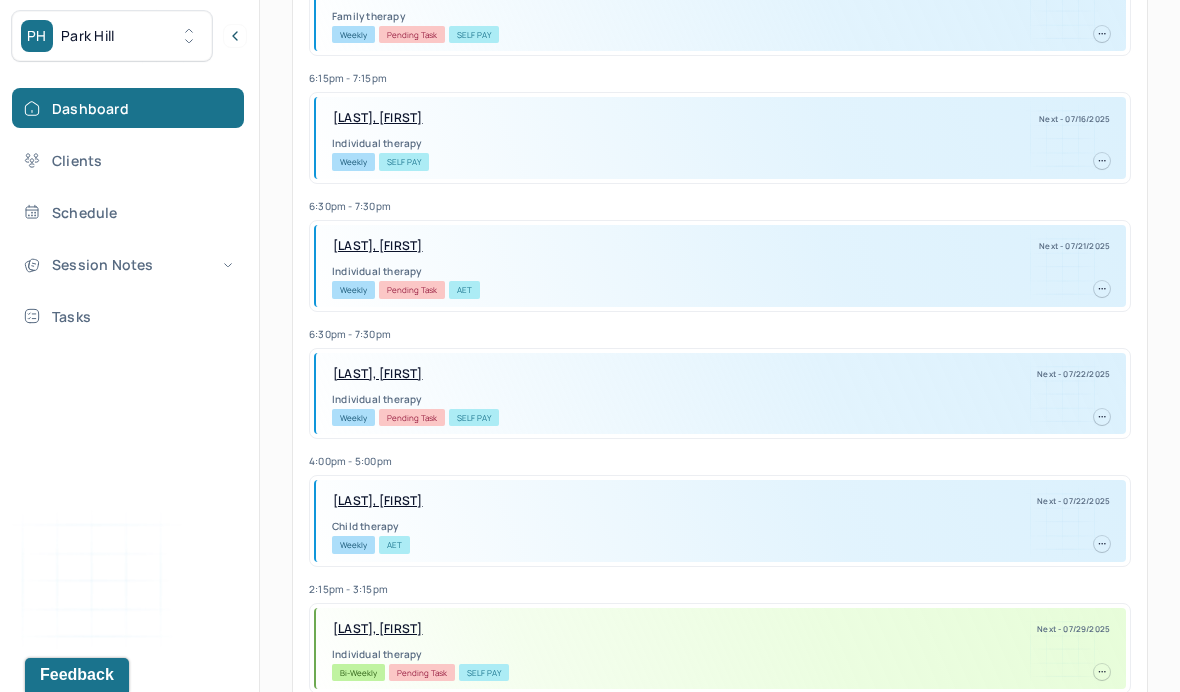 click on "SCHMITTROTH, XAVIER" at bounding box center [378, 501] 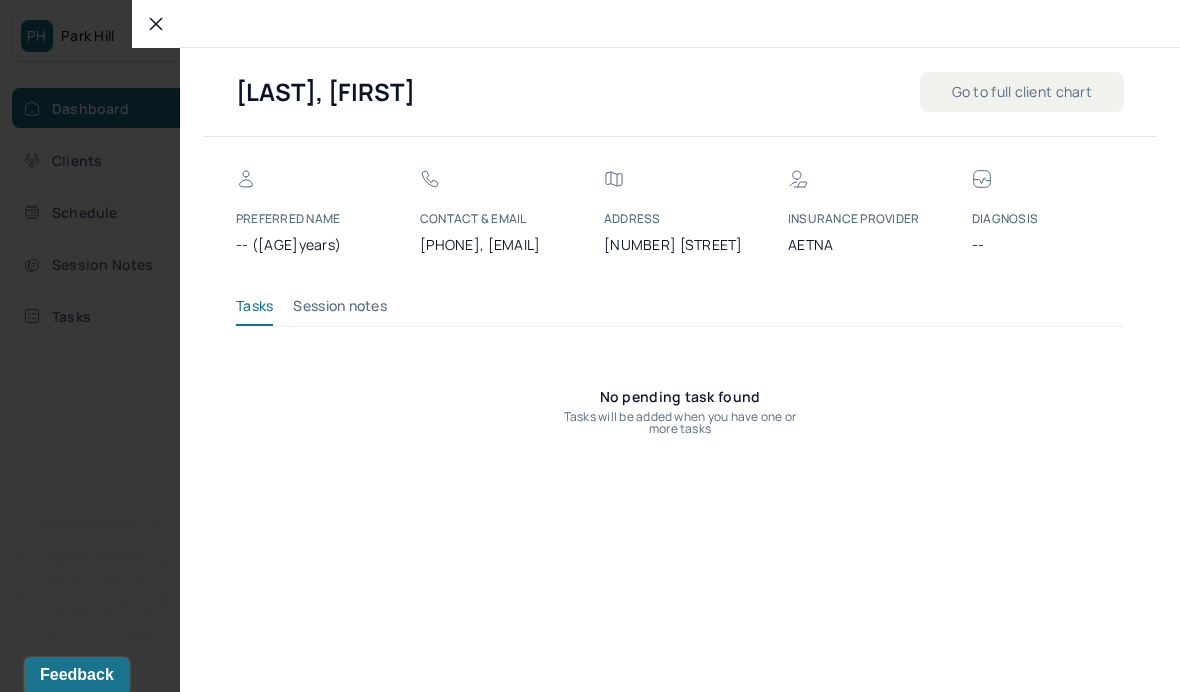 click on "Session notes" at bounding box center [340, 310] 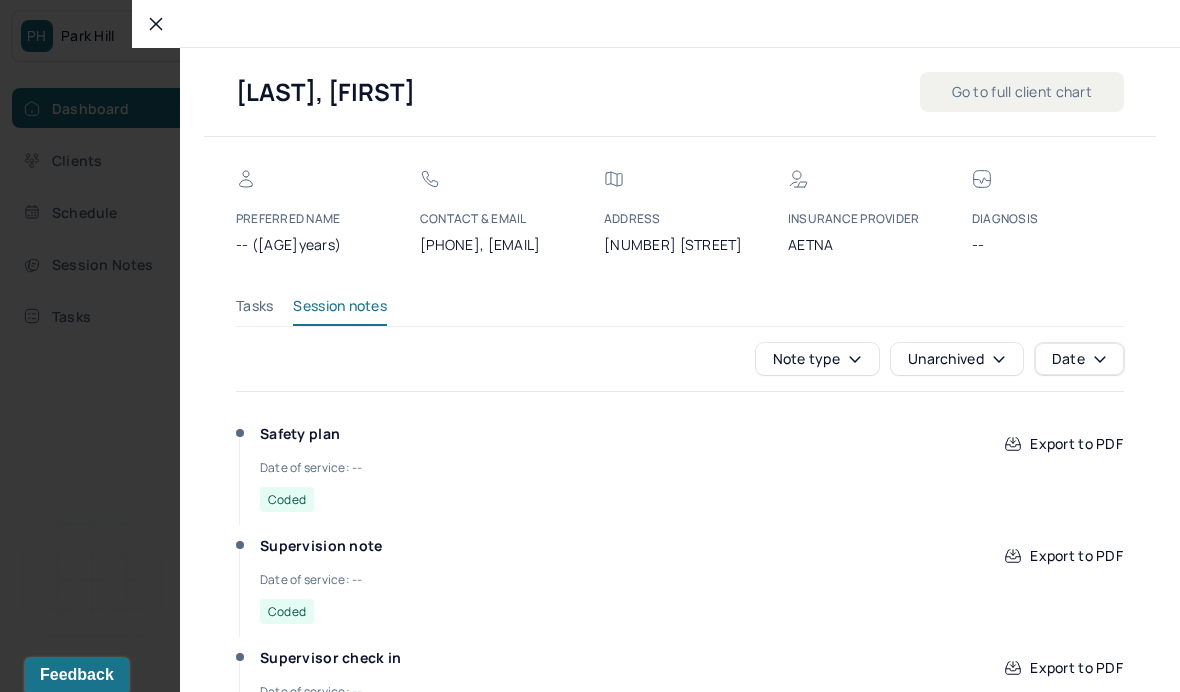 click on "Go to full client chart" at bounding box center (1022, 92) 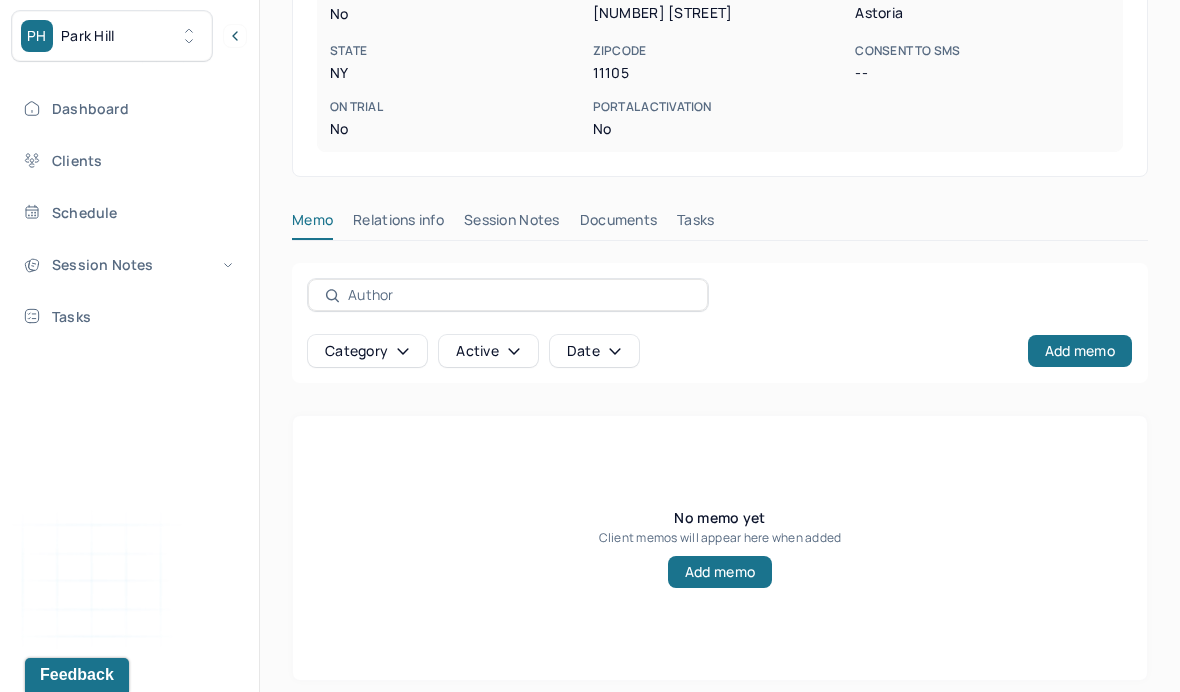 scroll, scrollTop: 509, scrollLeft: 0, axis: vertical 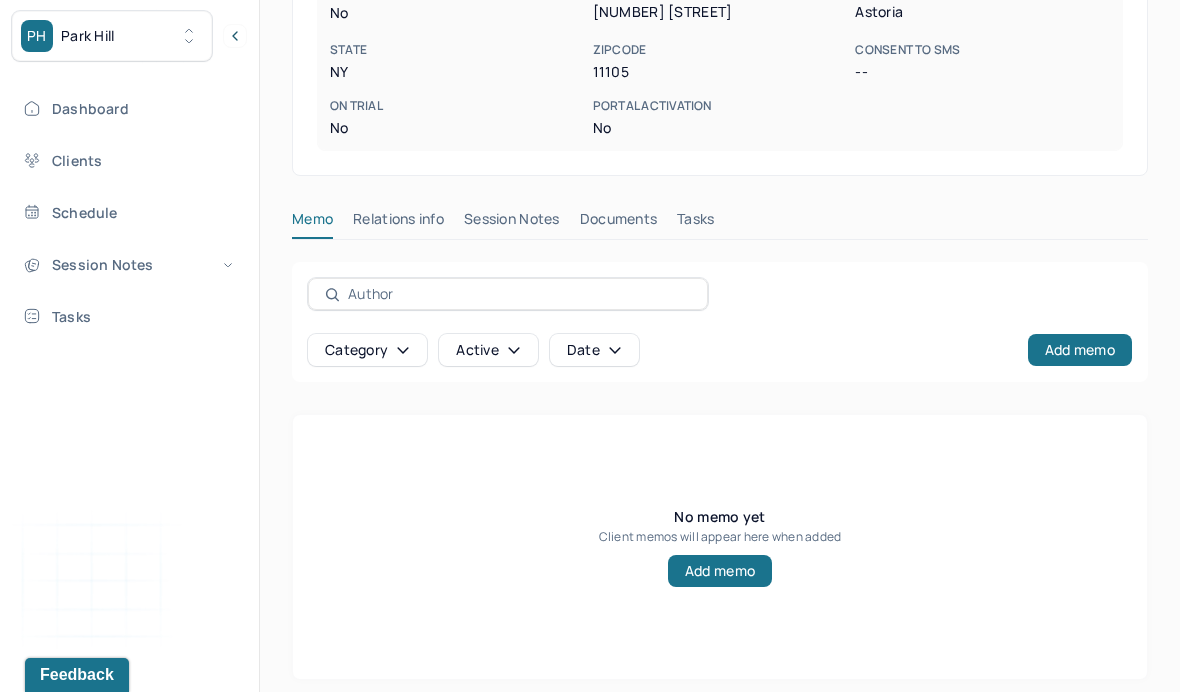 click on "Session Notes" at bounding box center (512, 223) 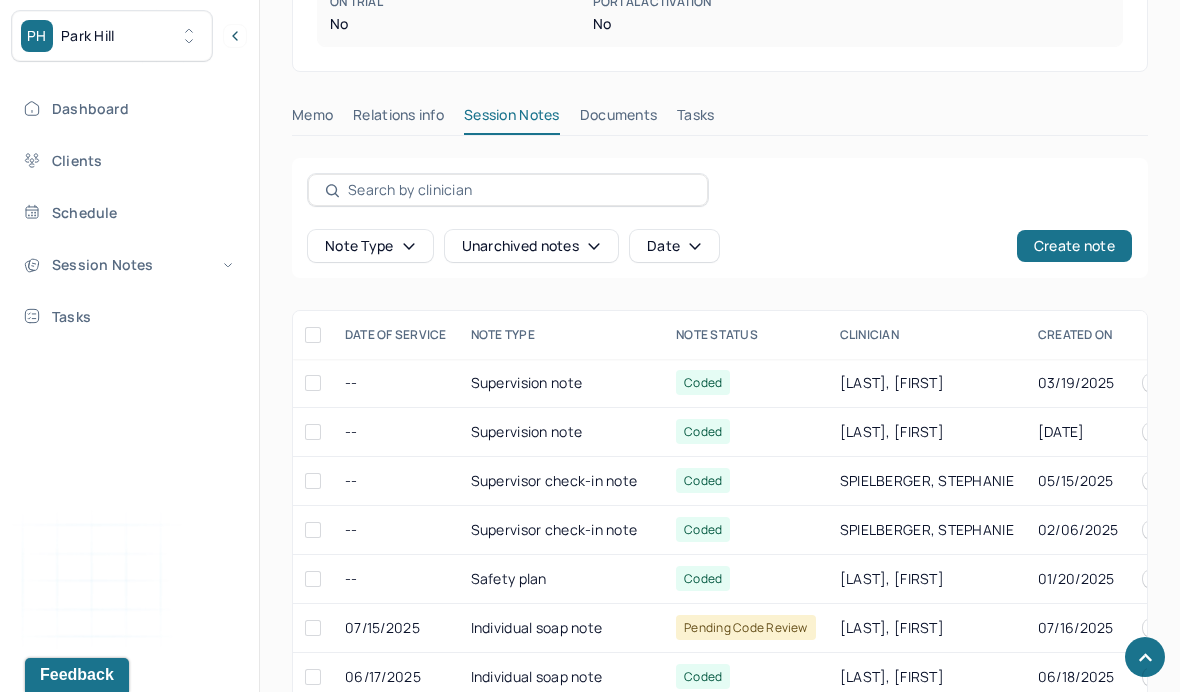 scroll, scrollTop: 616, scrollLeft: 0, axis: vertical 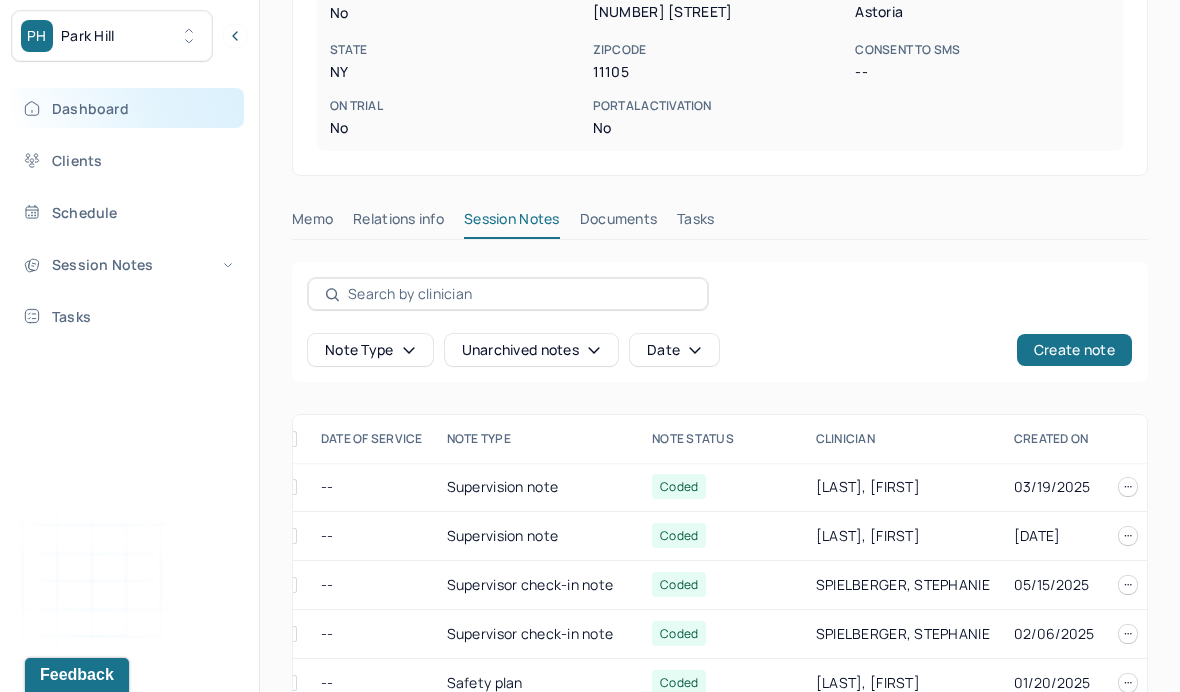 click on "Dashboard" at bounding box center (128, 108) 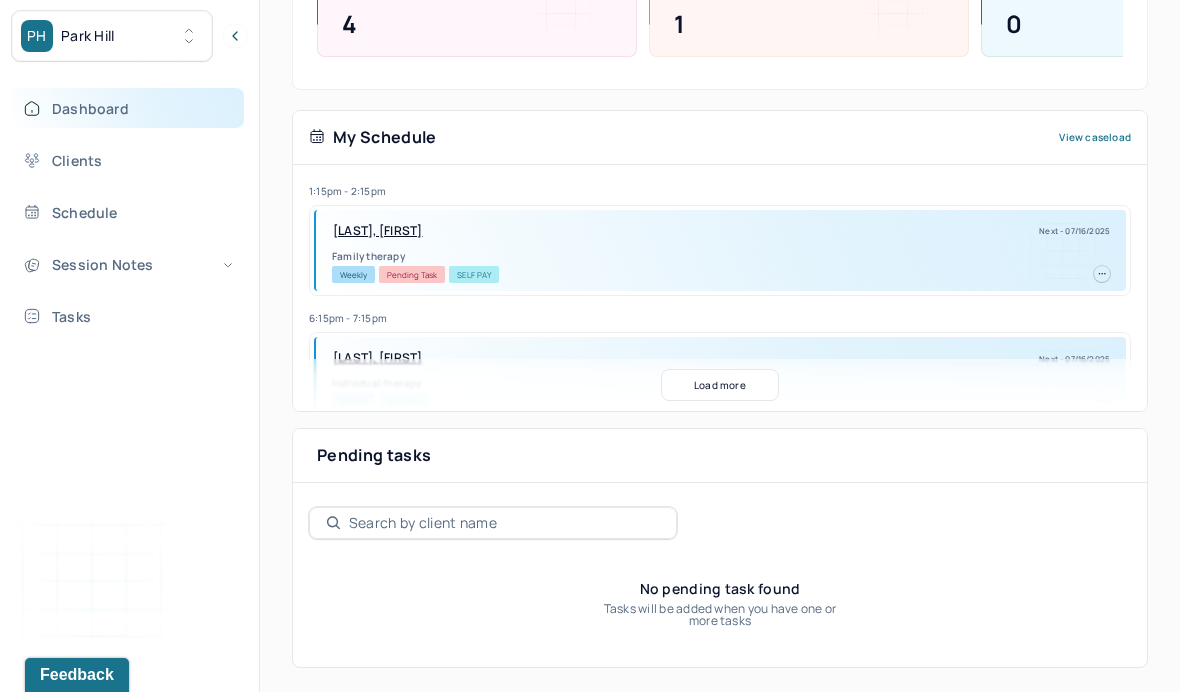 scroll, scrollTop: 354, scrollLeft: 0, axis: vertical 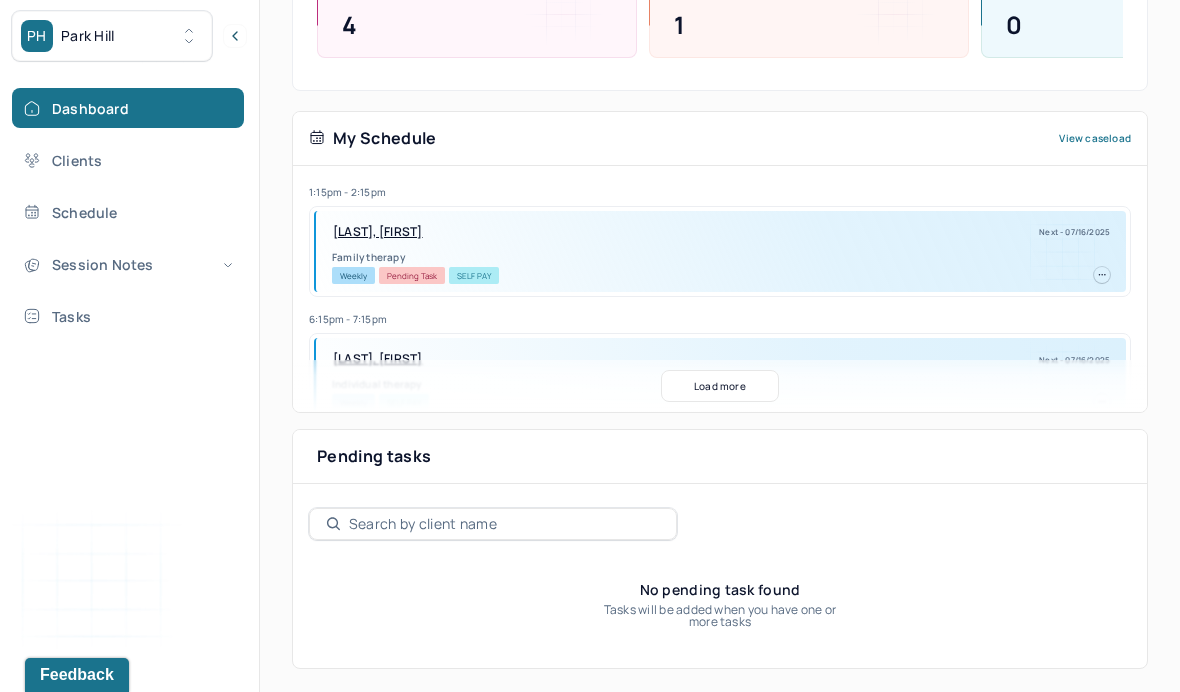 click on "PH Park Hill" at bounding box center (112, 36) 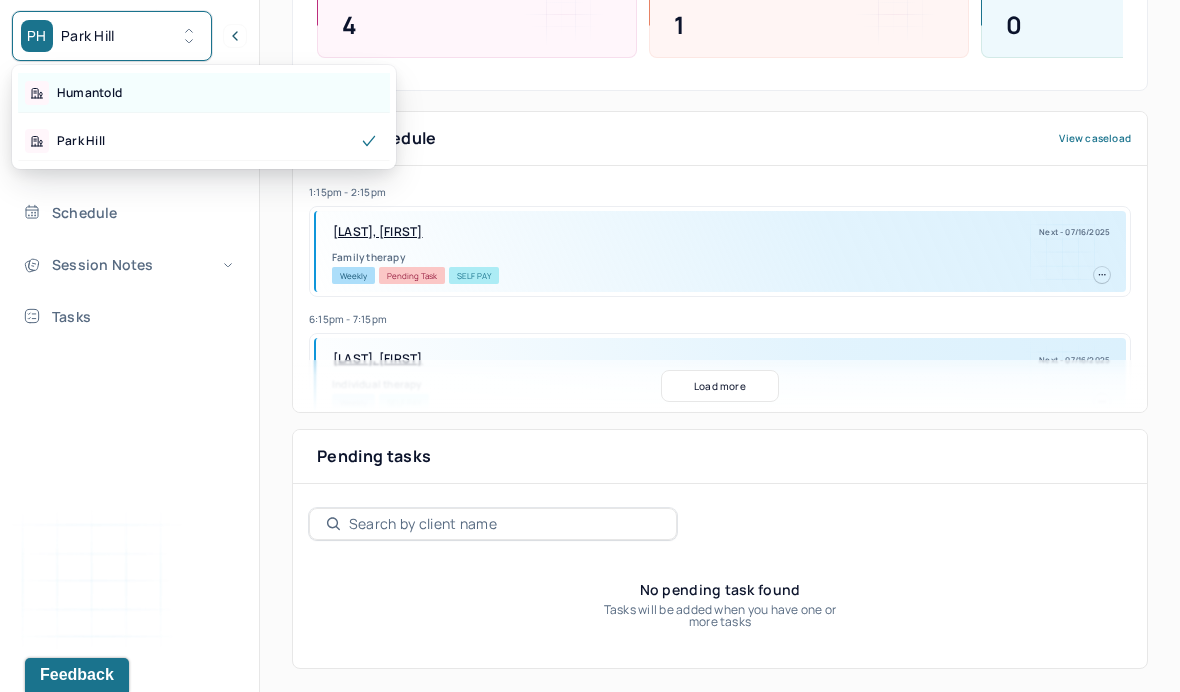 click on "Humantold" at bounding box center (204, 93) 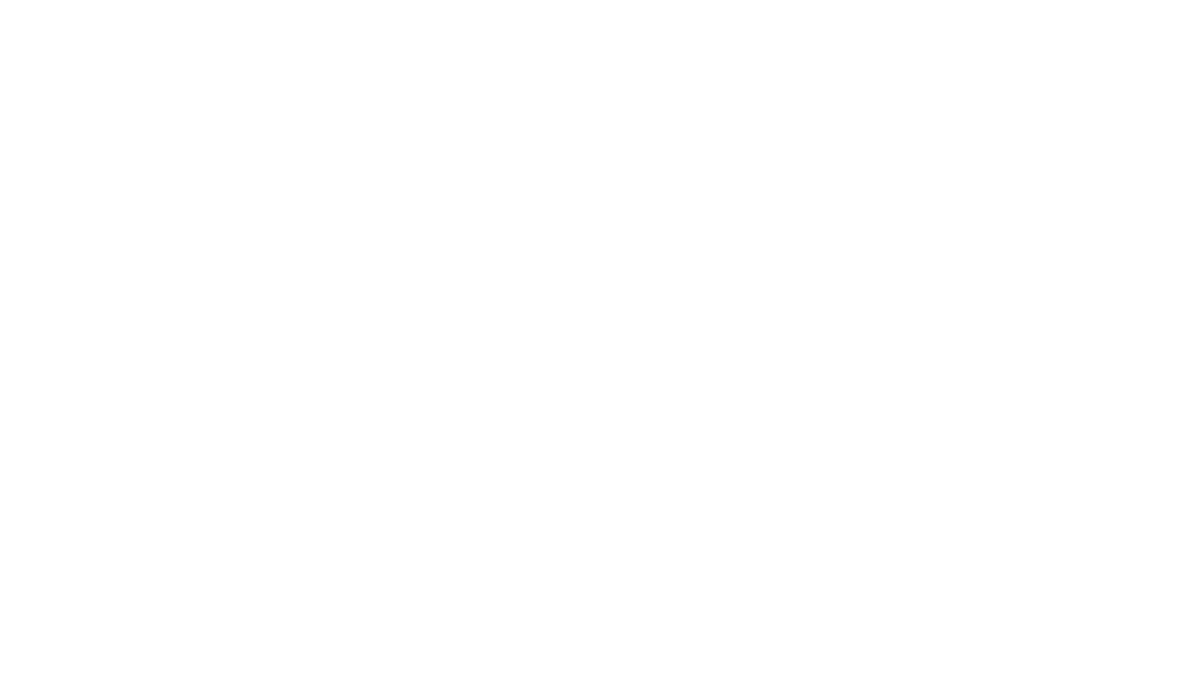 scroll, scrollTop: 0, scrollLeft: 0, axis: both 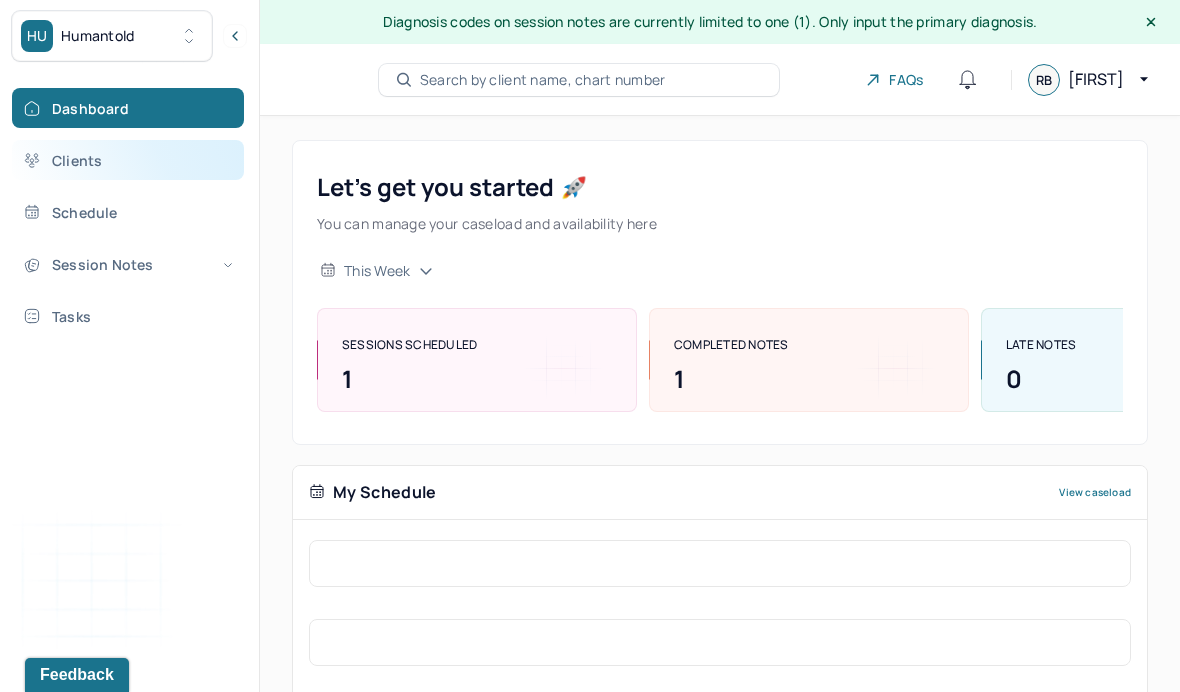 click on "Clients" at bounding box center [128, 160] 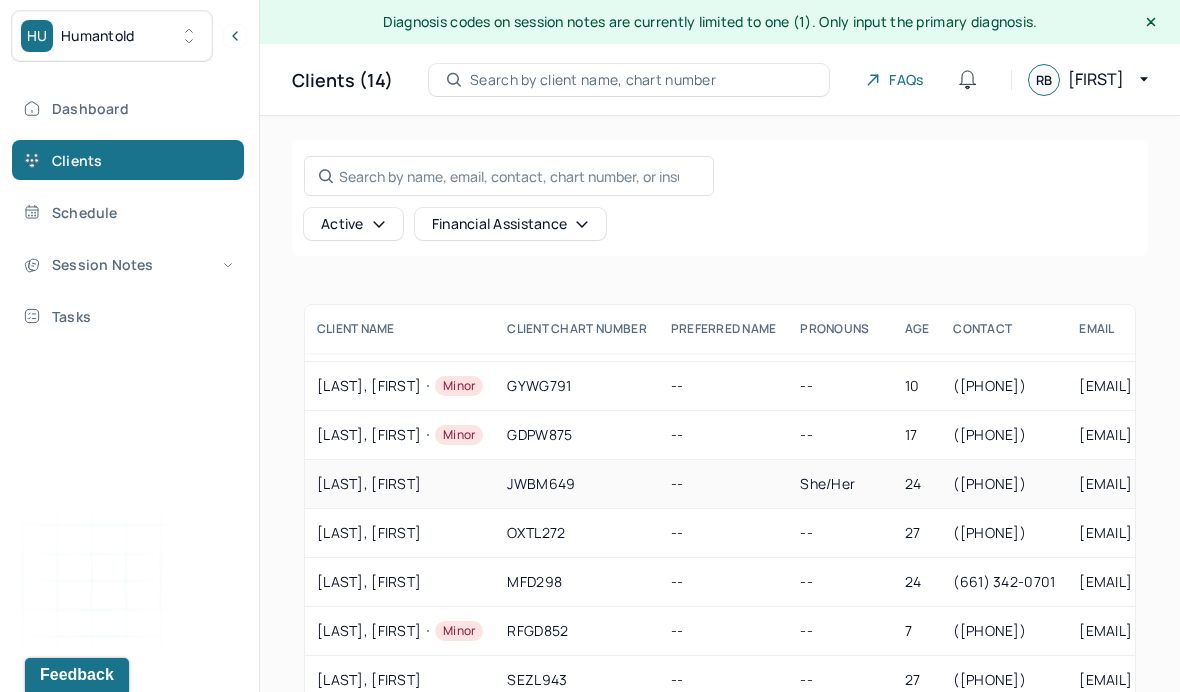 scroll, scrollTop: 182, scrollLeft: 0, axis: vertical 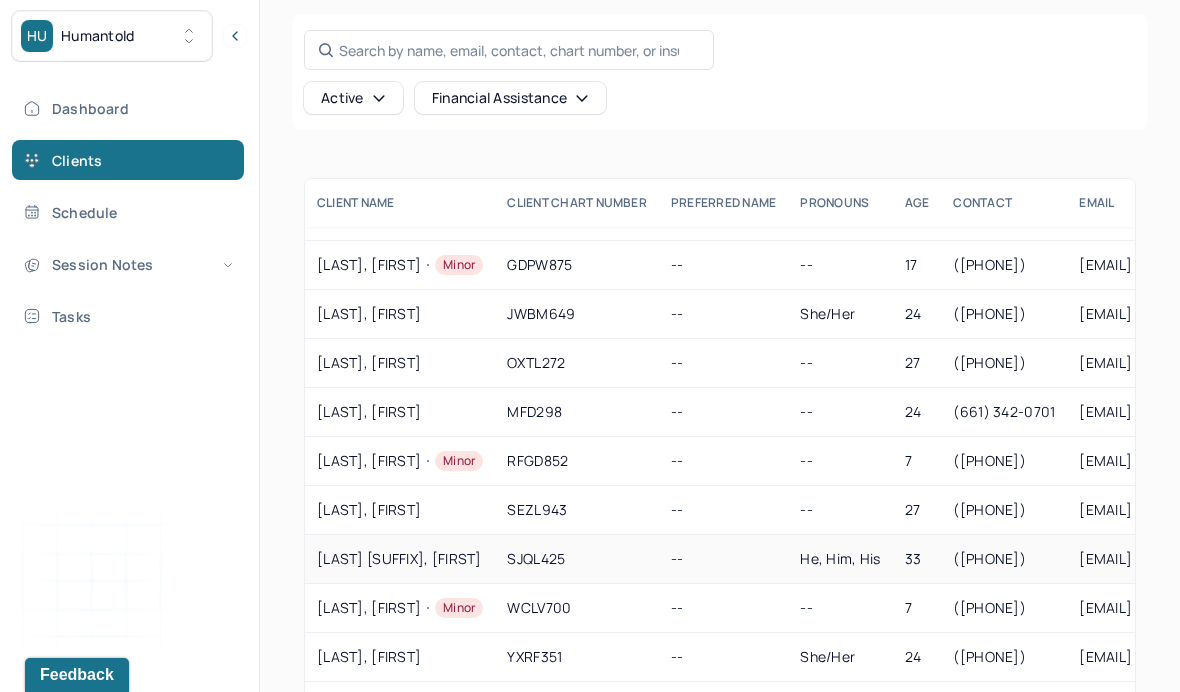 click on "[LAST] [SUFFIX], [FIRST]" at bounding box center (400, 559) 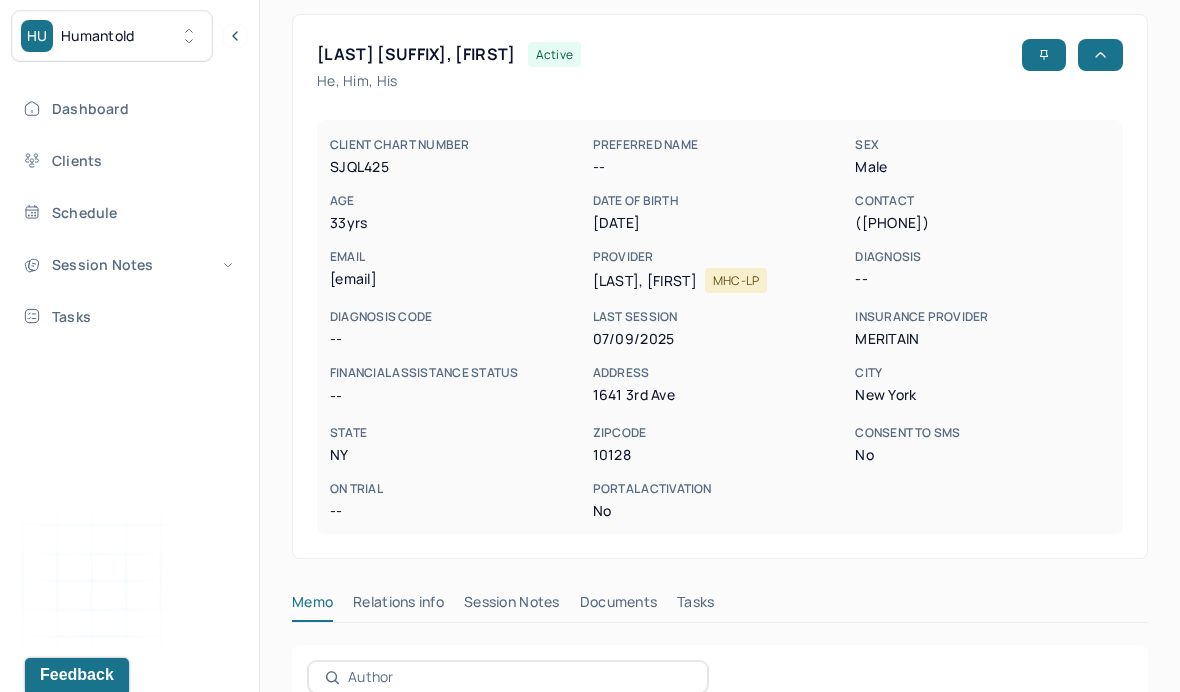 click on "Session Notes" at bounding box center (512, 606) 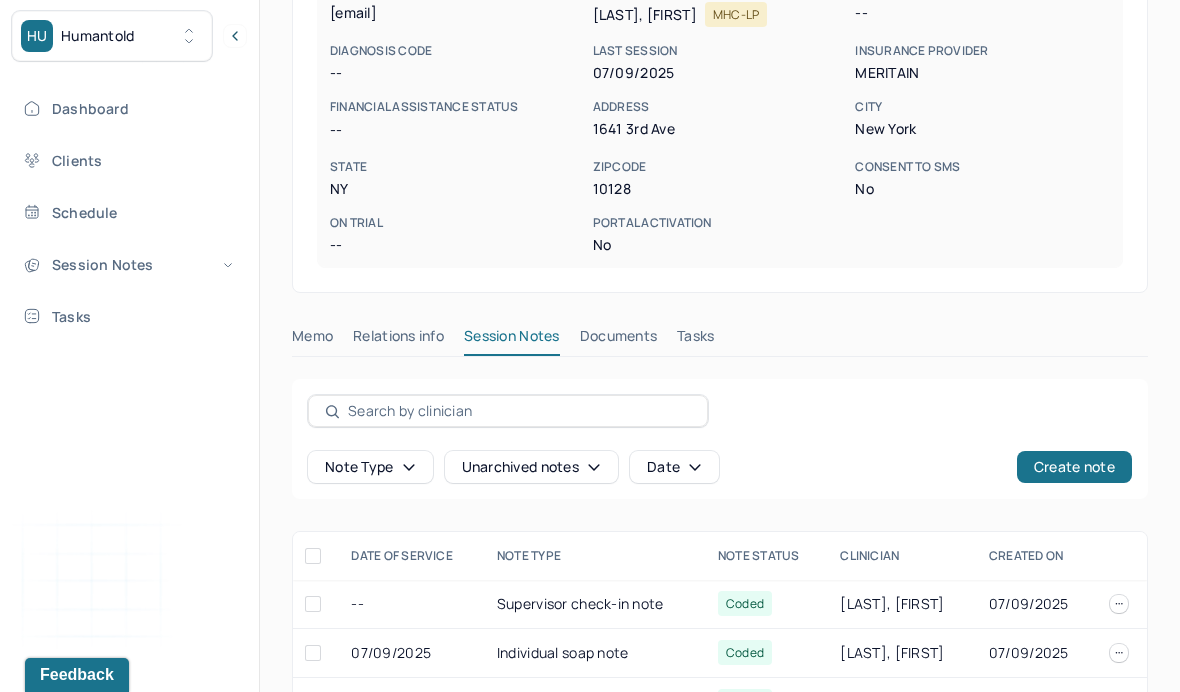 scroll, scrollTop: 481, scrollLeft: 0, axis: vertical 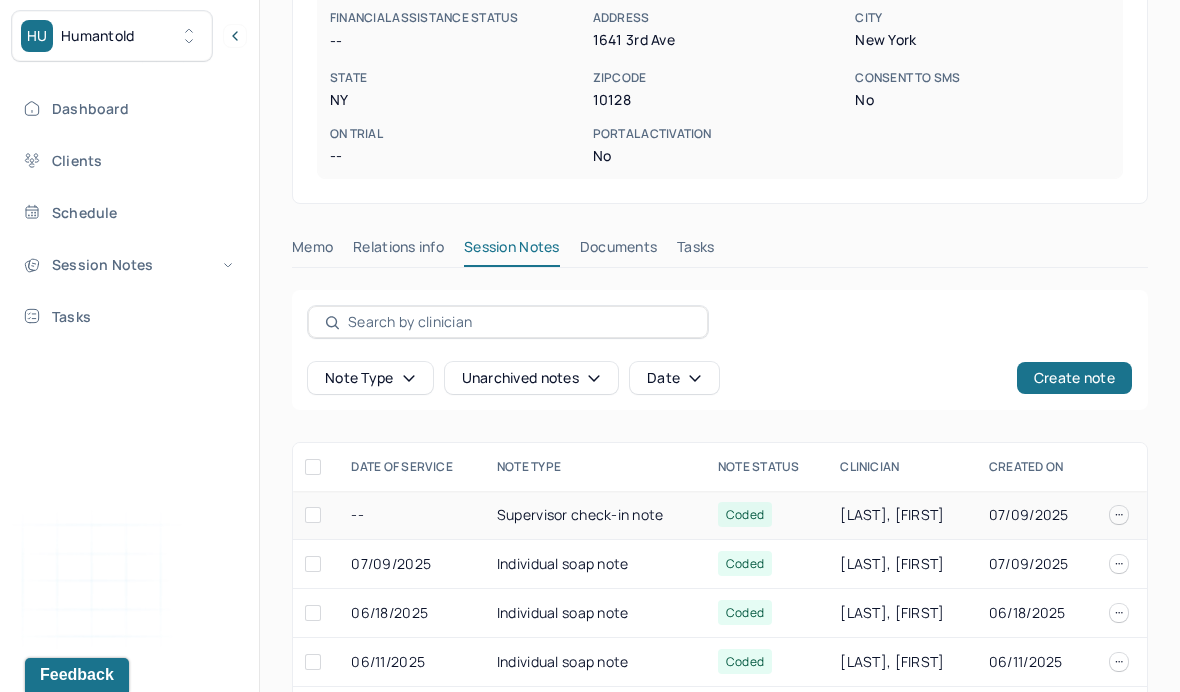 click on "Supervisor check-in note" at bounding box center [595, 515] 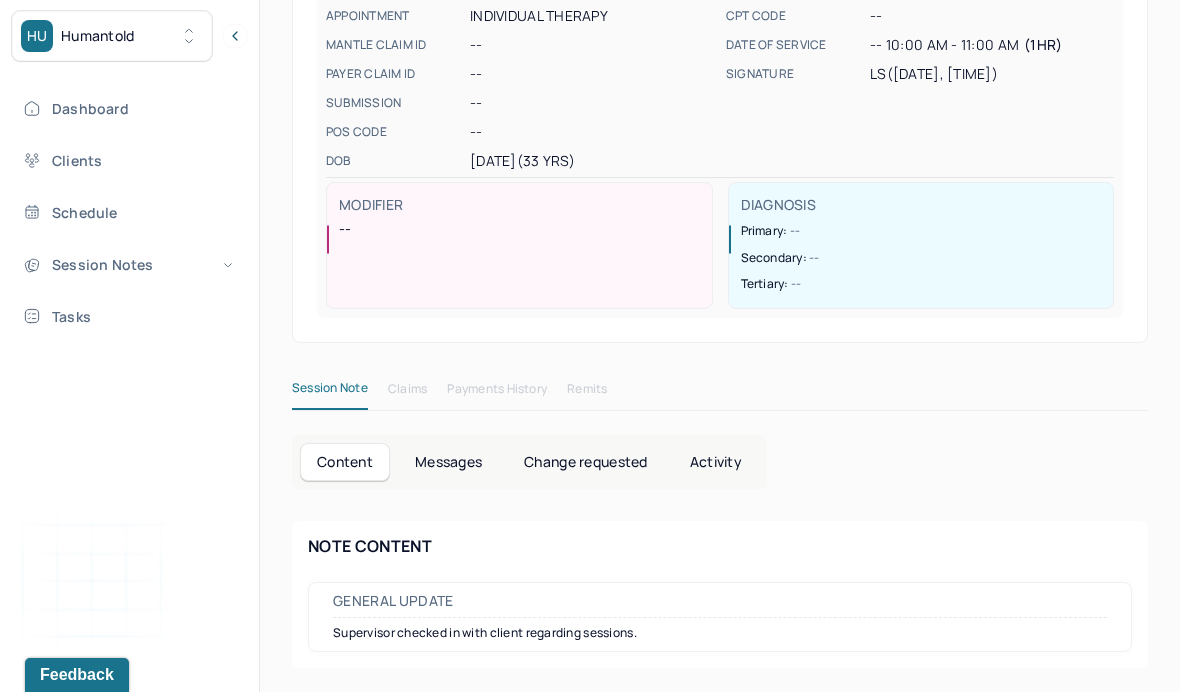 scroll, scrollTop: 282, scrollLeft: 0, axis: vertical 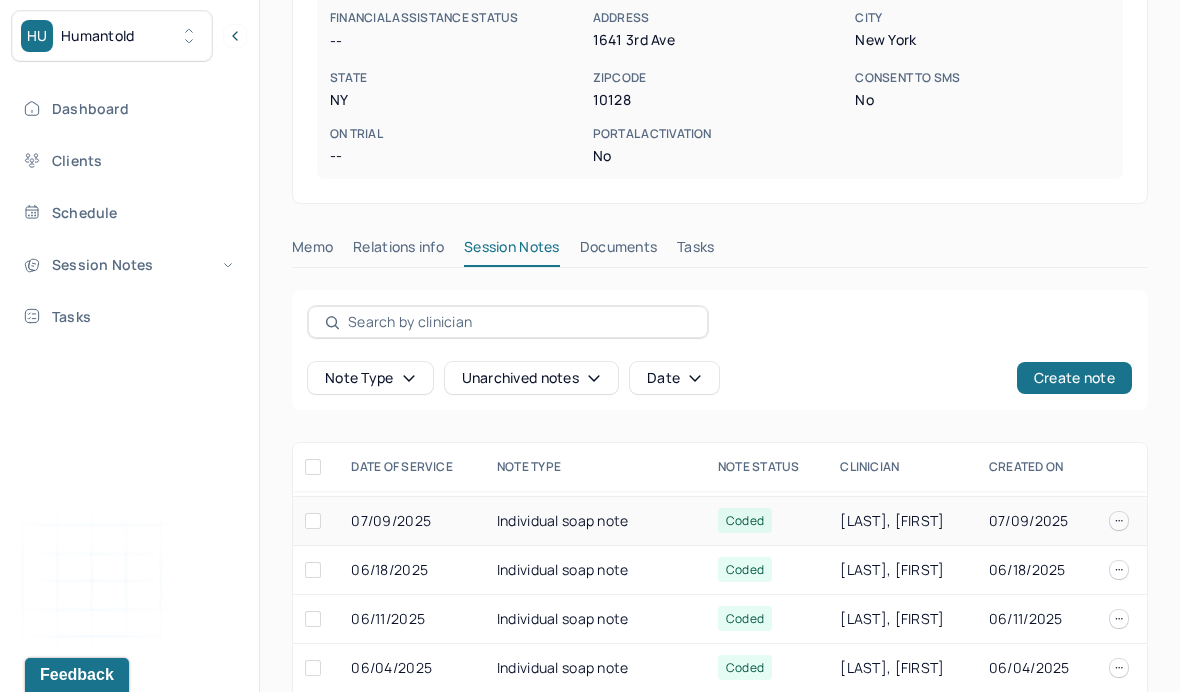 click on "07/09/2025" at bounding box center [412, 521] 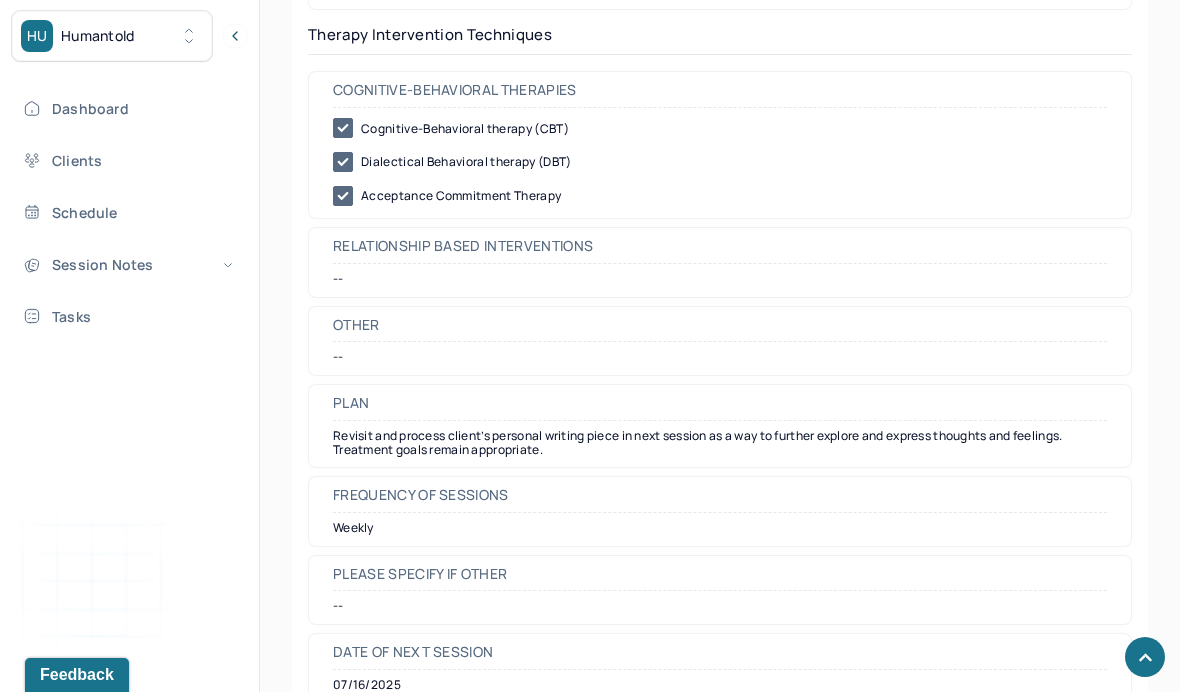 scroll, scrollTop: 2173, scrollLeft: 0, axis: vertical 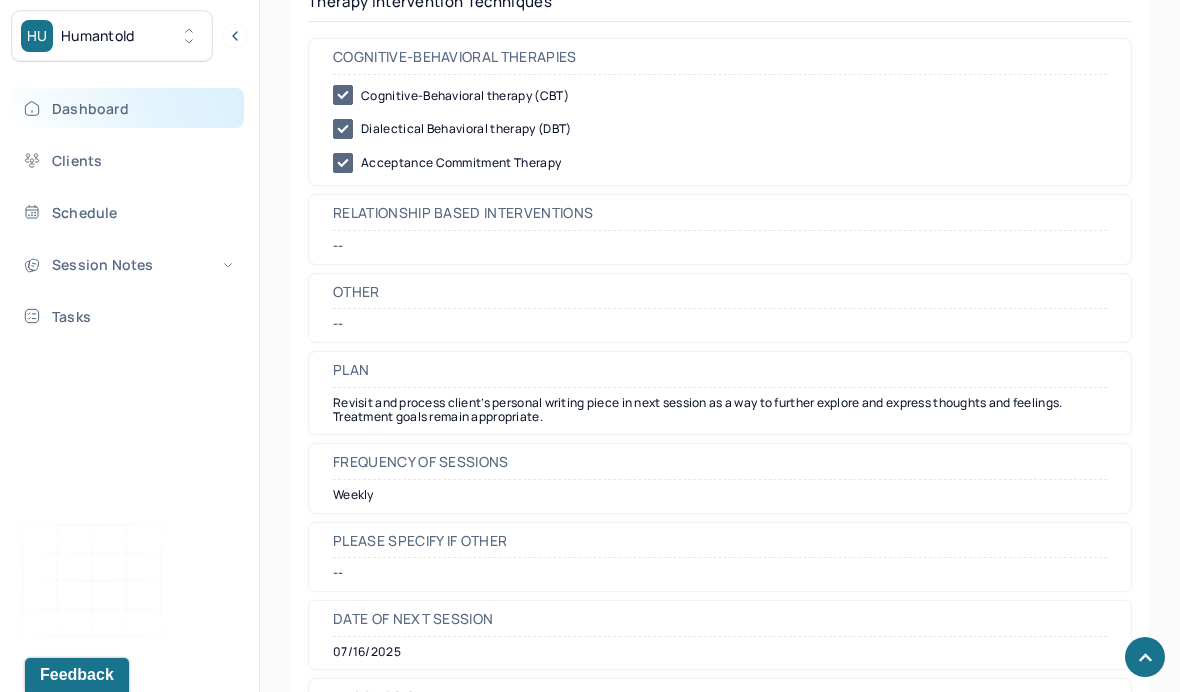 click on "Dashboard" at bounding box center [128, 108] 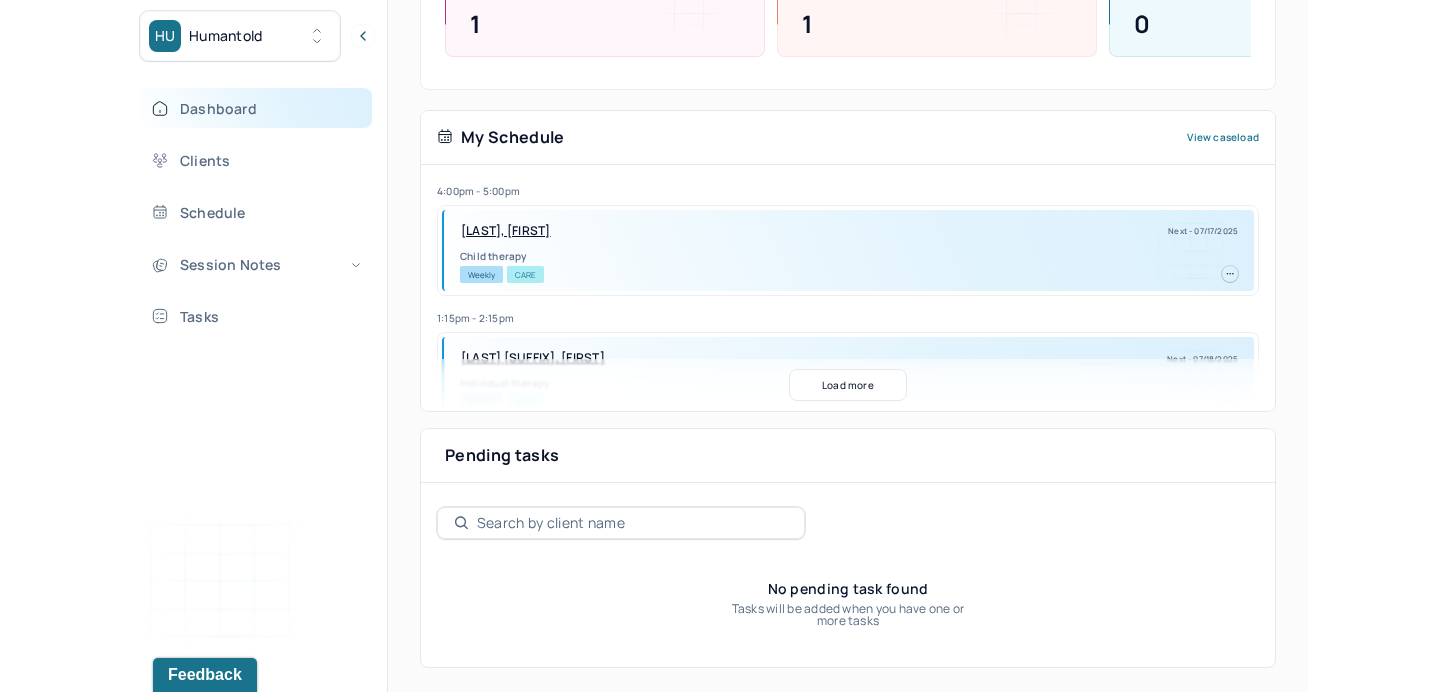 scroll, scrollTop: 354, scrollLeft: 0, axis: vertical 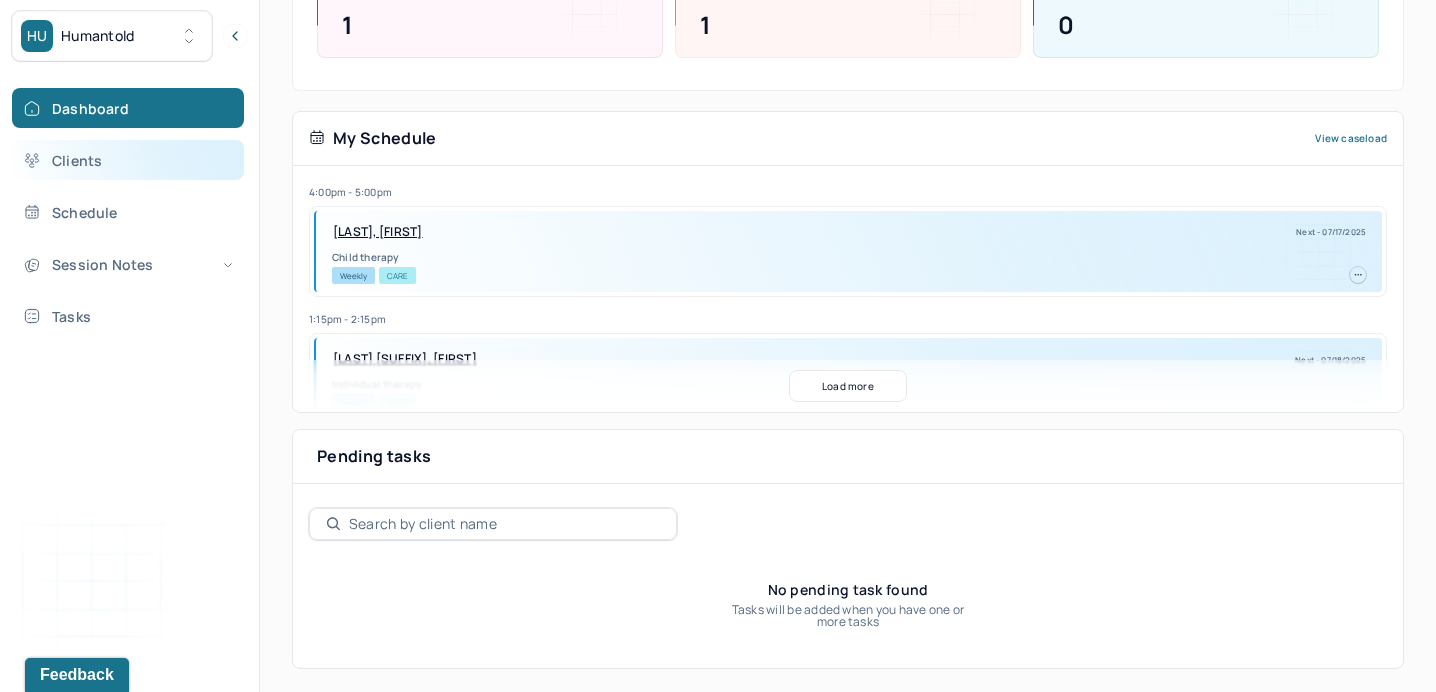 click on "Clients" at bounding box center [128, 160] 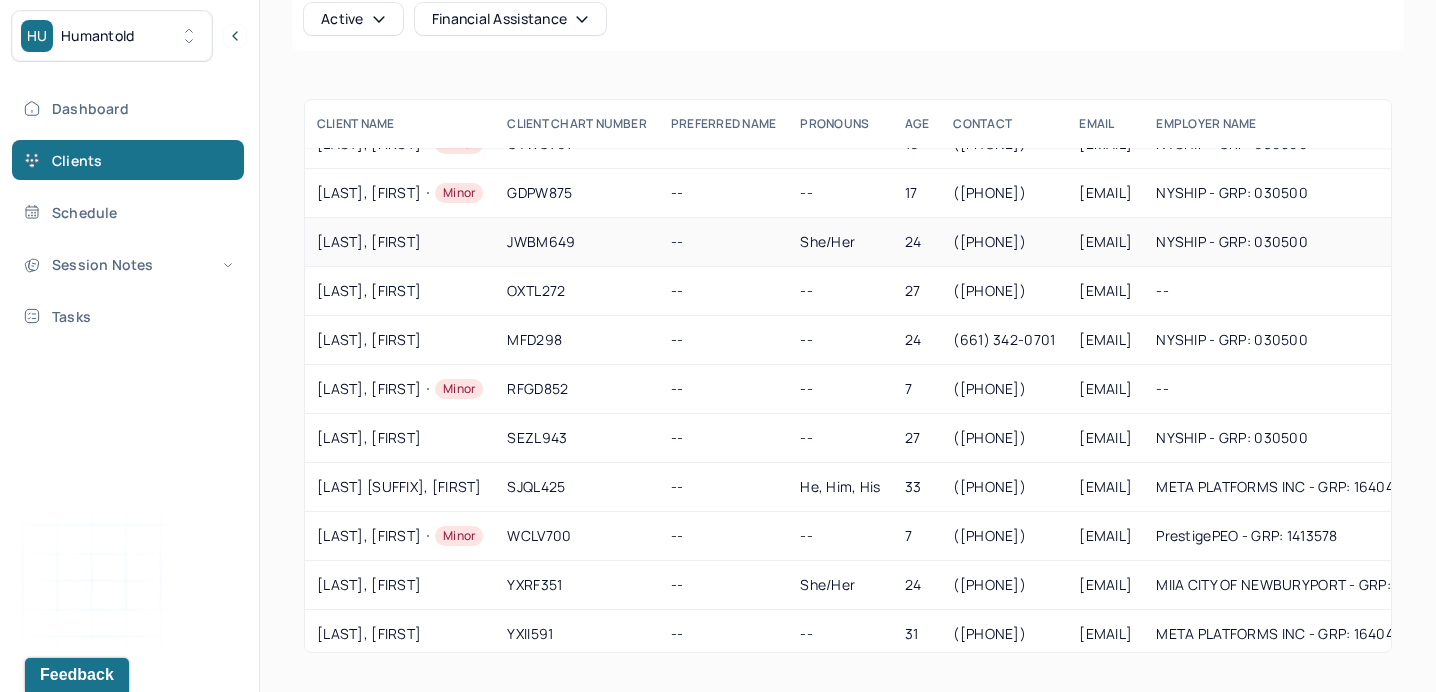 scroll, scrollTop: 182, scrollLeft: 0, axis: vertical 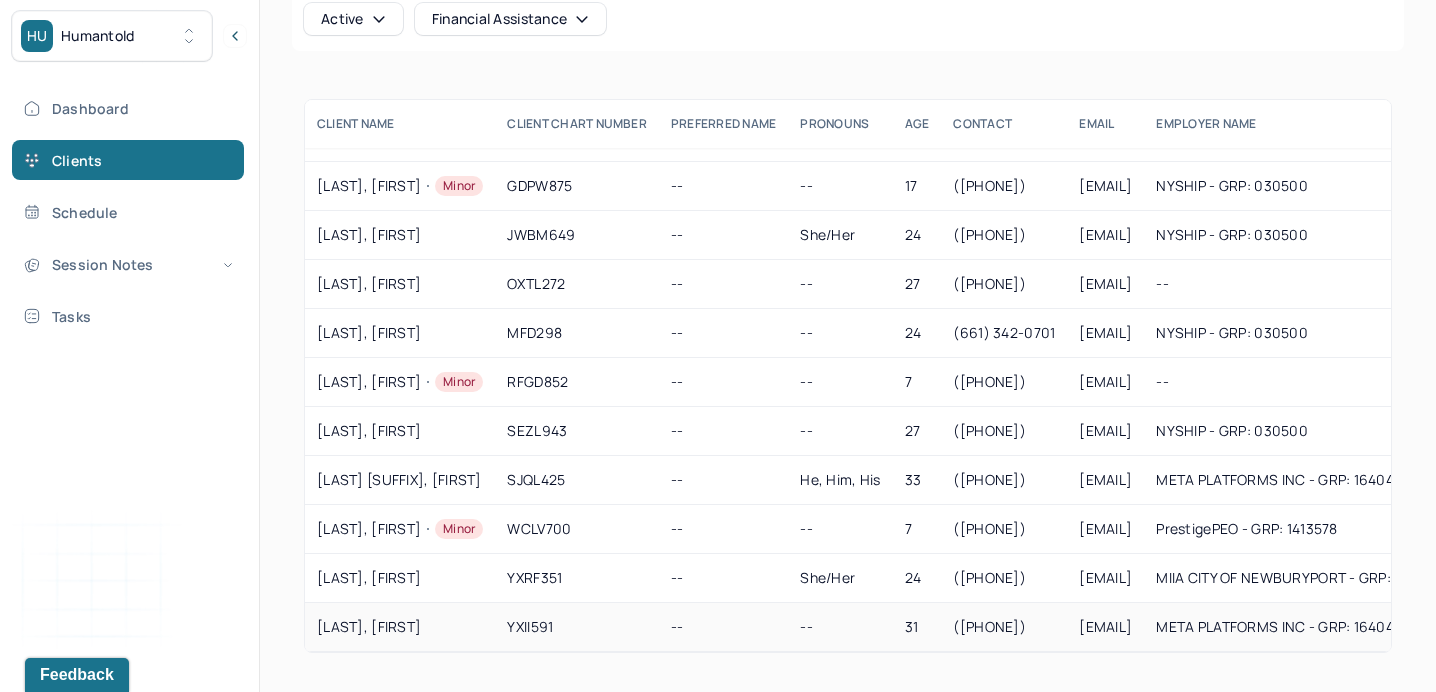 click on "YU, YINGJIE" at bounding box center [400, 627] 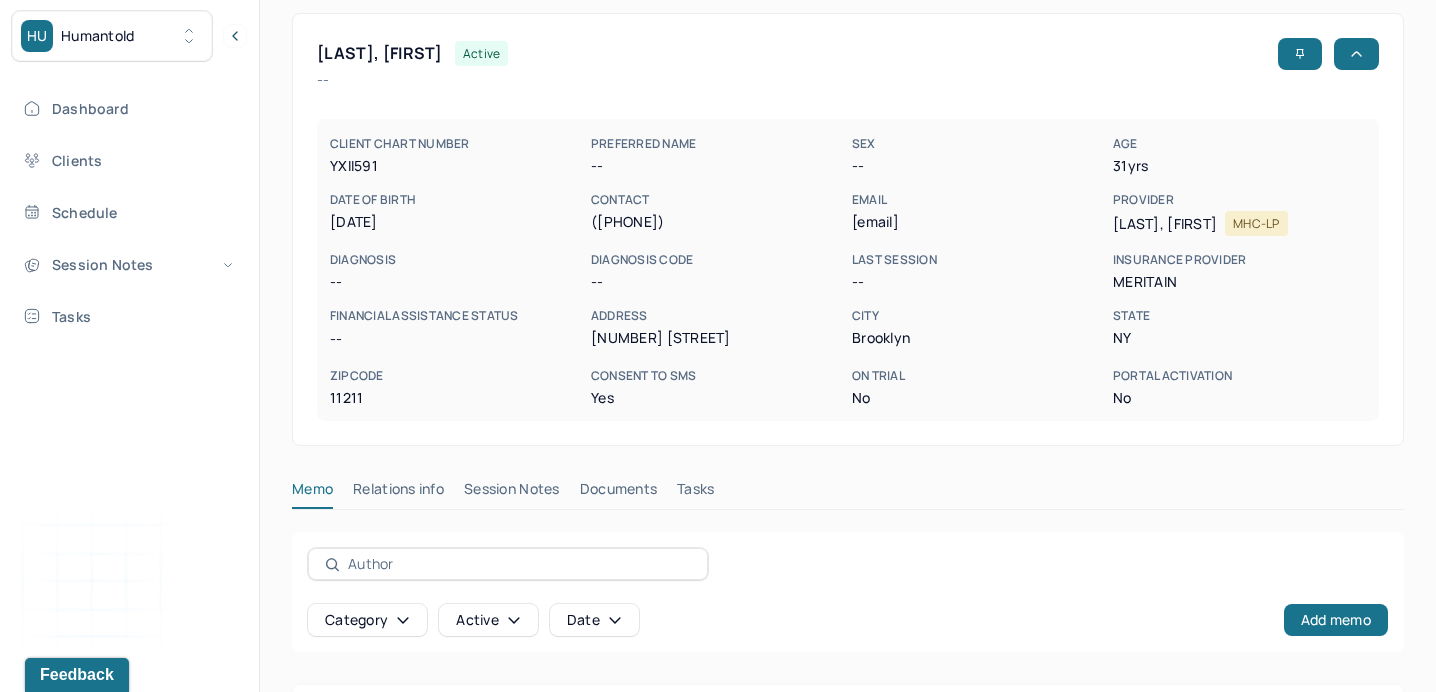 scroll, scrollTop: 126, scrollLeft: 0, axis: vertical 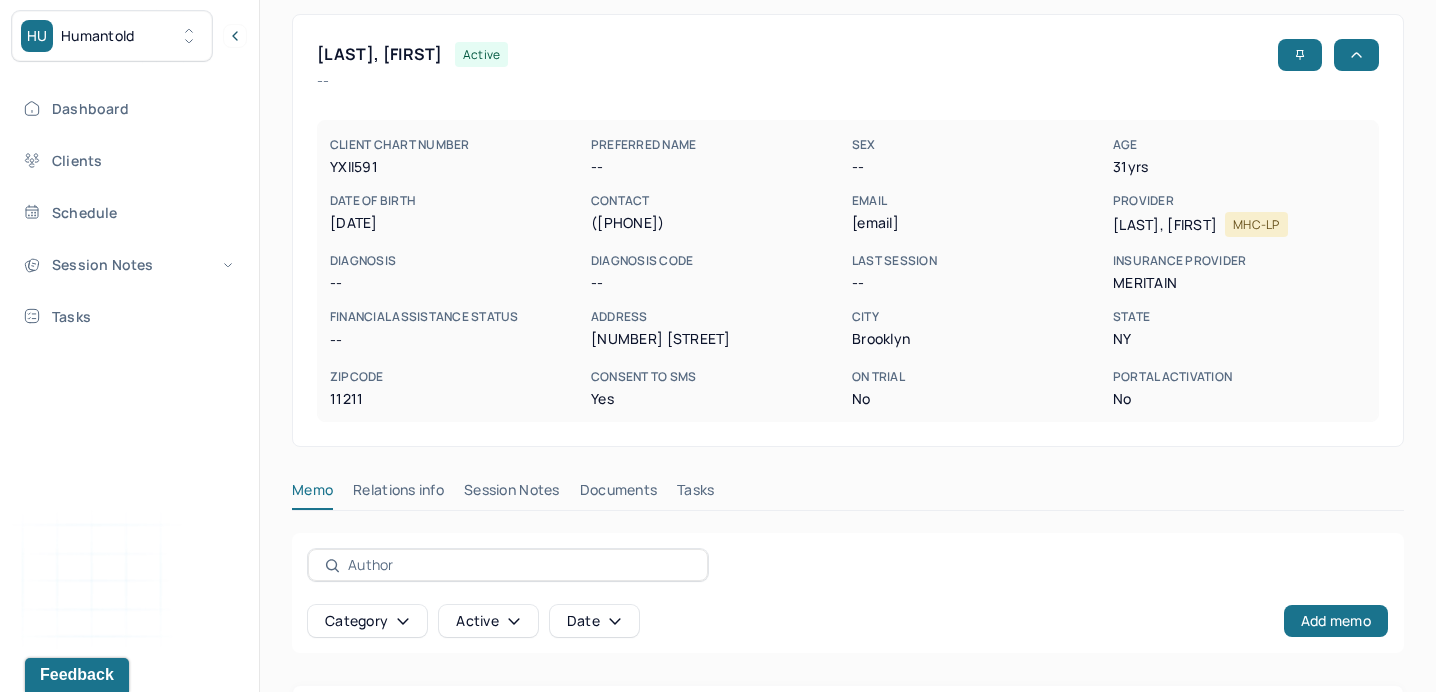 click on "Session Notes" at bounding box center (512, 494) 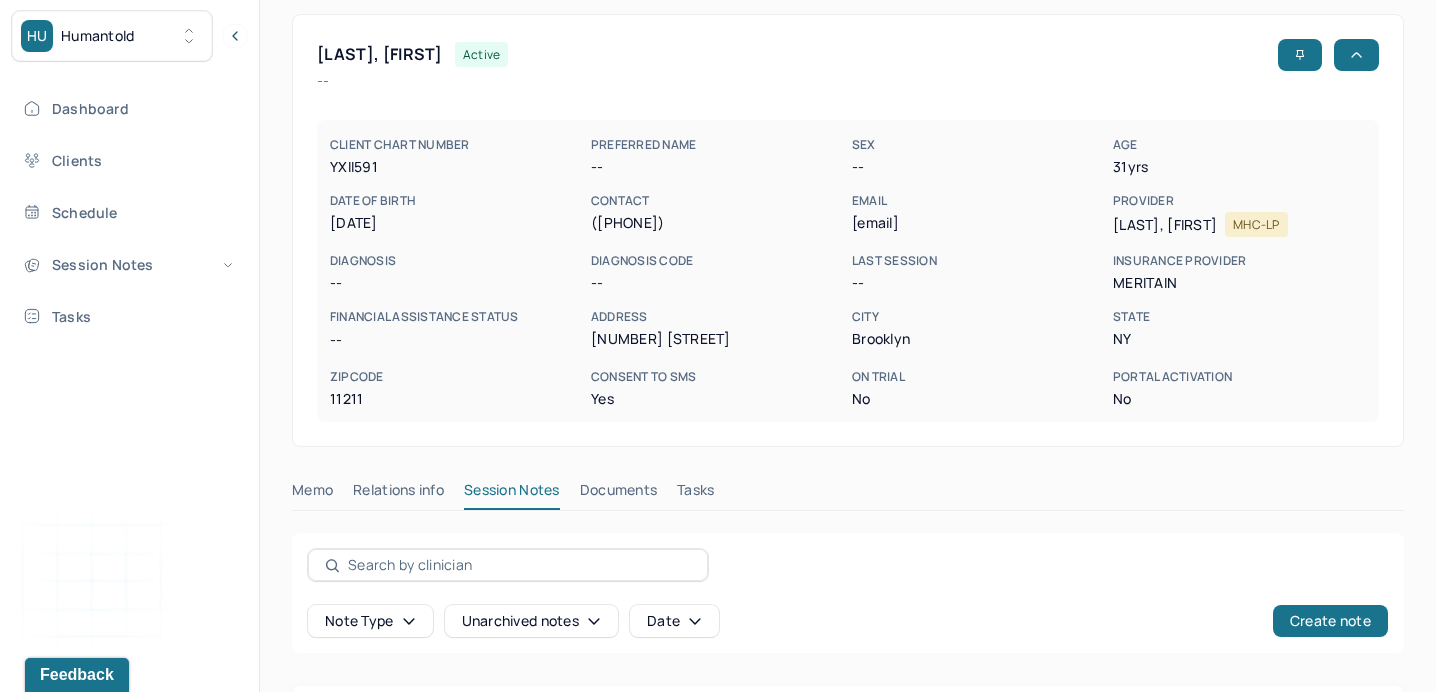 scroll, scrollTop: 409, scrollLeft: 0, axis: vertical 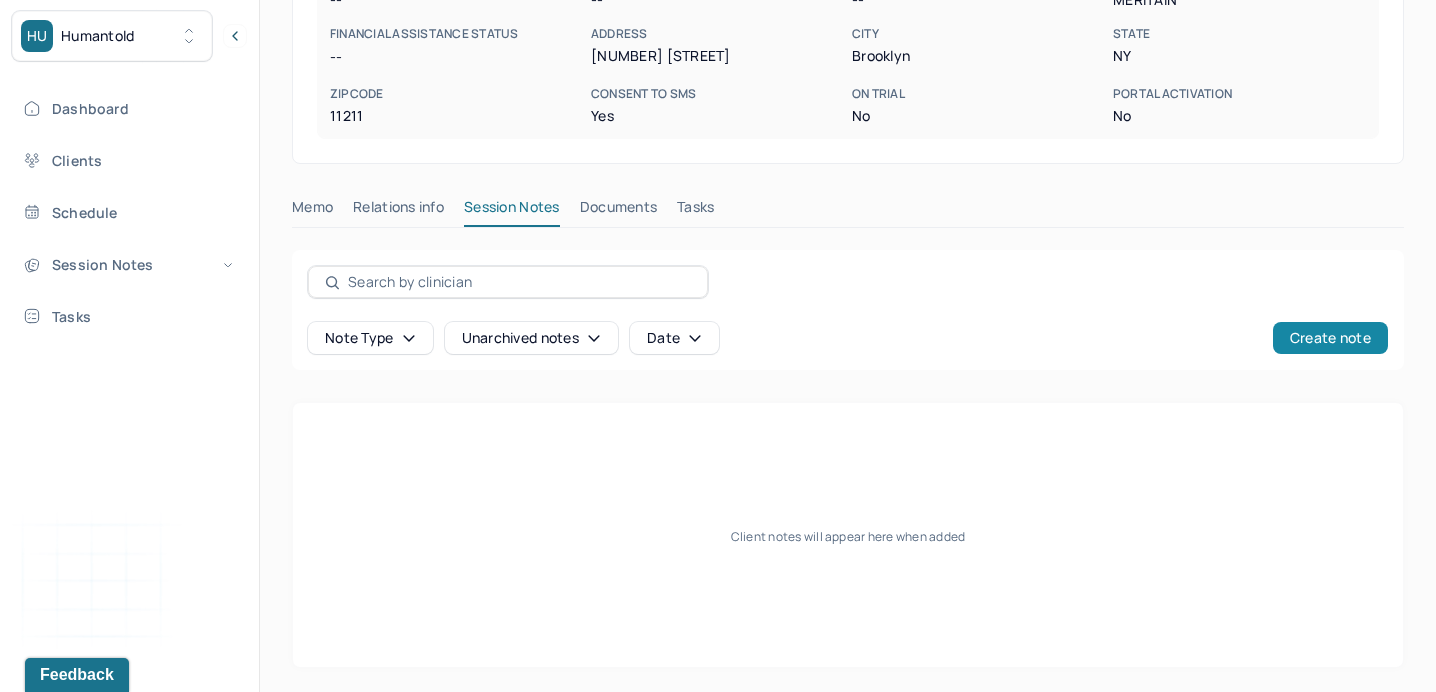 click on "Create note" at bounding box center (1330, 338) 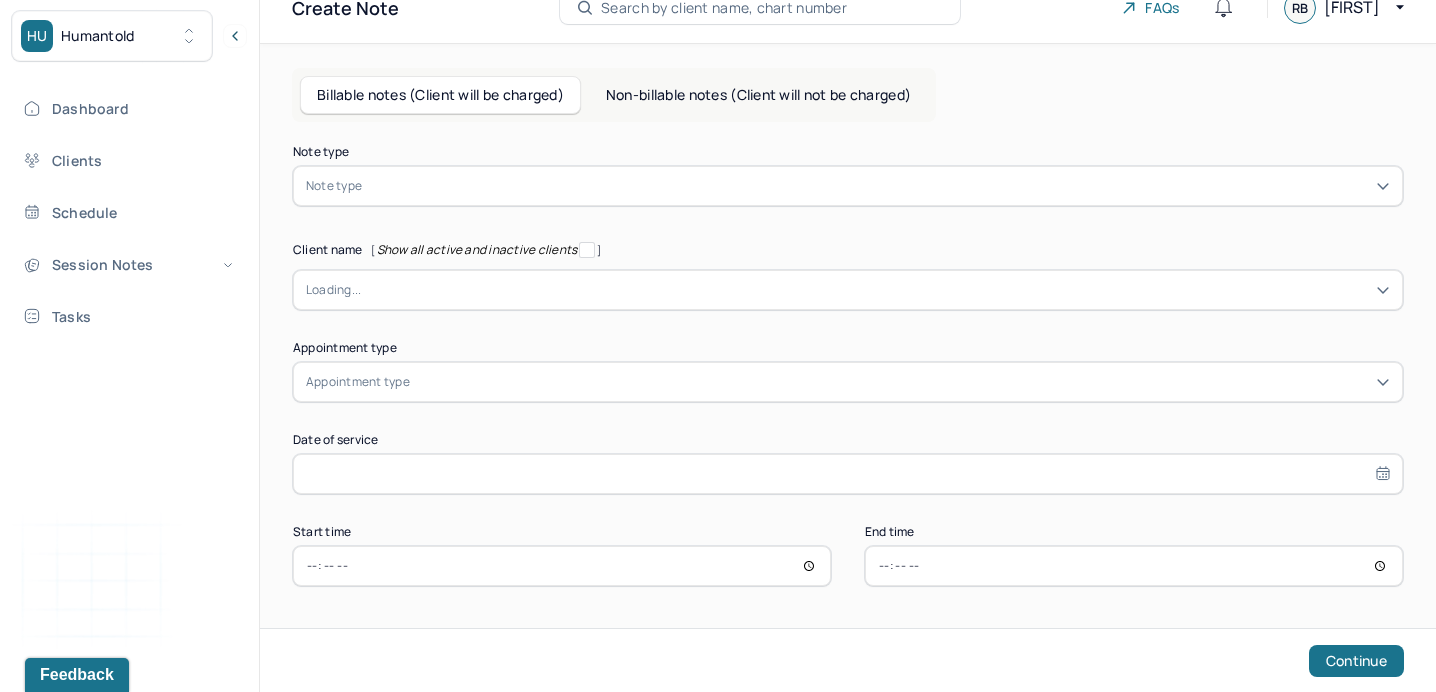 scroll, scrollTop: 73, scrollLeft: 0, axis: vertical 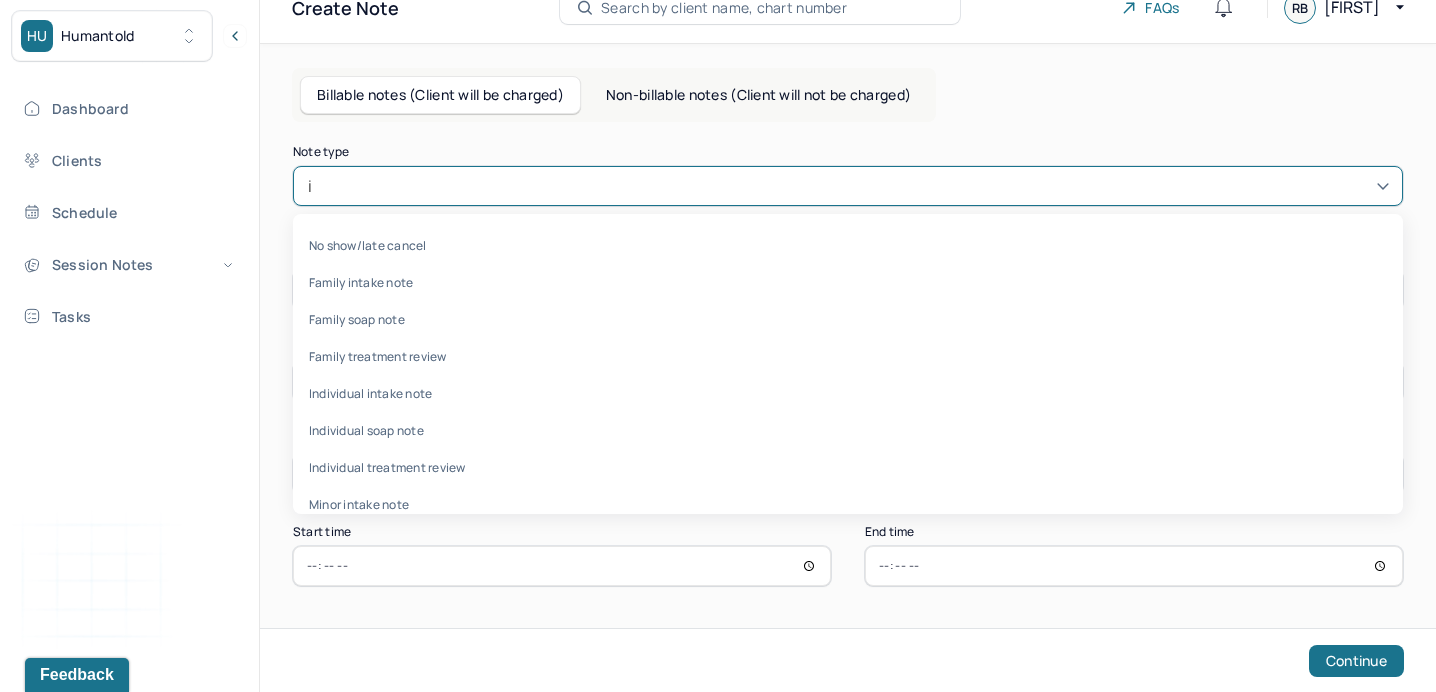 type on "in" 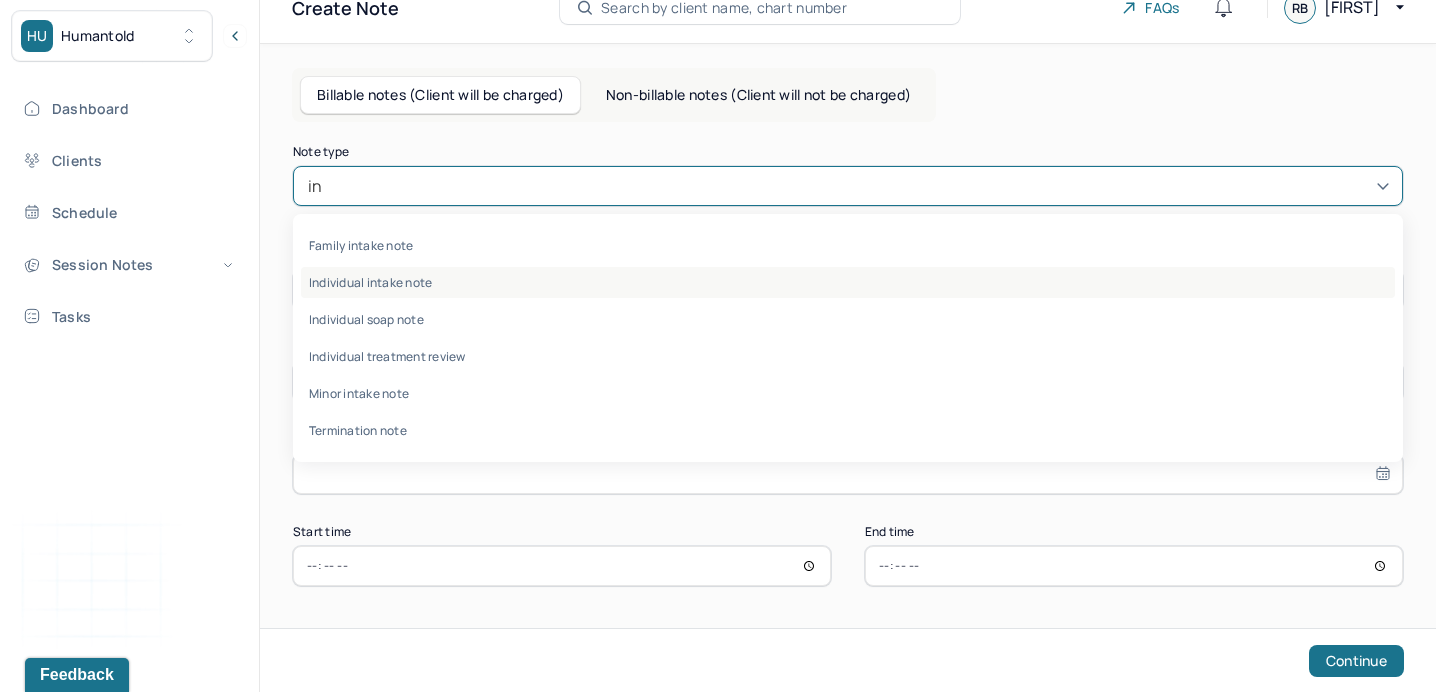 click on "Individual intake note" at bounding box center [848, 282] 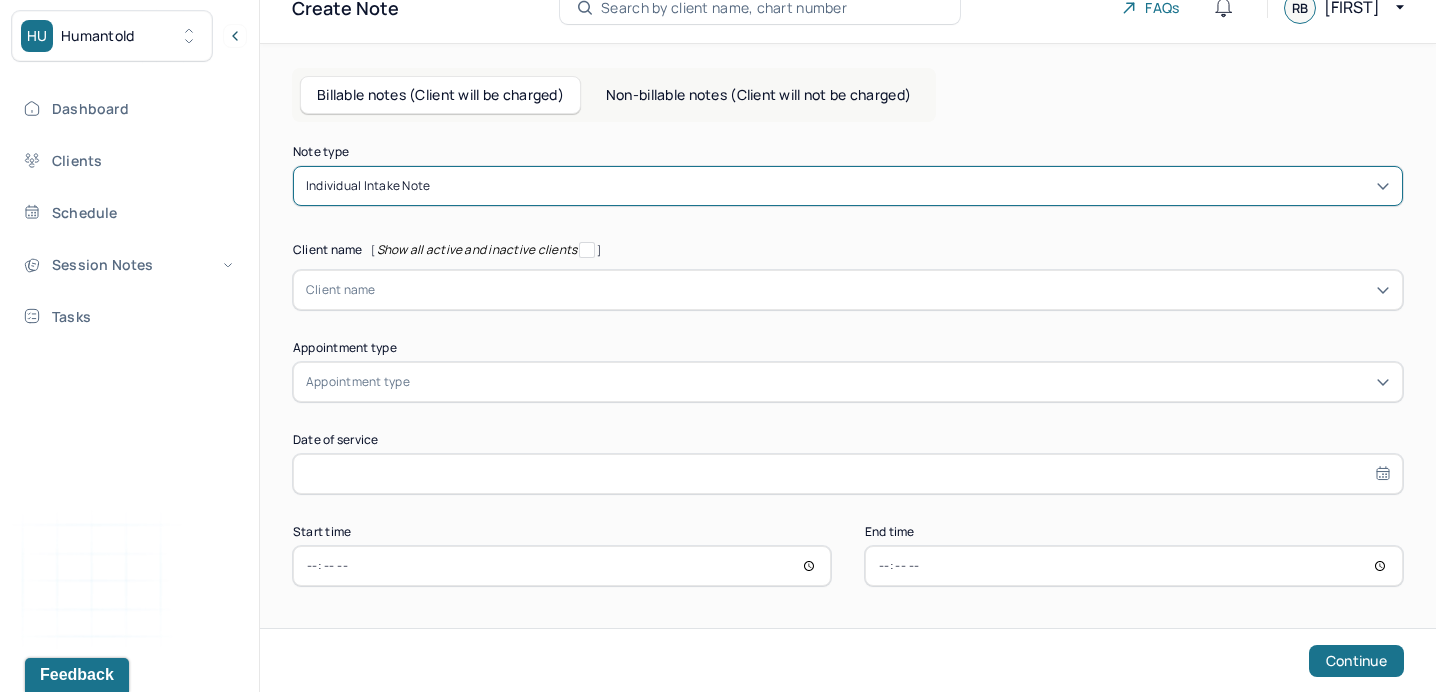 click at bounding box center [883, 290] 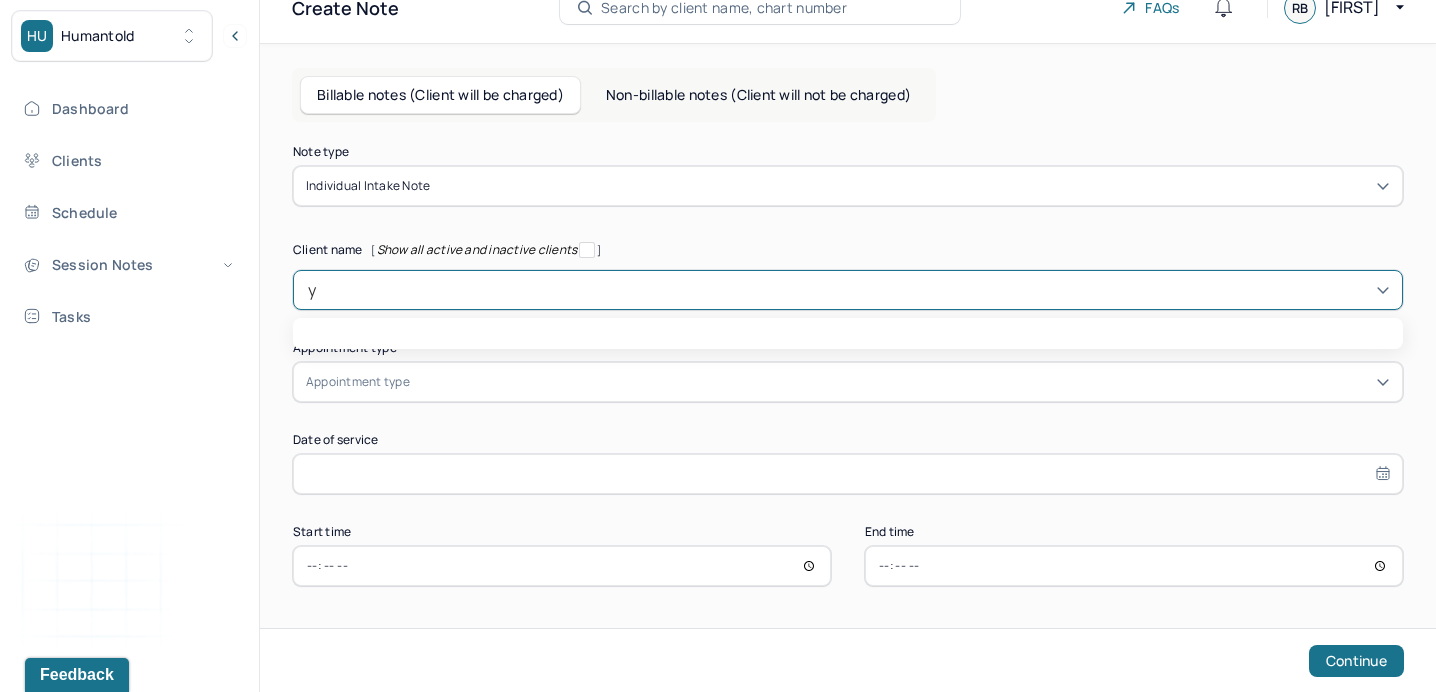 type on "yi" 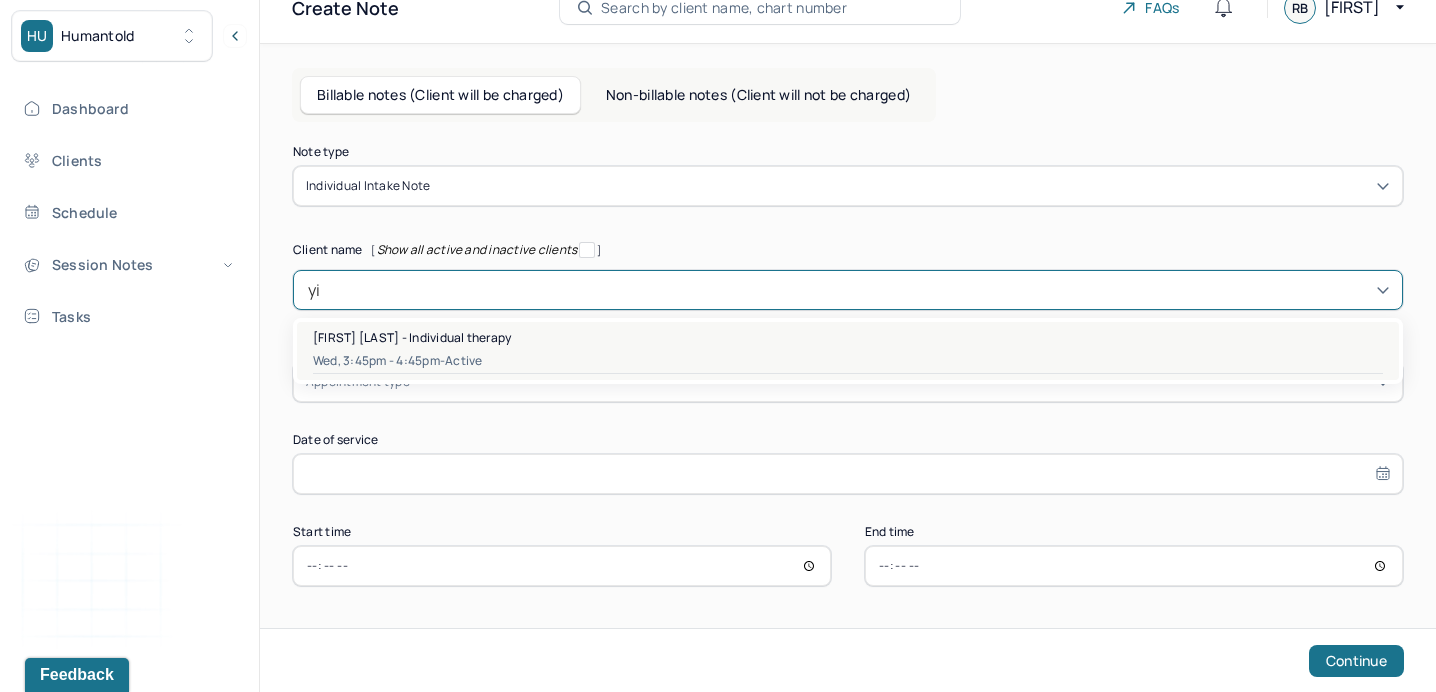 click on "Wed, 3:45pm - 4:45pm  -  active" at bounding box center [848, 361] 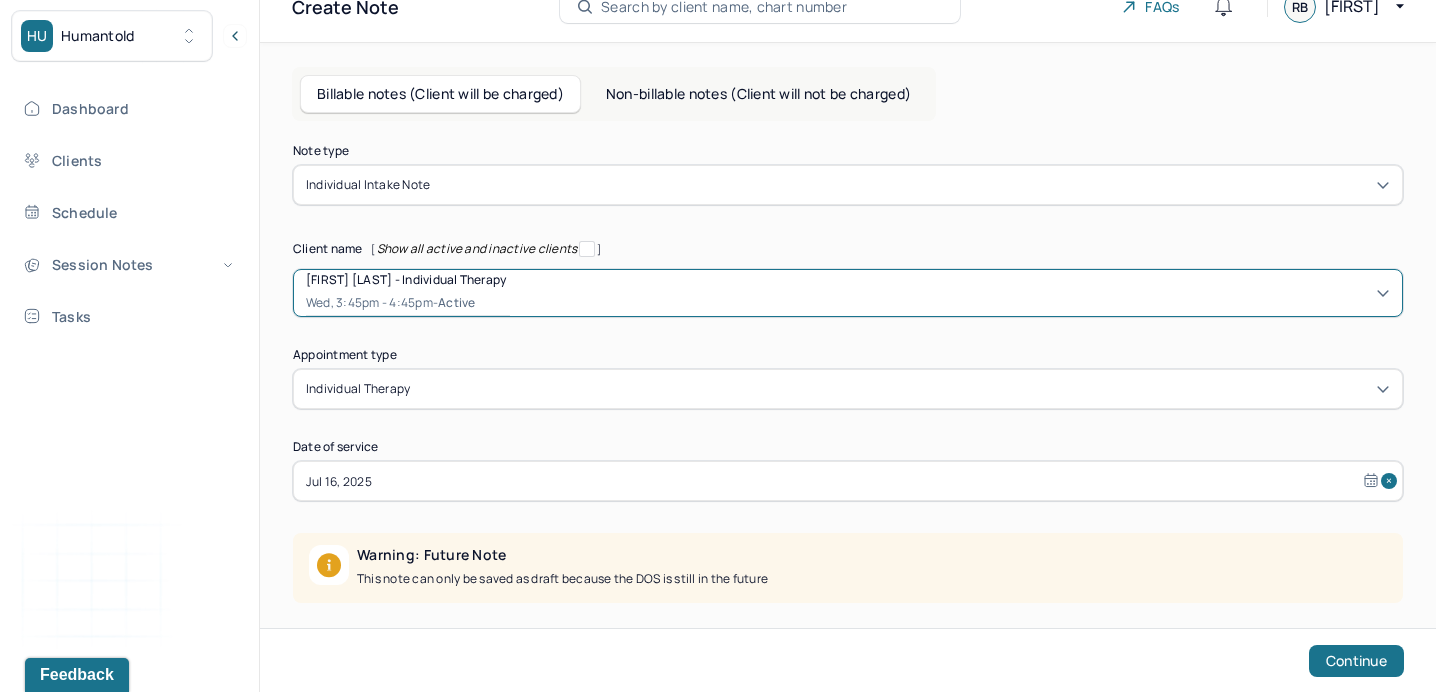 scroll, scrollTop: 181, scrollLeft: 0, axis: vertical 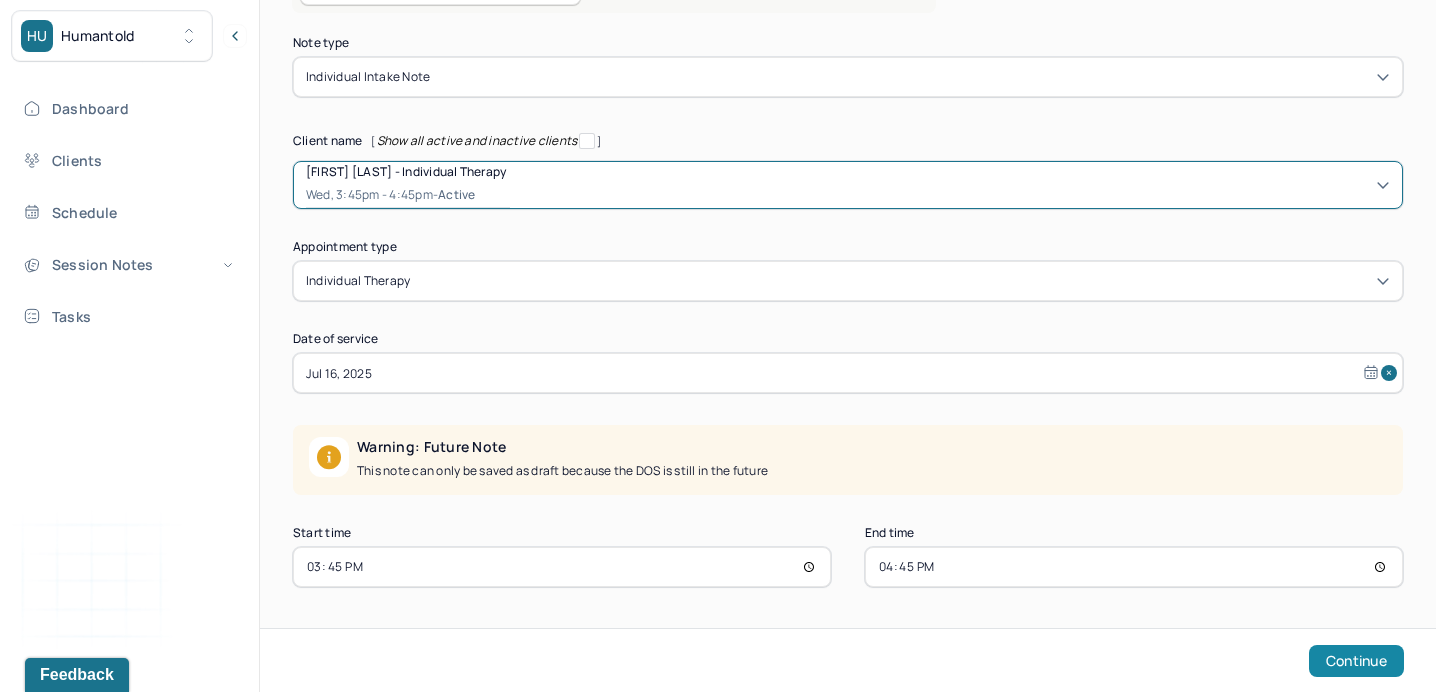 click on "Continue" at bounding box center (1356, 661) 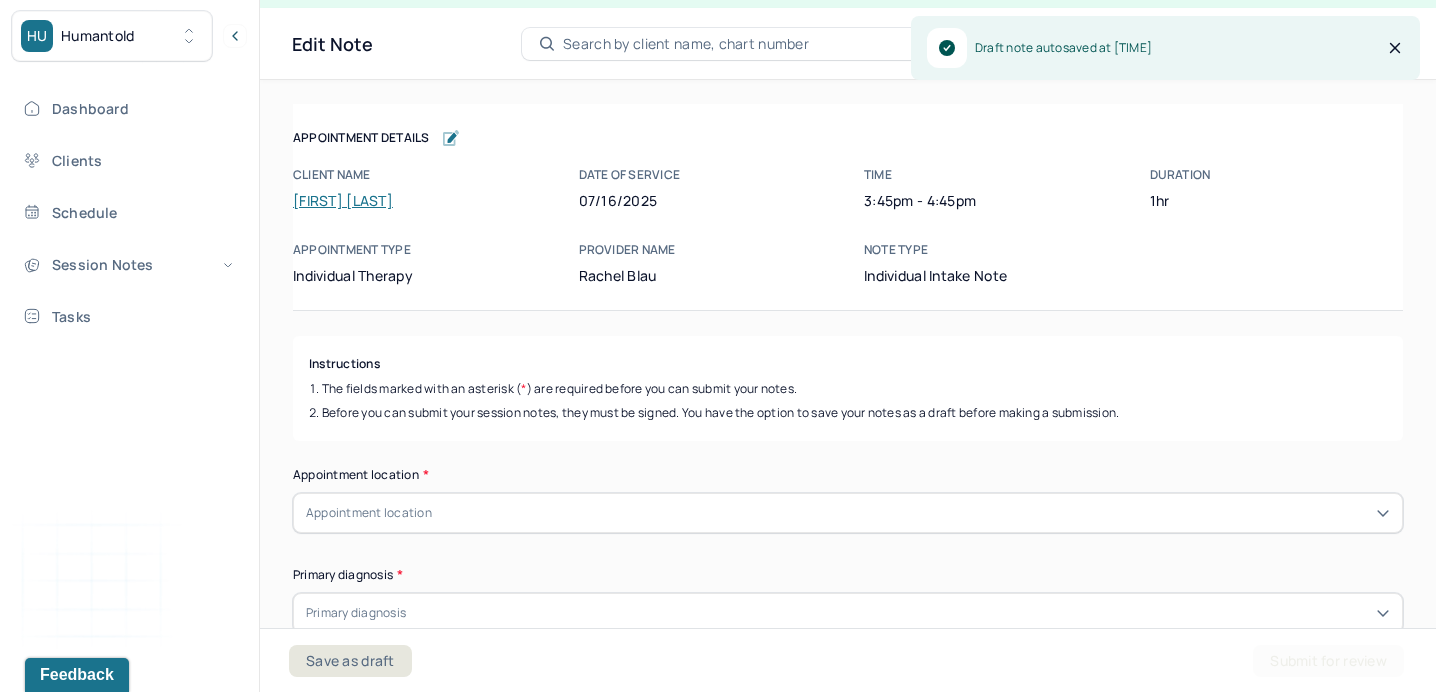 scroll, scrollTop: 36, scrollLeft: 0, axis: vertical 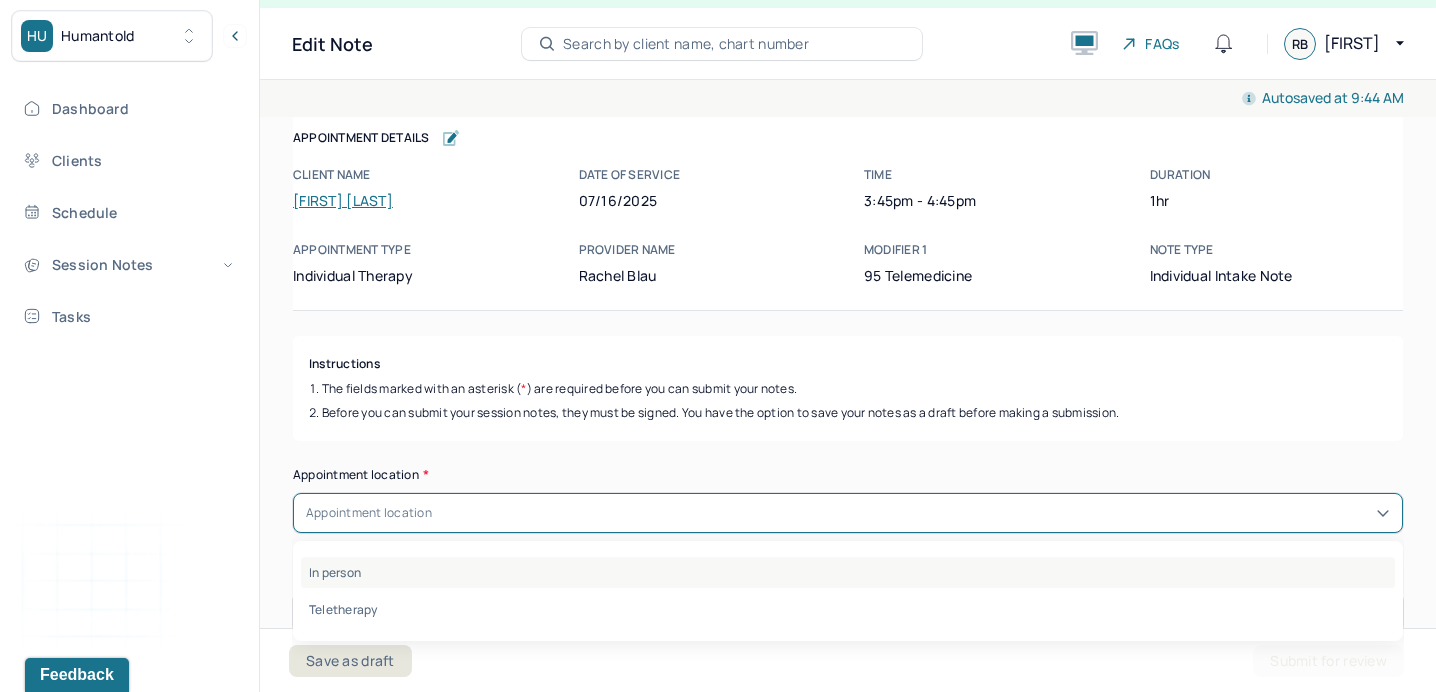 click on "In person" at bounding box center [848, 572] 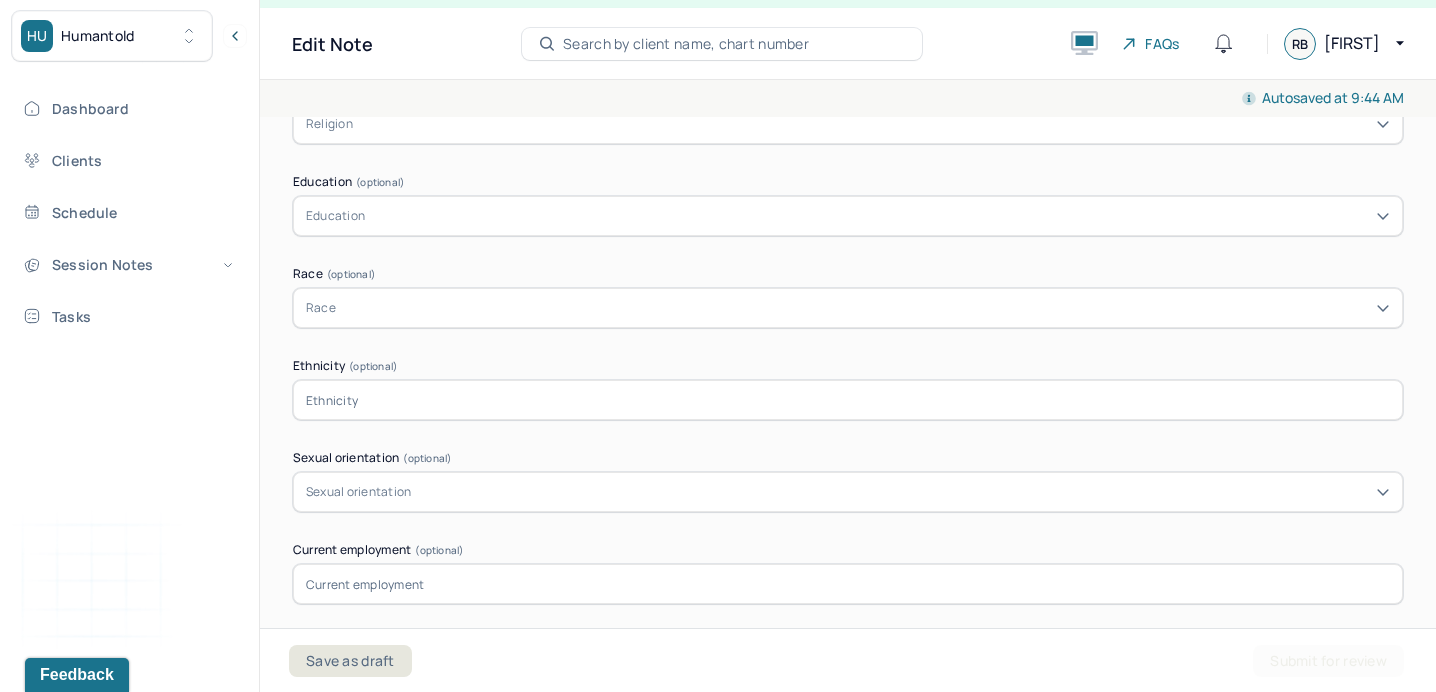 scroll, scrollTop: 1089, scrollLeft: 0, axis: vertical 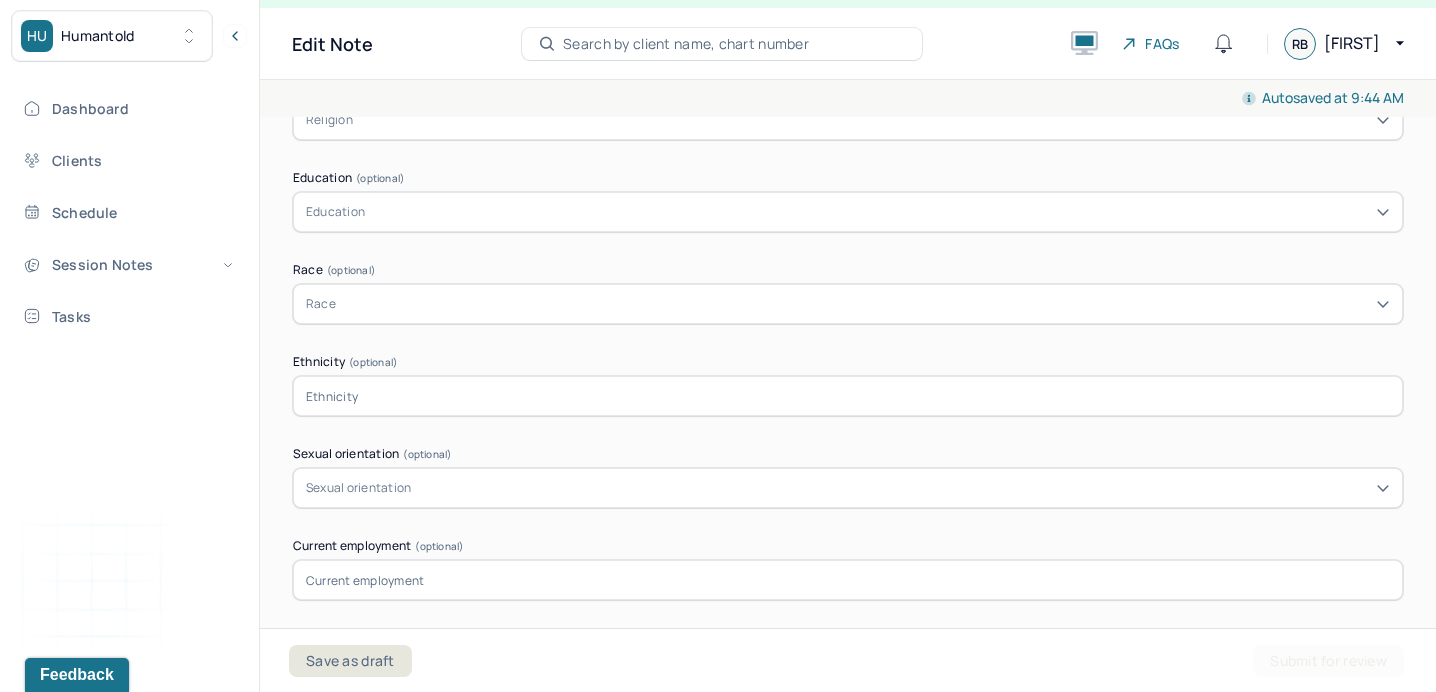 click at bounding box center [848, 396] 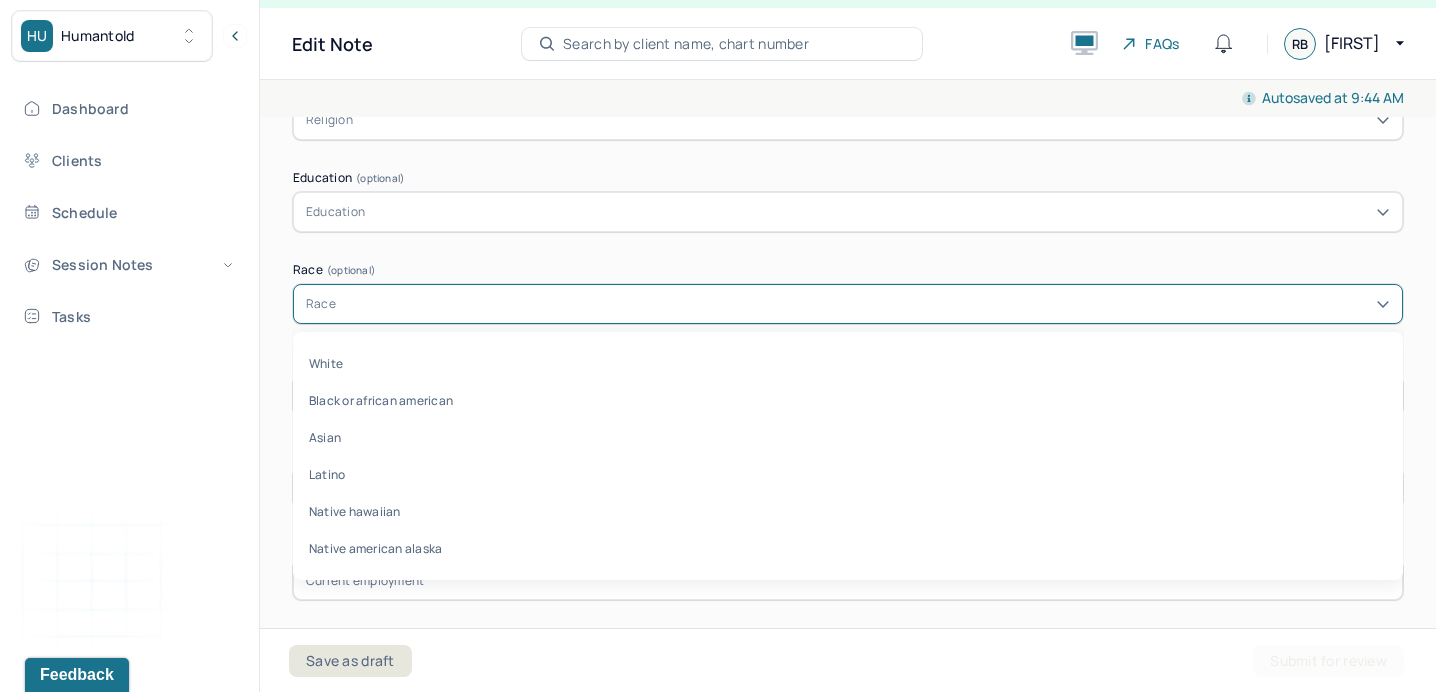click on "Race" at bounding box center [848, 304] 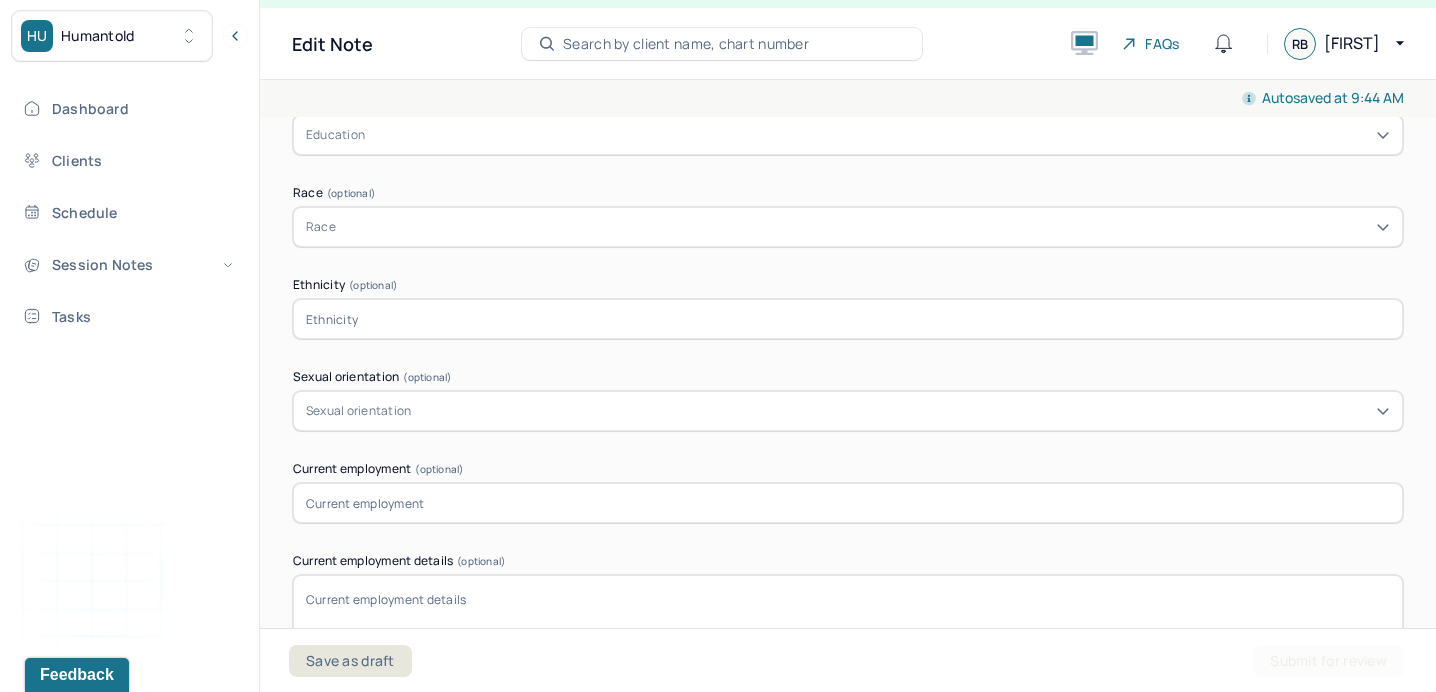 scroll, scrollTop: 1184, scrollLeft: 0, axis: vertical 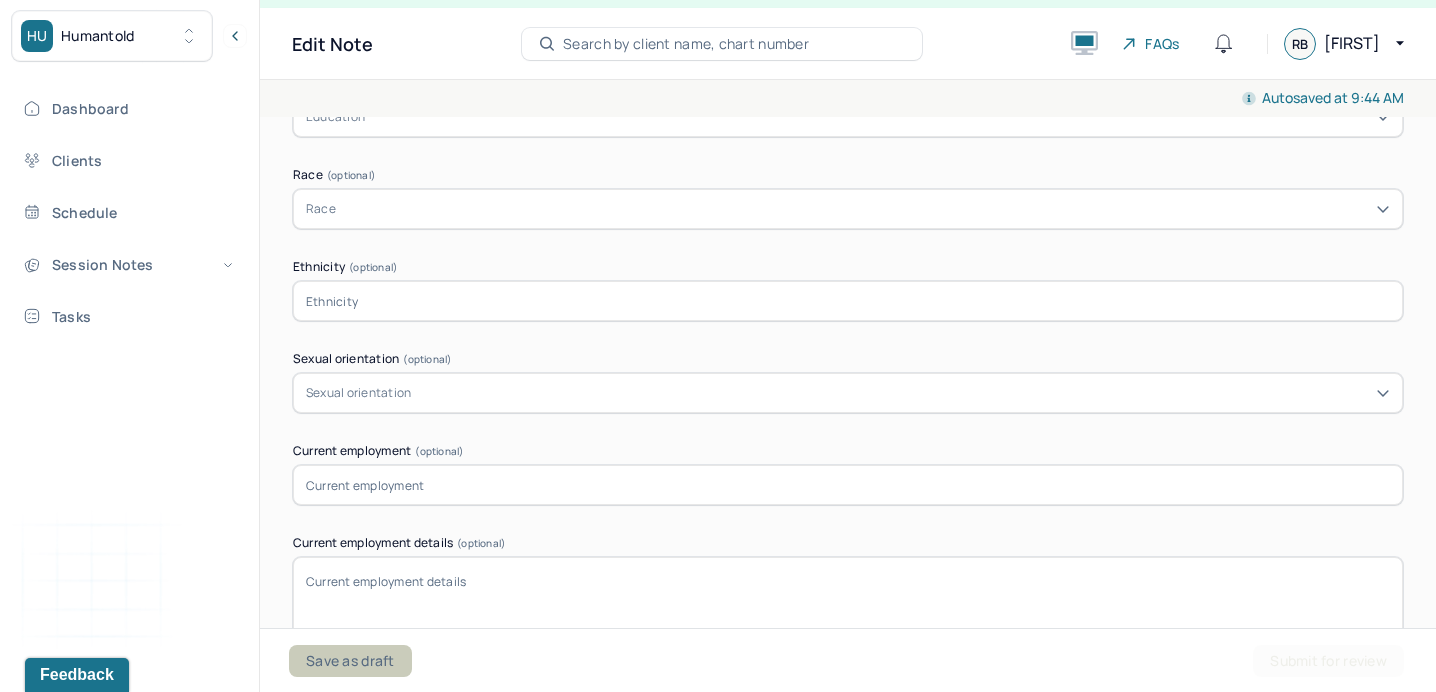 click on "Save as draft" at bounding box center (350, 661) 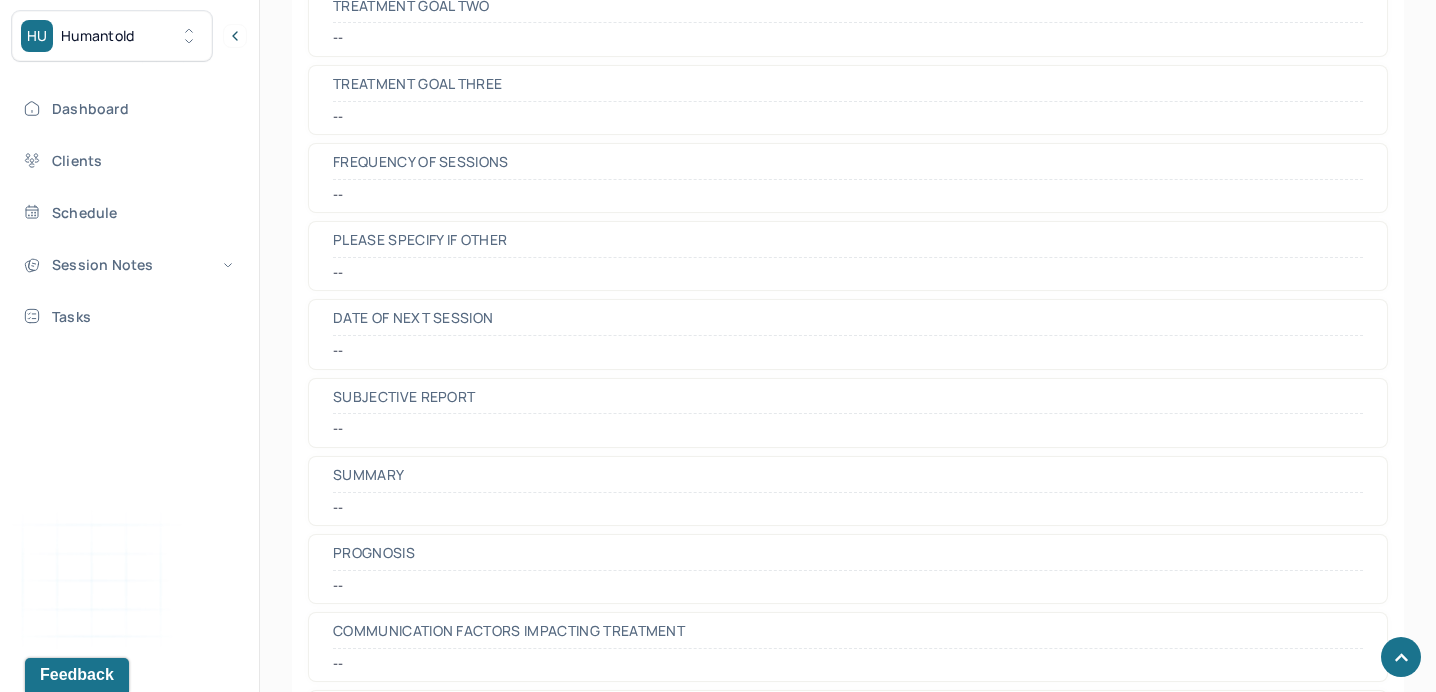 scroll, scrollTop: 8565, scrollLeft: 0, axis: vertical 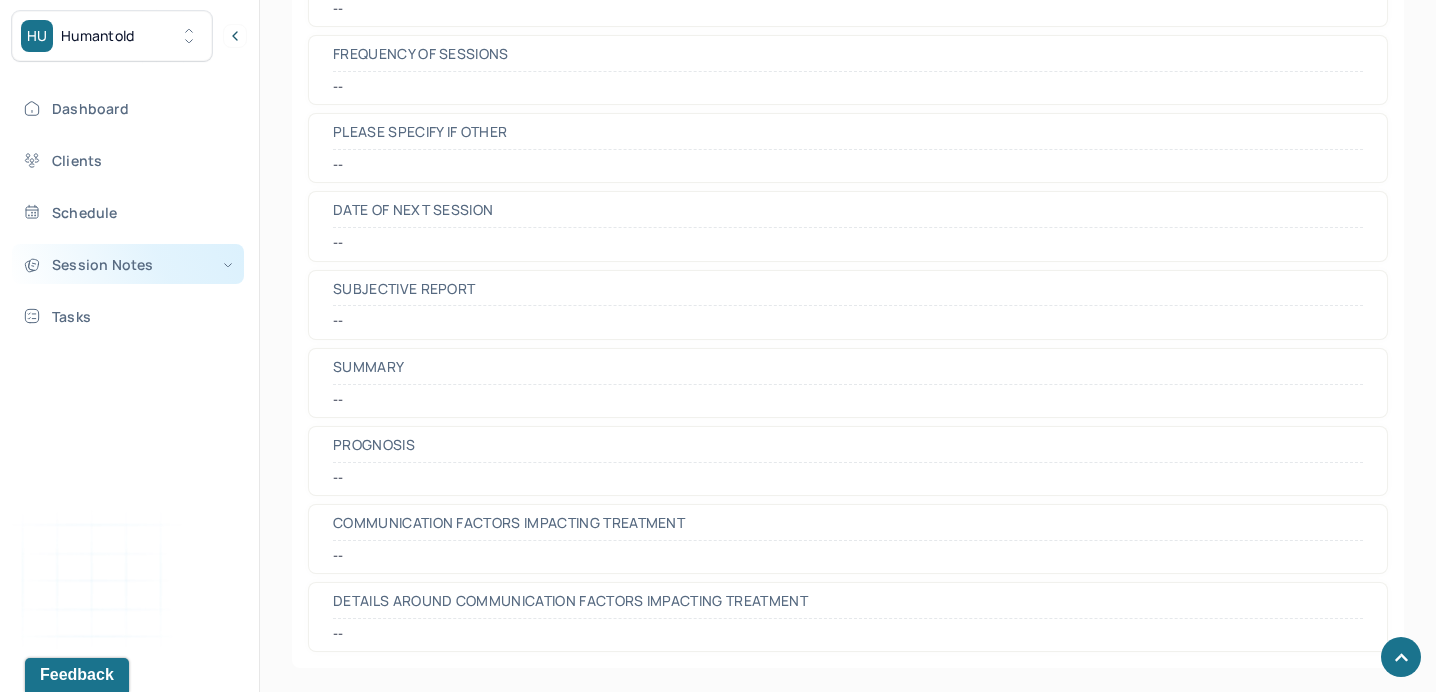 click on "Session Notes" at bounding box center (128, 264) 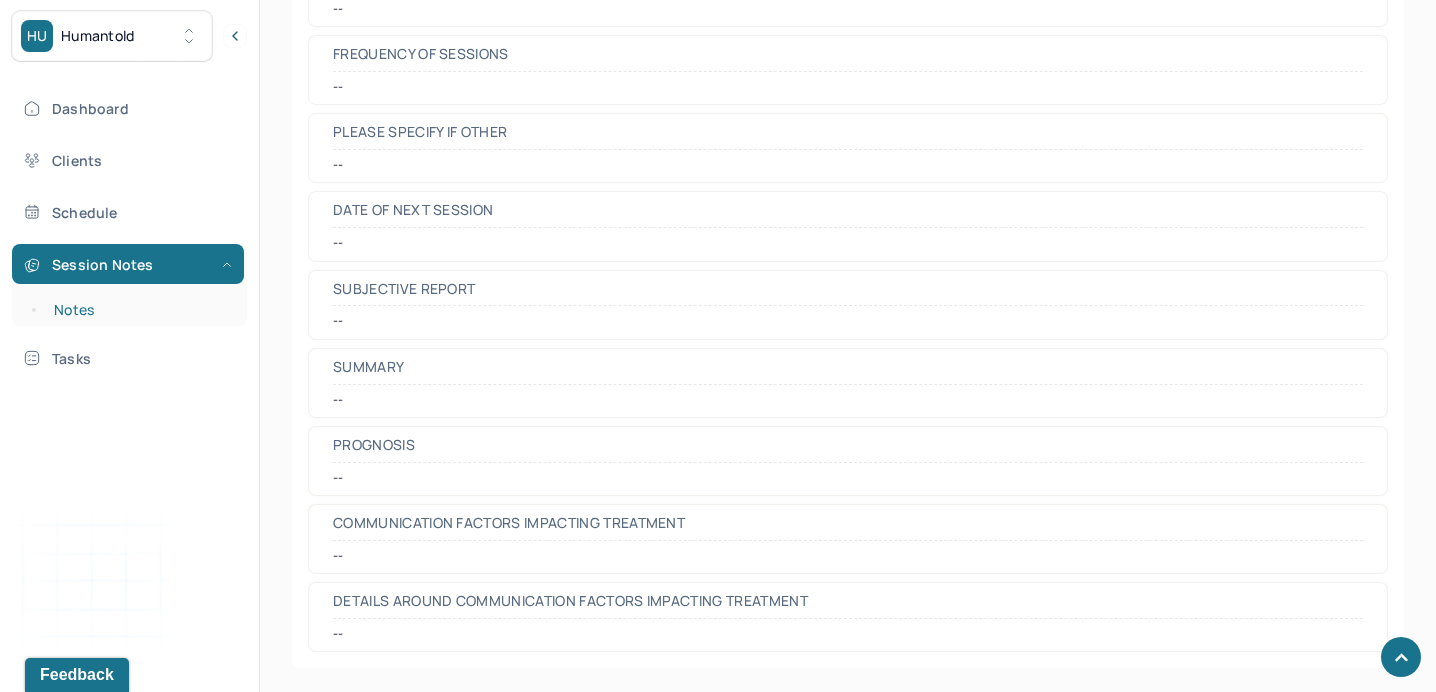 click on "Notes" at bounding box center (139, 310) 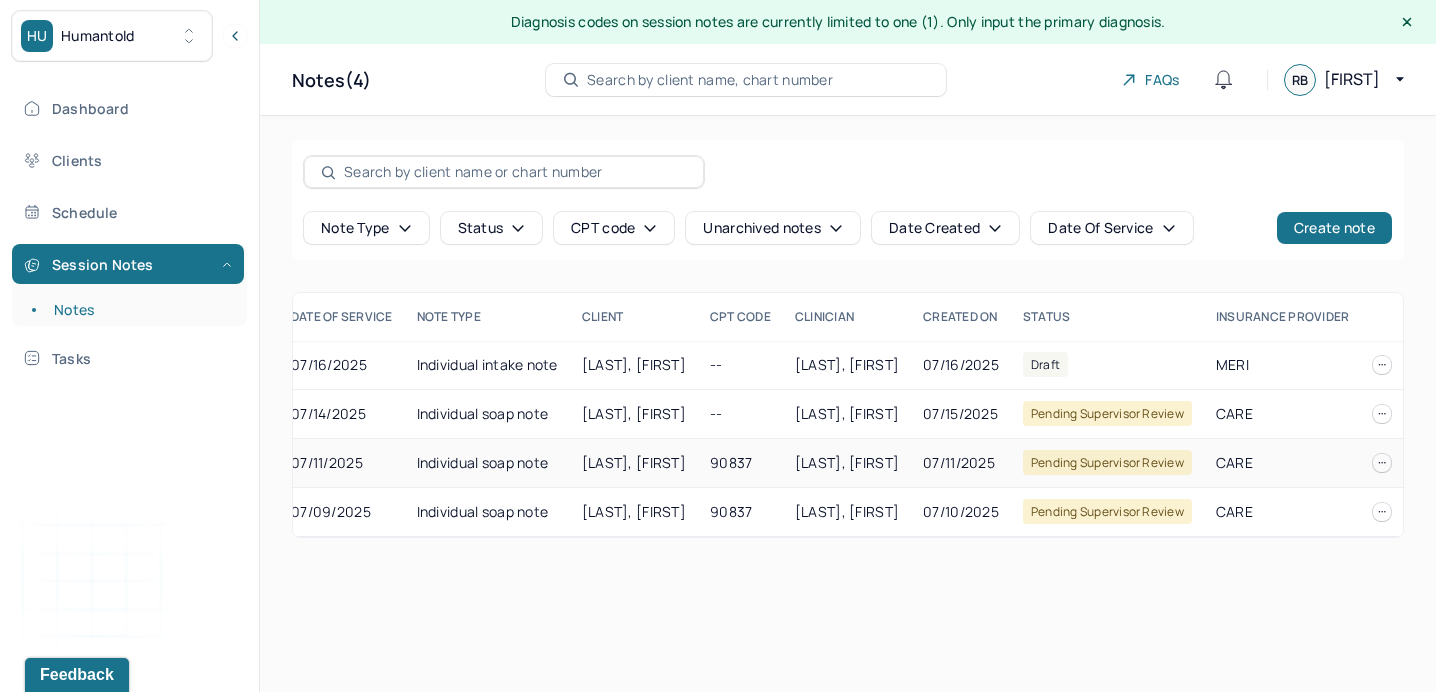 scroll, scrollTop: 0, scrollLeft: 0, axis: both 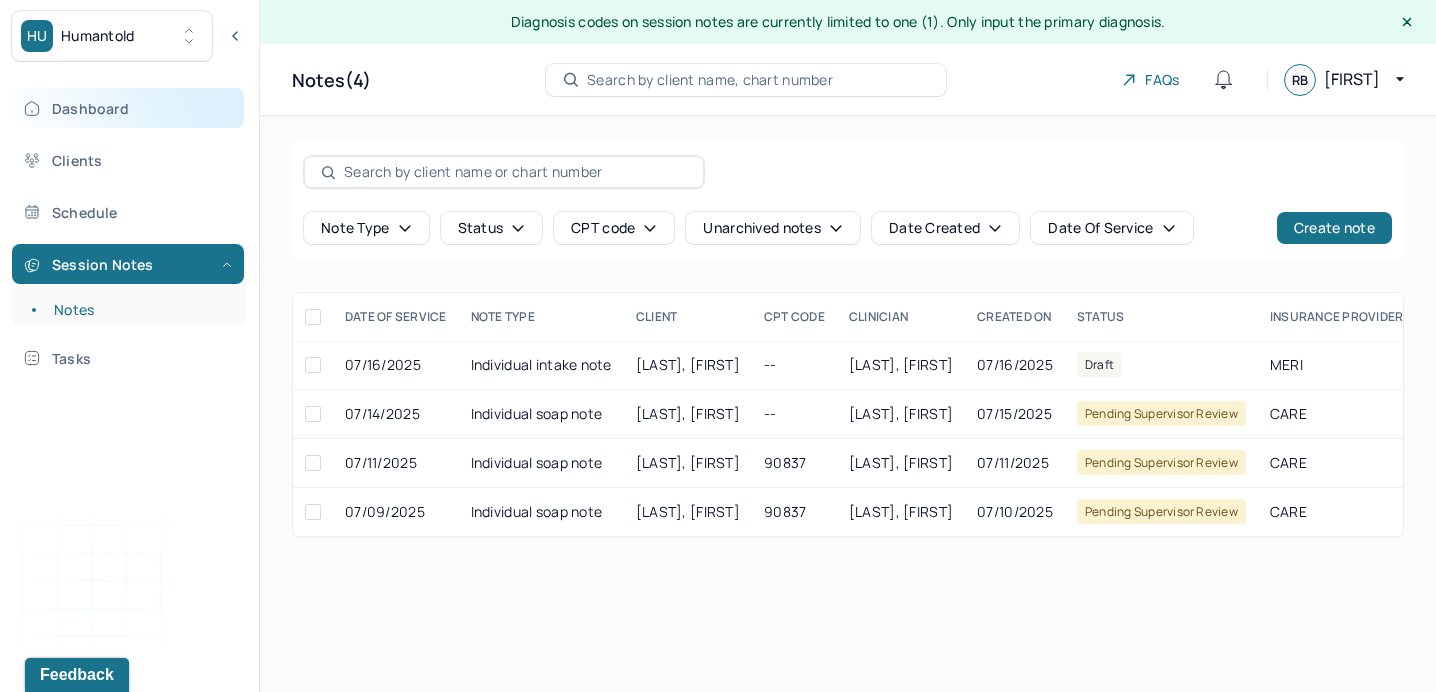 click on "Dashboard" at bounding box center [128, 108] 